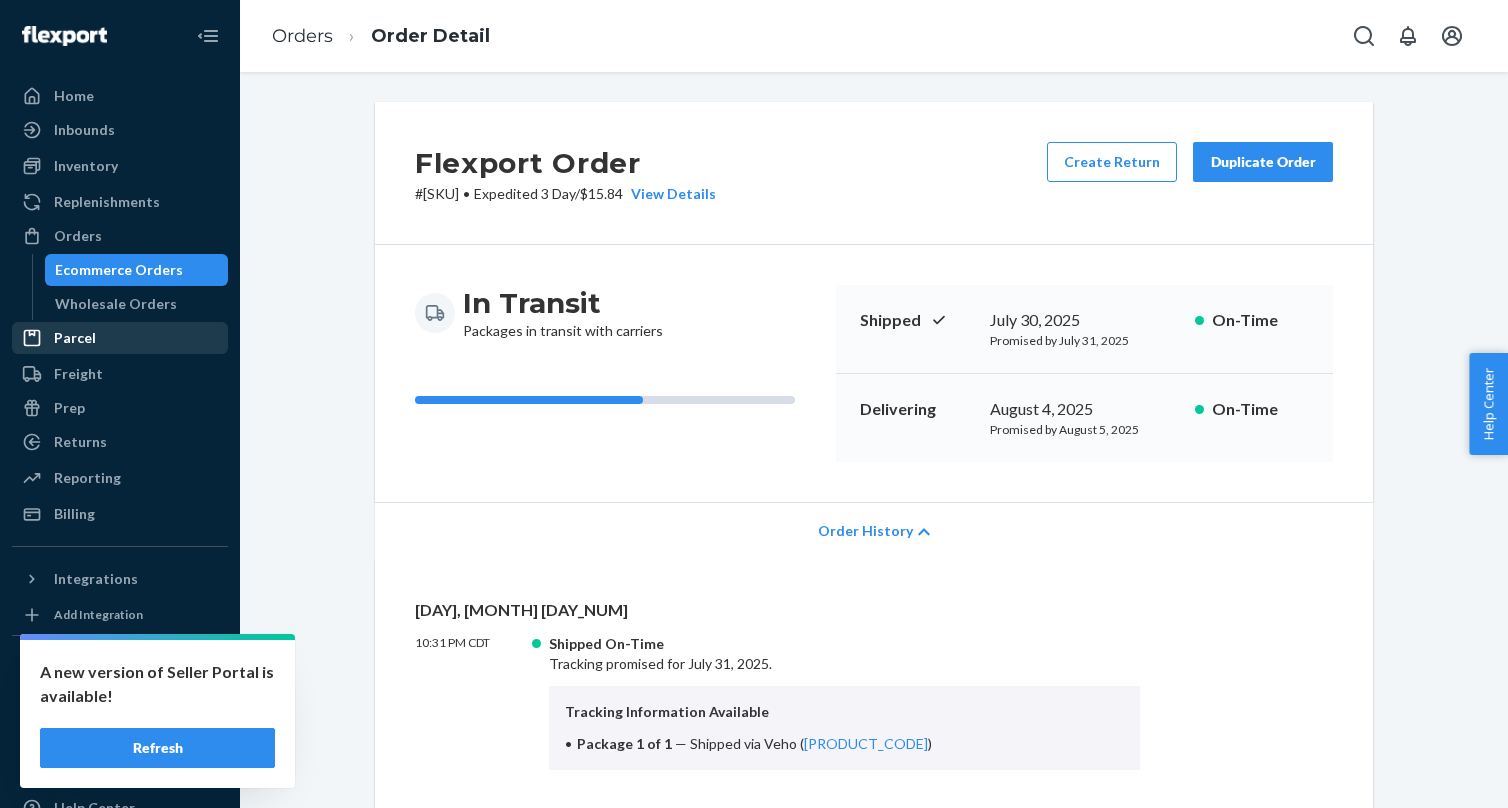 scroll, scrollTop: 0, scrollLeft: 0, axis: both 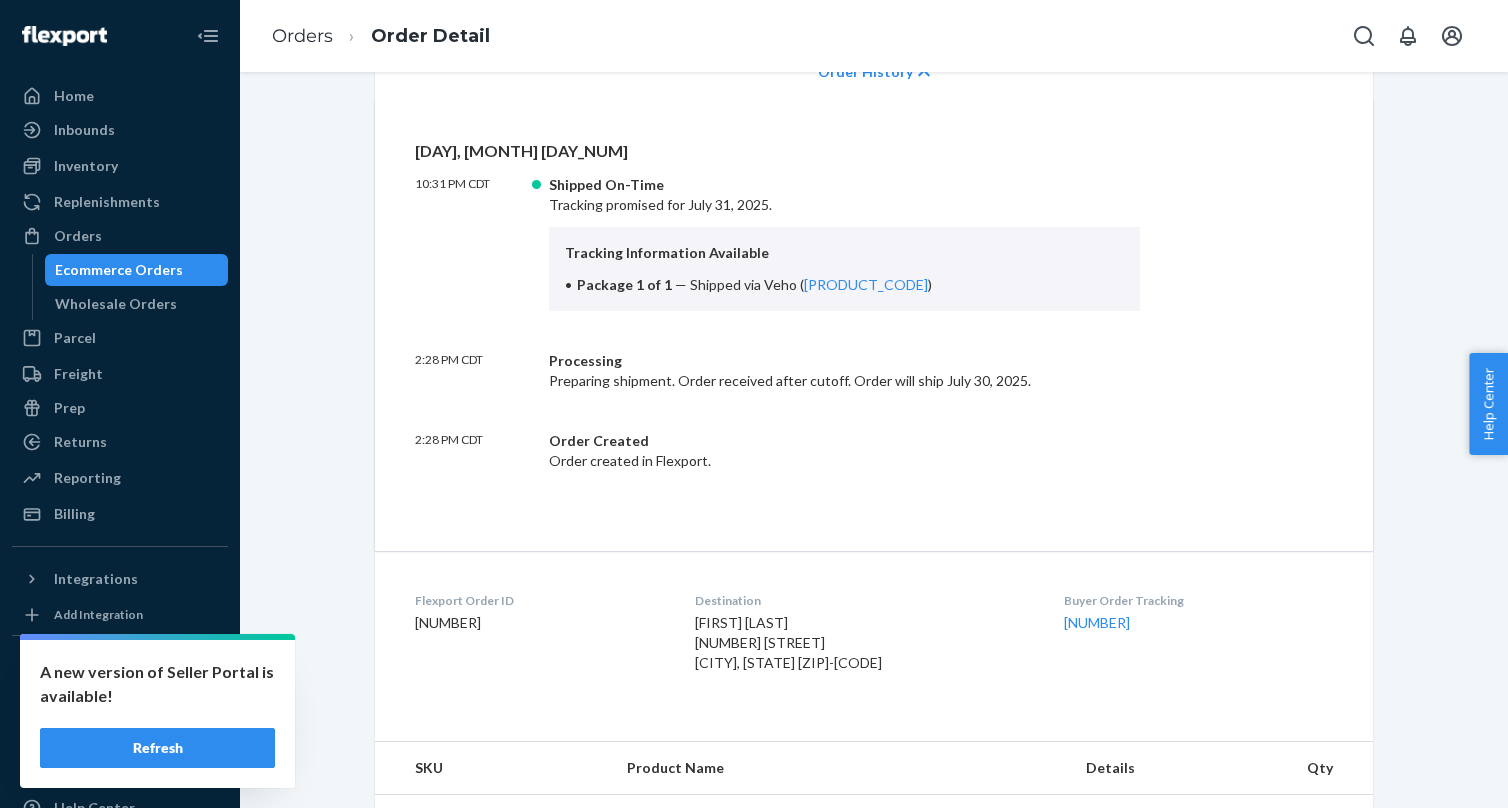 click on "Ecommerce Orders" at bounding box center (119, 270) 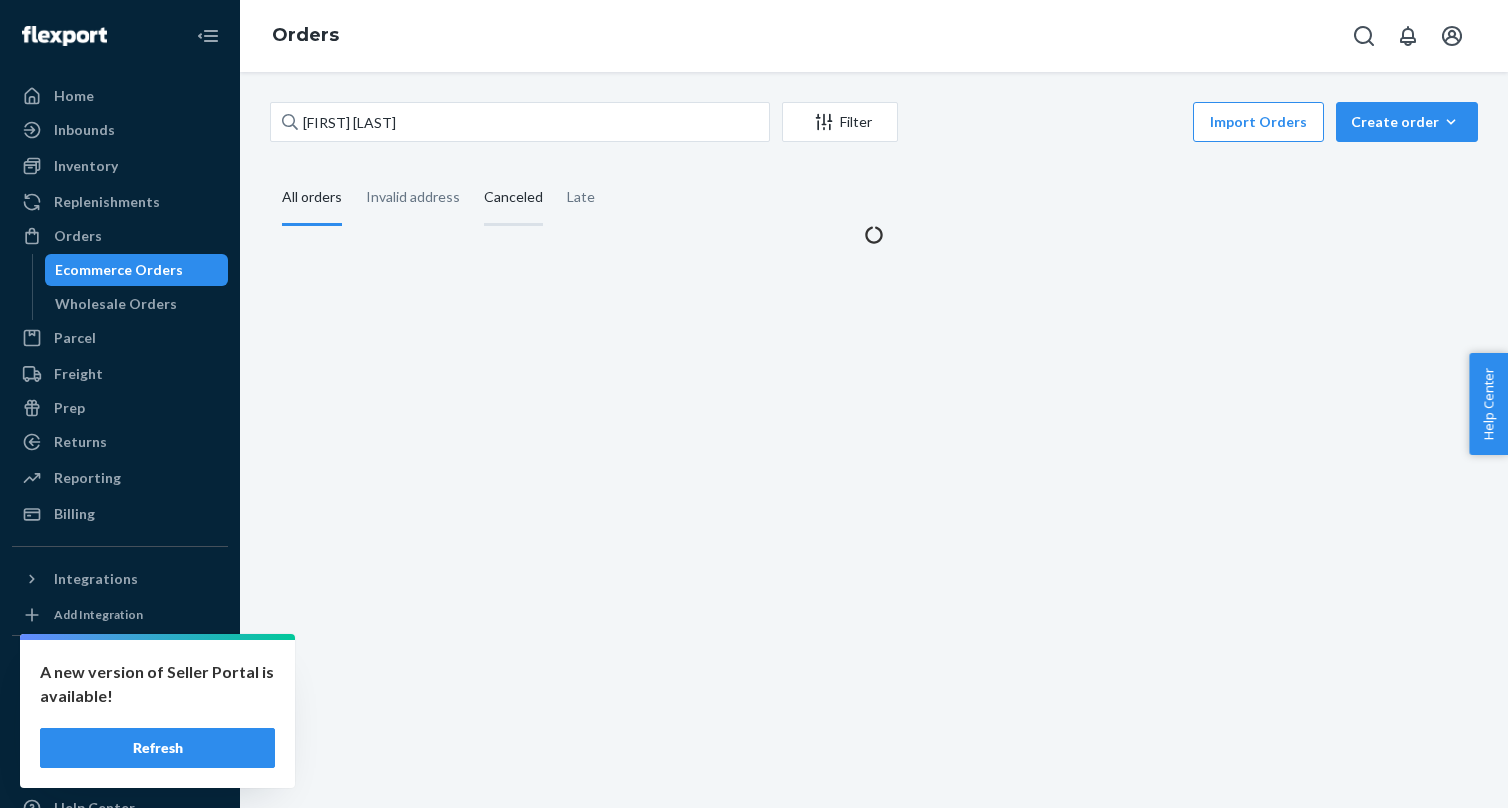 scroll, scrollTop: 0, scrollLeft: 0, axis: both 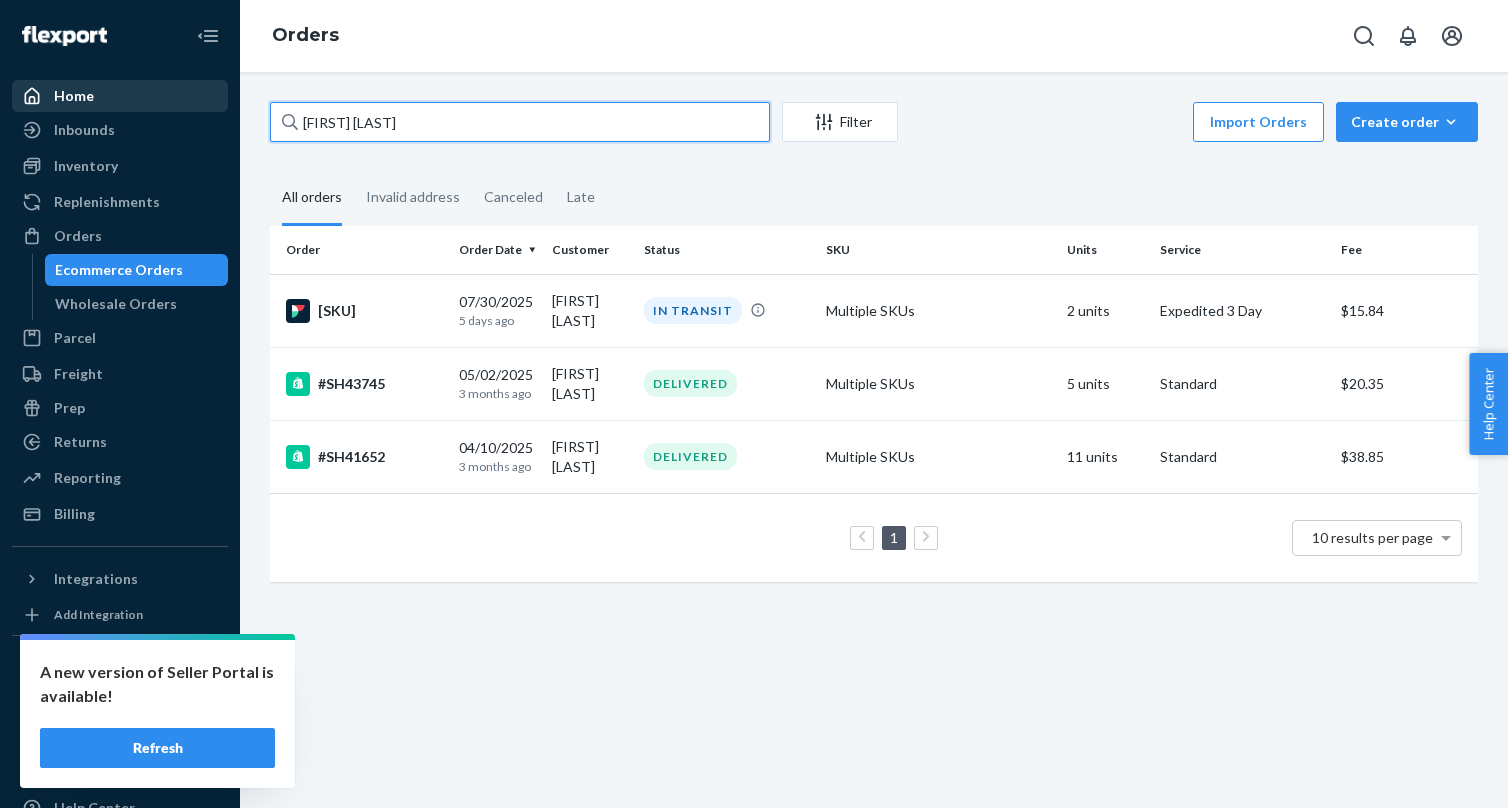 drag, startPoint x: 519, startPoint y: 134, endPoint x: 128, endPoint y: 103, distance: 392.227 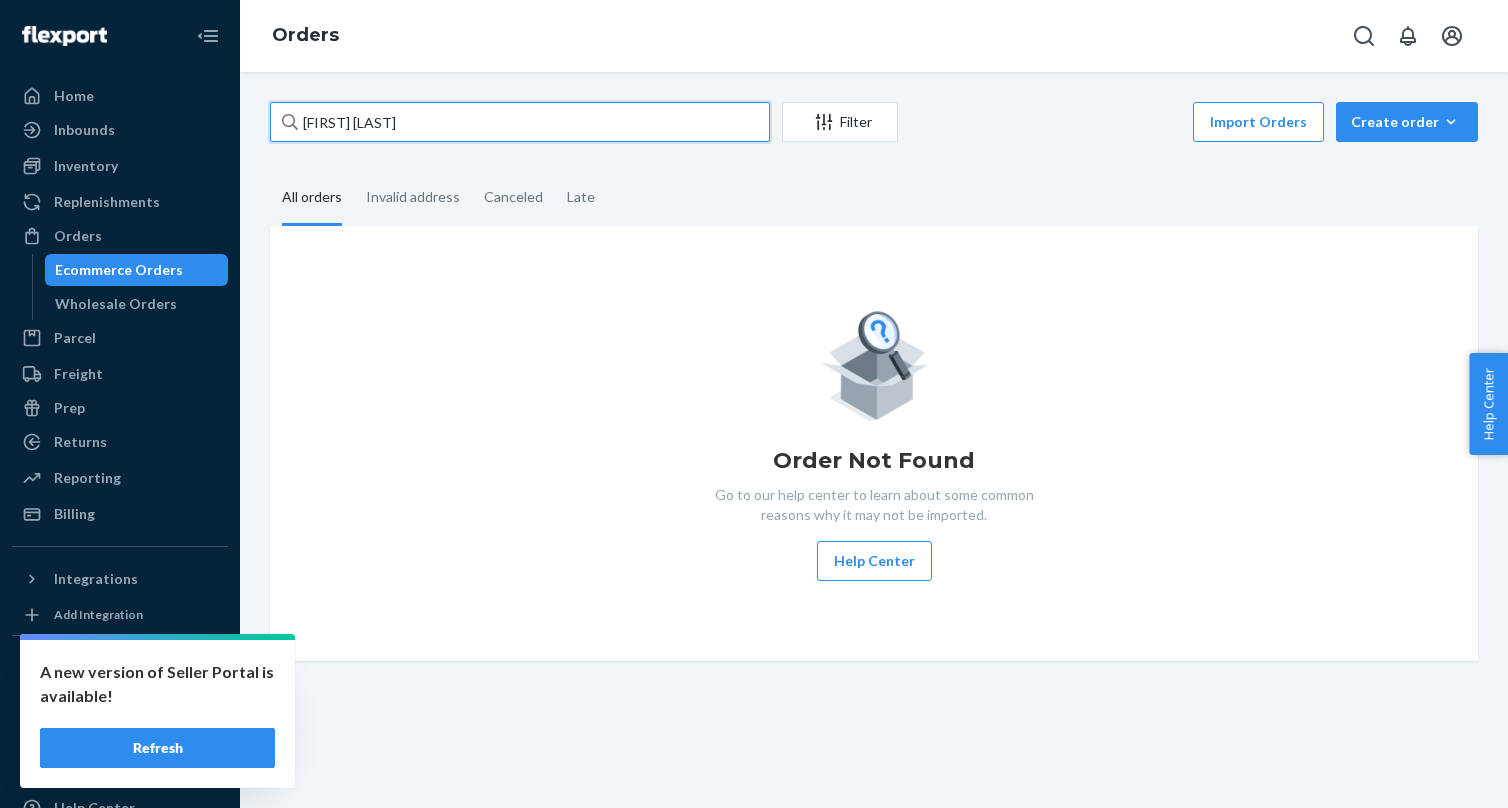 drag, startPoint x: 390, startPoint y: 133, endPoint x: 375, endPoint y: 115, distance: 23.43075 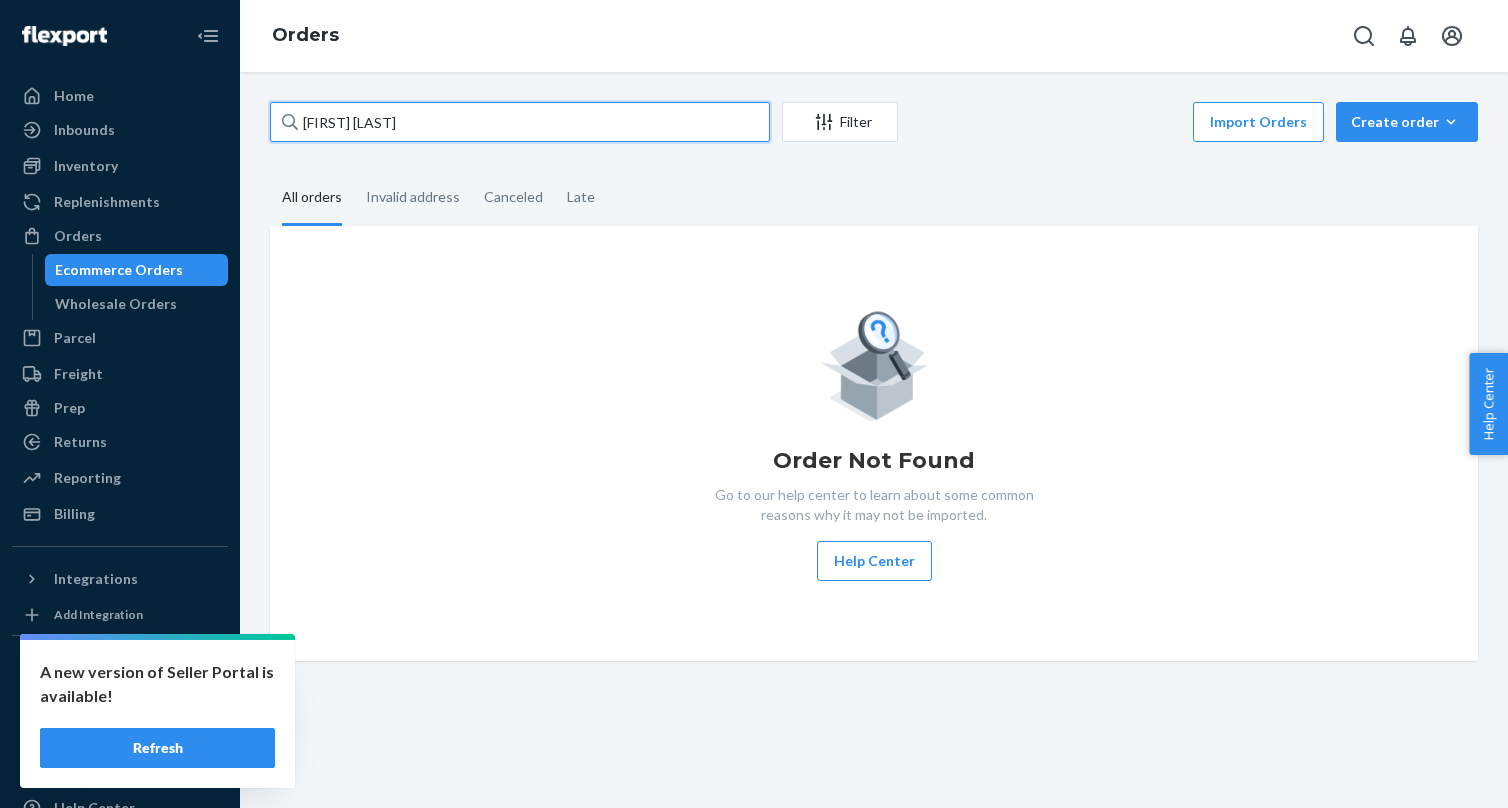 click on "[FIRST] [LAST]" at bounding box center (520, 122) 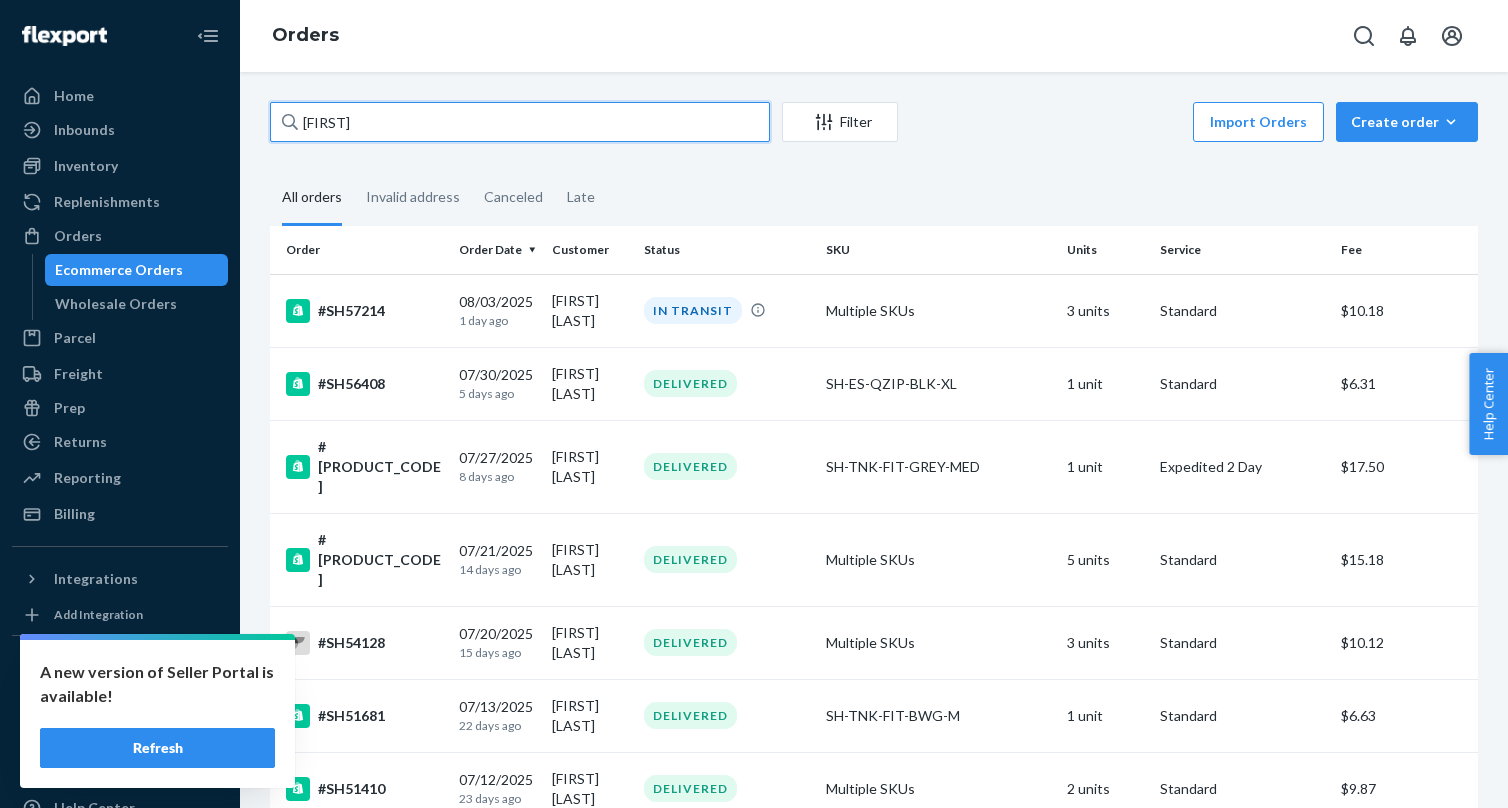 scroll, scrollTop: -1, scrollLeft: 0, axis: vertical 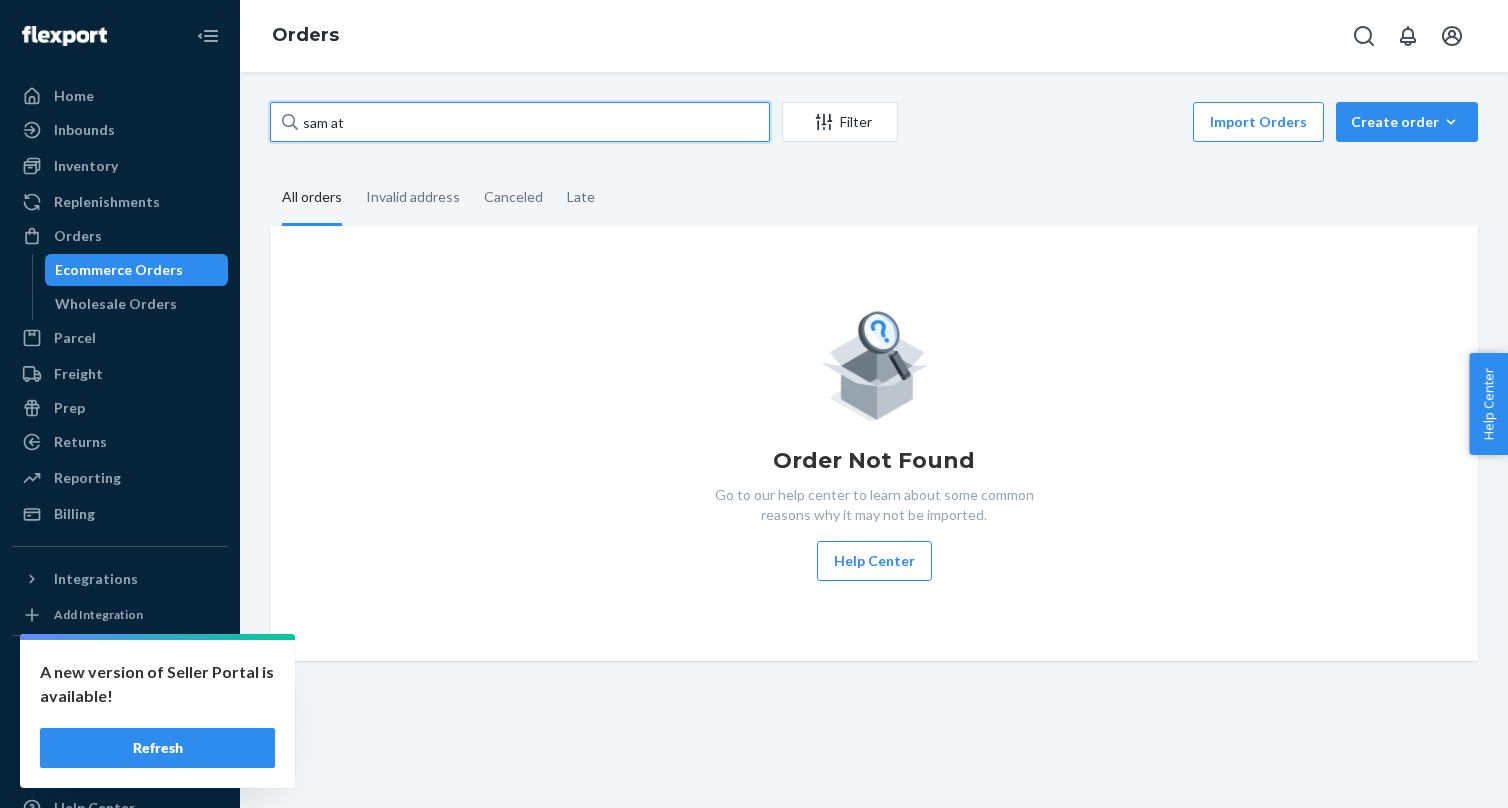 drag, startPoint x: 403, startPoint y: 133, endPoint x: 257, endPoint y: 103, distance: 149.05032 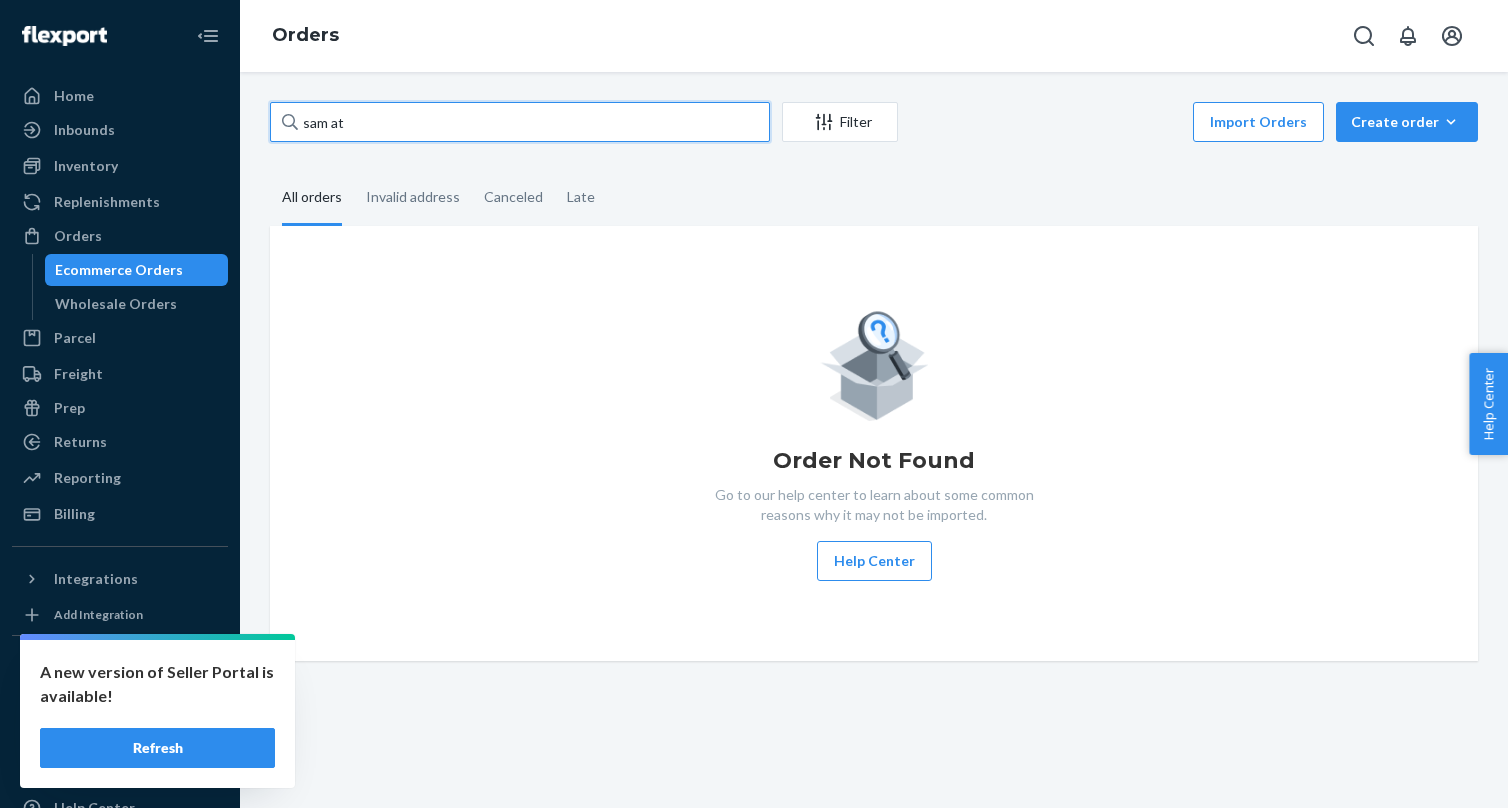 click on "[FIRST] at Filter Import Orders Create order Ecommerce order Removal order All orders Invalid address Canceled Late Order Not Found Go to our help center to learn about some common reasons why it may not be imported. Help Center" at bounding box center [874, 381] 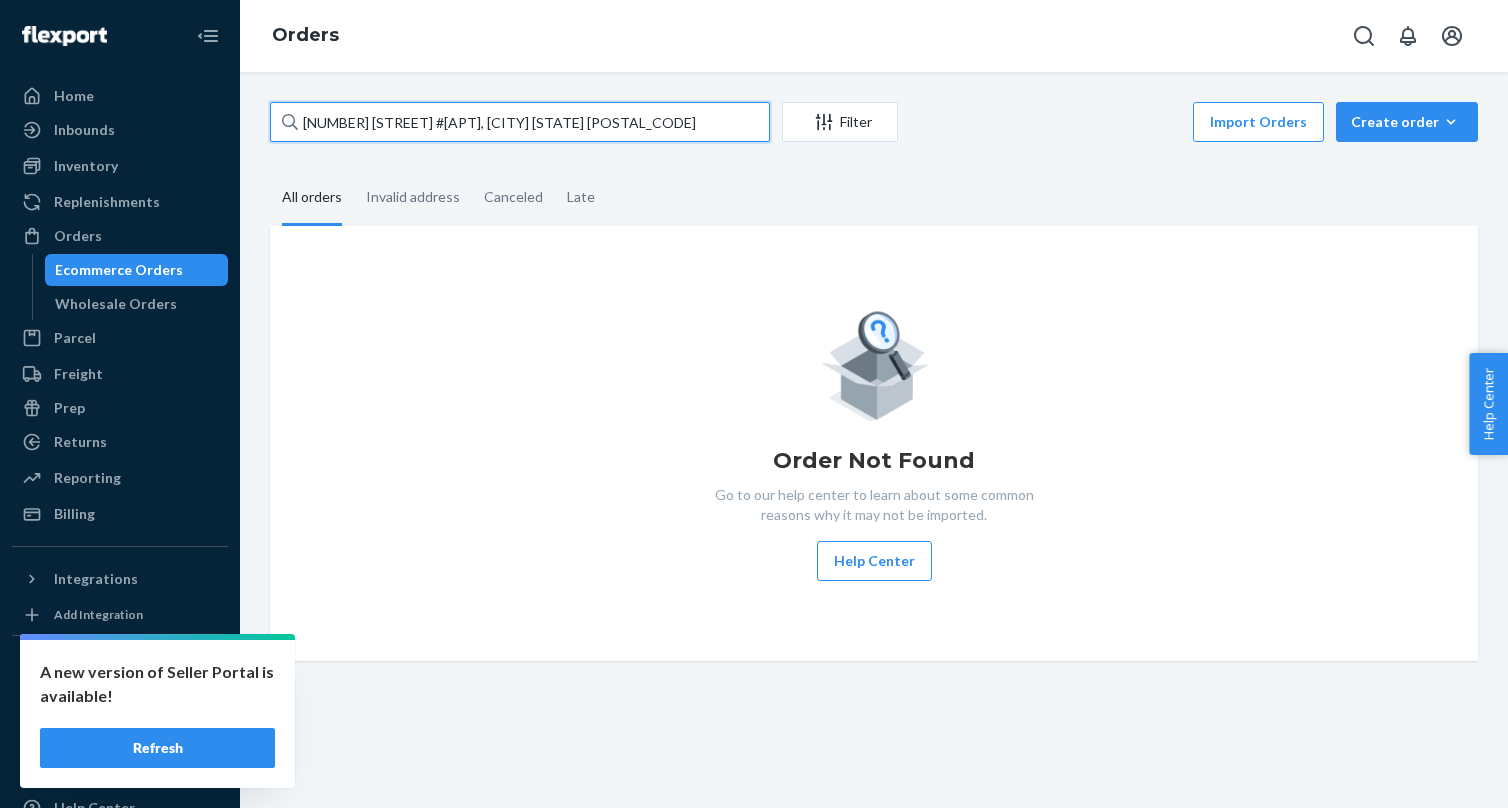 drag, startPoint x: 647, startPoint y: 122, endPoint x: 426, endPoint y: 122, distance: 221 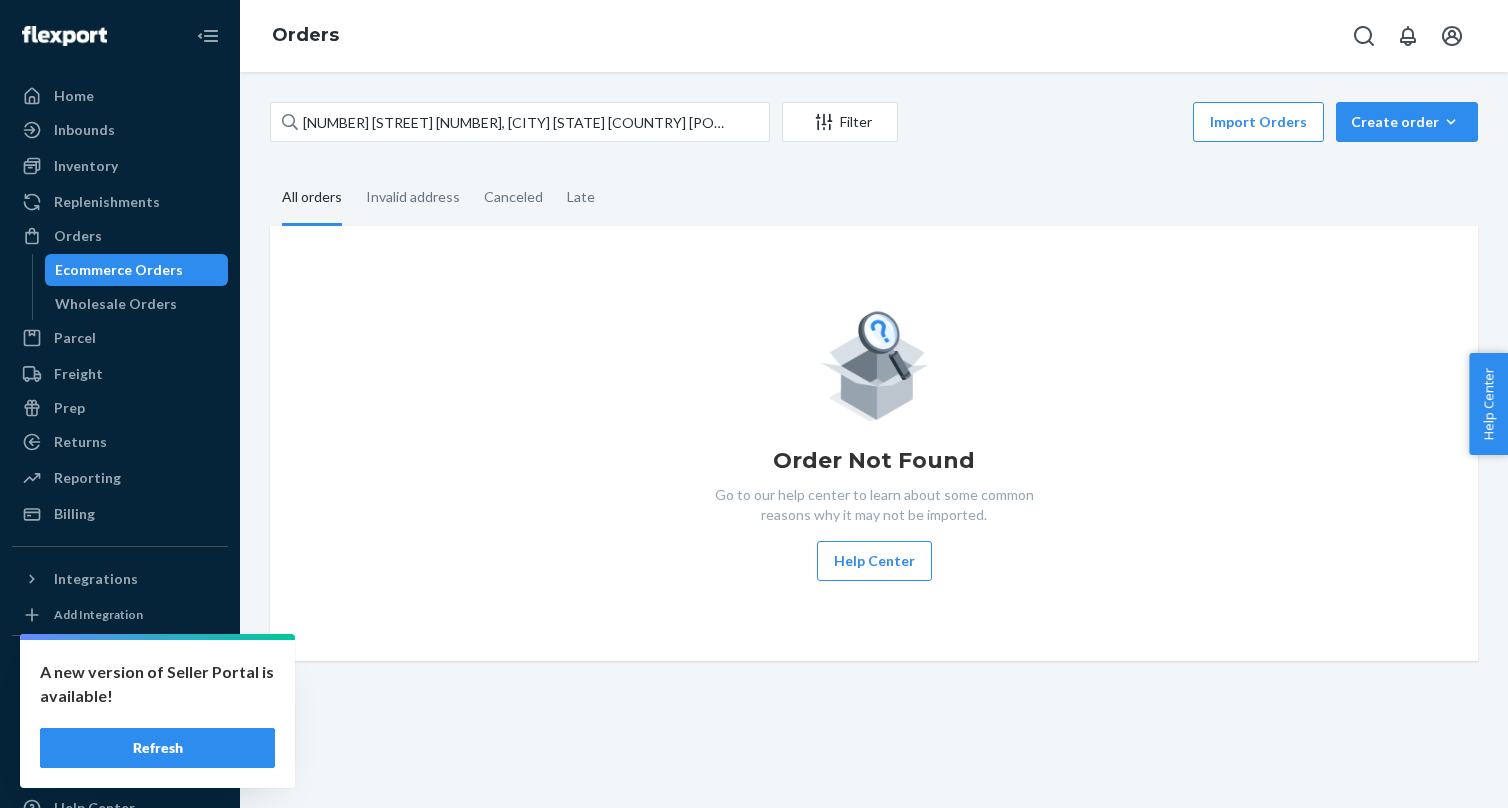 click on "[POSTAL_CODE] [STREET] Filter Import Orders Create order Ecommerce order Removal order All orders Invalid address Canceled Late Order Not Found Go to our help center to learn about some common reasons why it may not be imported. Help Center" at bounding box center [874, 381] 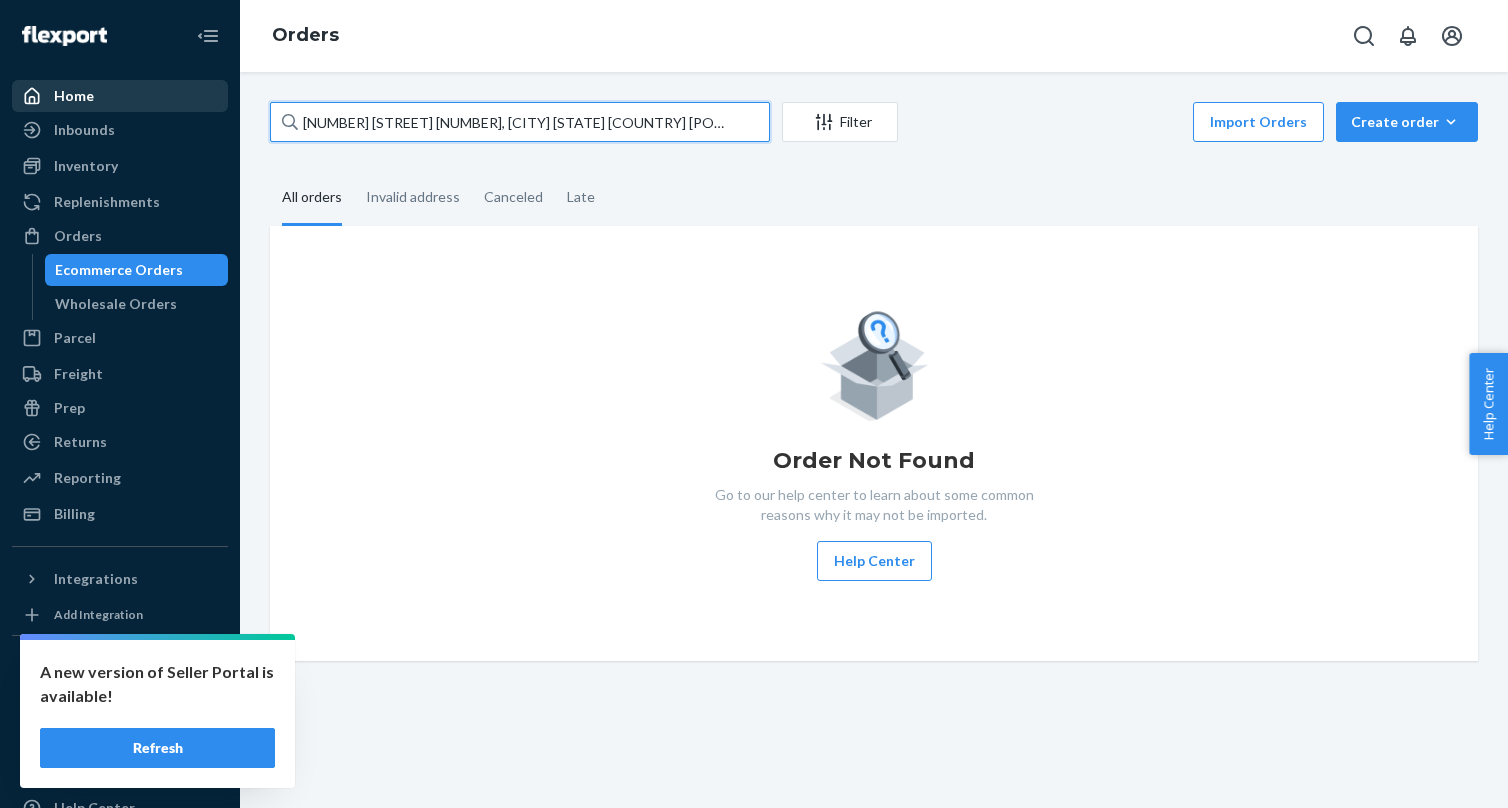 drag, startPoint x: 494, startPoint y: 125, endPoint x: 128, endPoint y: 105, distance: 366.54605 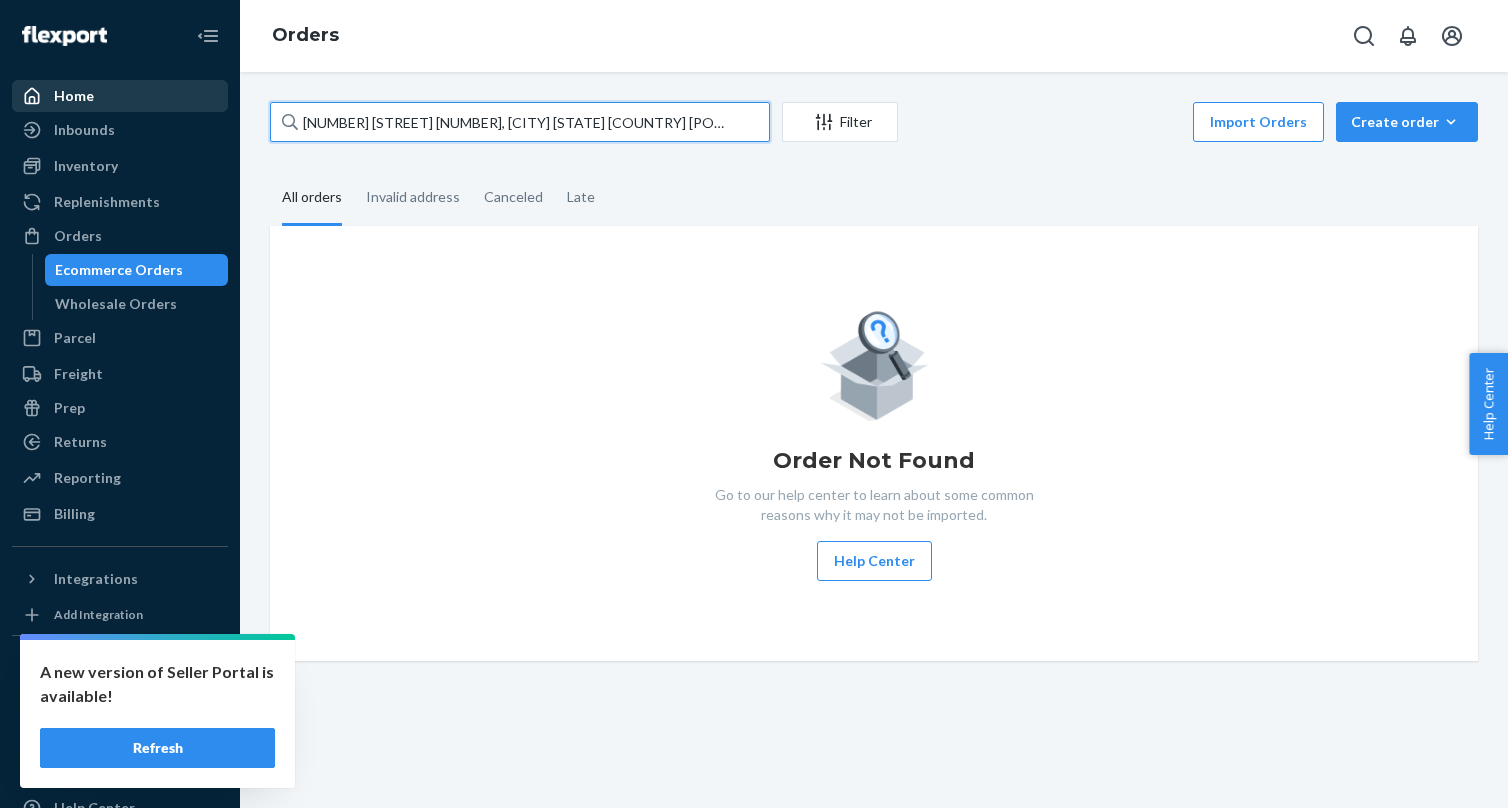click on "Home Inbounds Shipping Plans Problems Inventory Products Replenishments Orders Ecommerce Orders Wholesale Orders Parcel Parcel orders Integrations Freight Prep Returns All Returns Settings Packages Reporting Reports Analytics Billing Integrations Add Integration Fast Tags Add Fast Tag Settings Talk to Support Help Center Give Feedback Orders [POSTAL_CODE] [STREET] Filter Import Orders Create order Ecommerce order Removal order All orders Invalid address Canceled Late Order Not Found Go to our help center to learn about some common reasons why it may not be imported. Help Center" at bounding box center (754, 404) 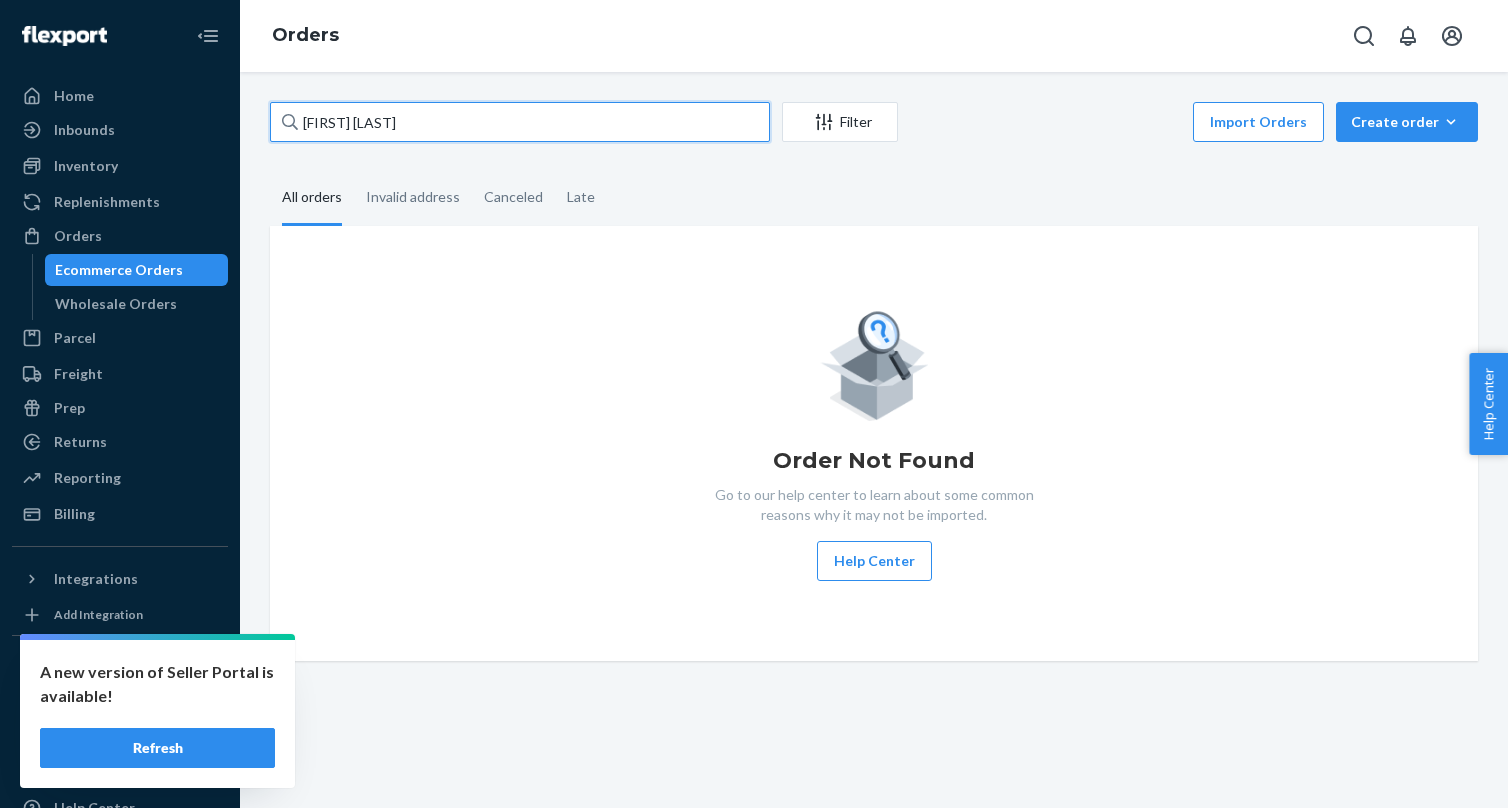 type on "[FIRST] [LAST]" 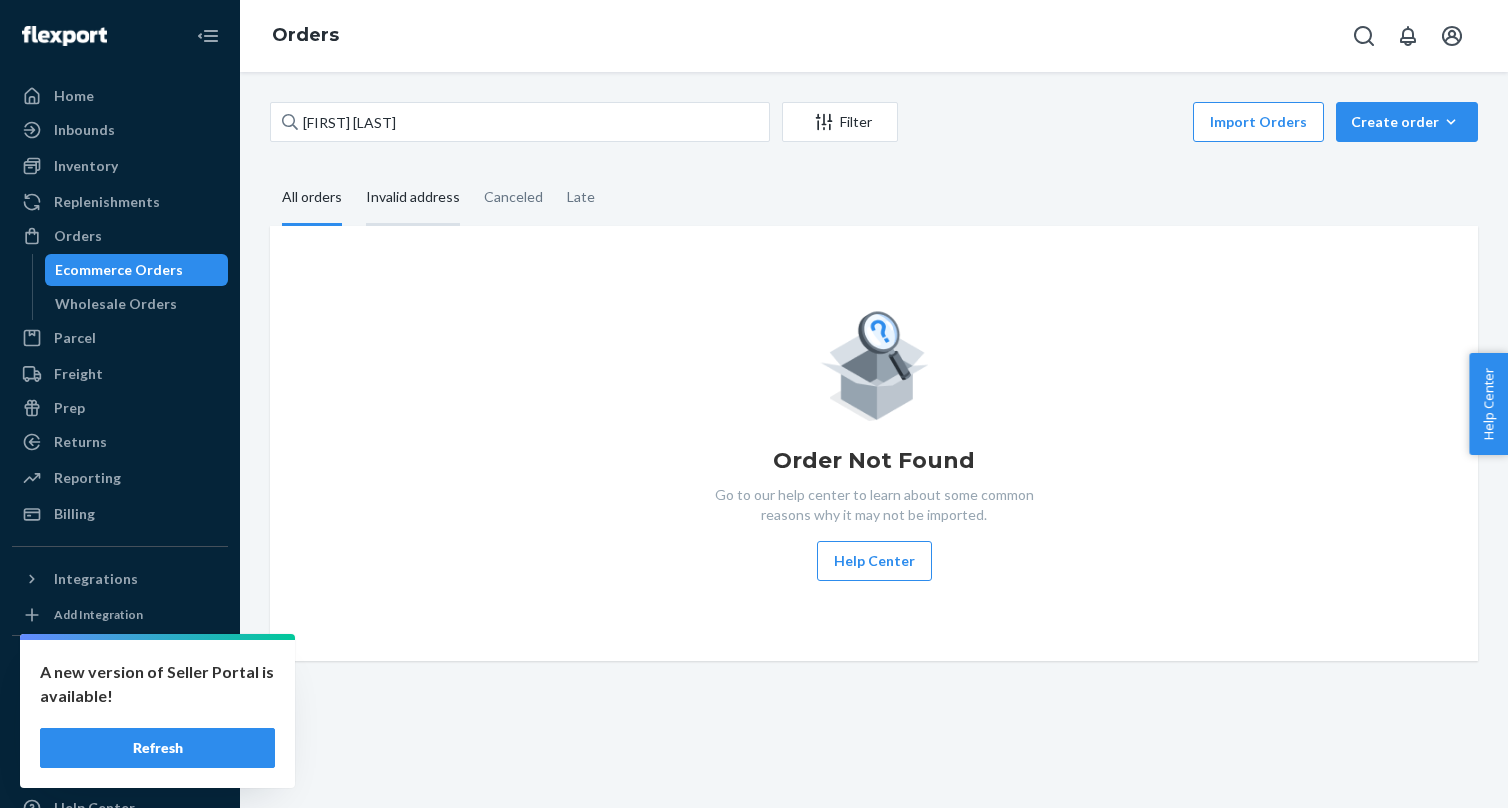 click on "Invalid address" at bounding box center [413, 198] 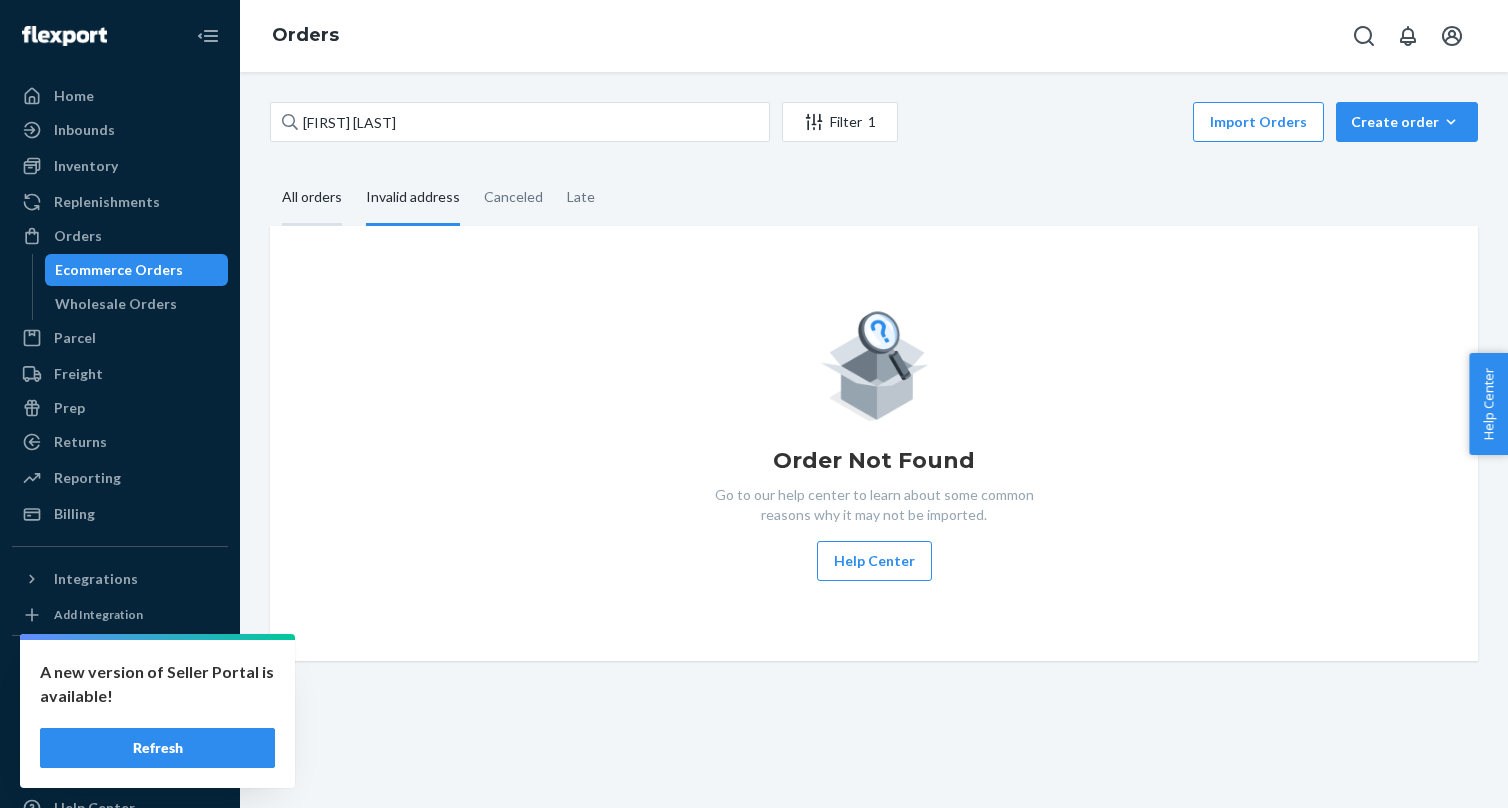 click on "All orders" at bounding box center [312, 198] 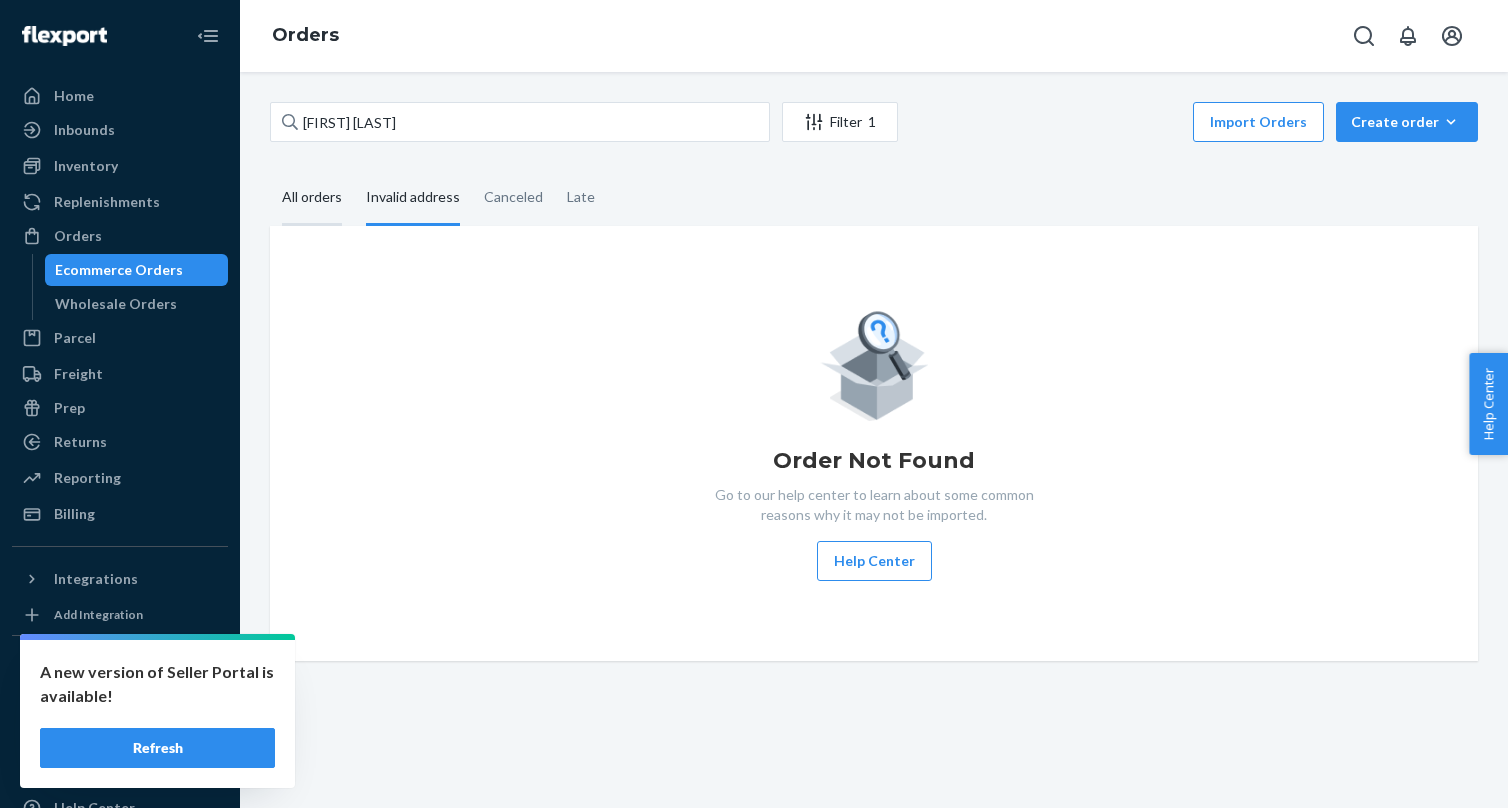 click on "All orders" at bounding box center (270, 171) 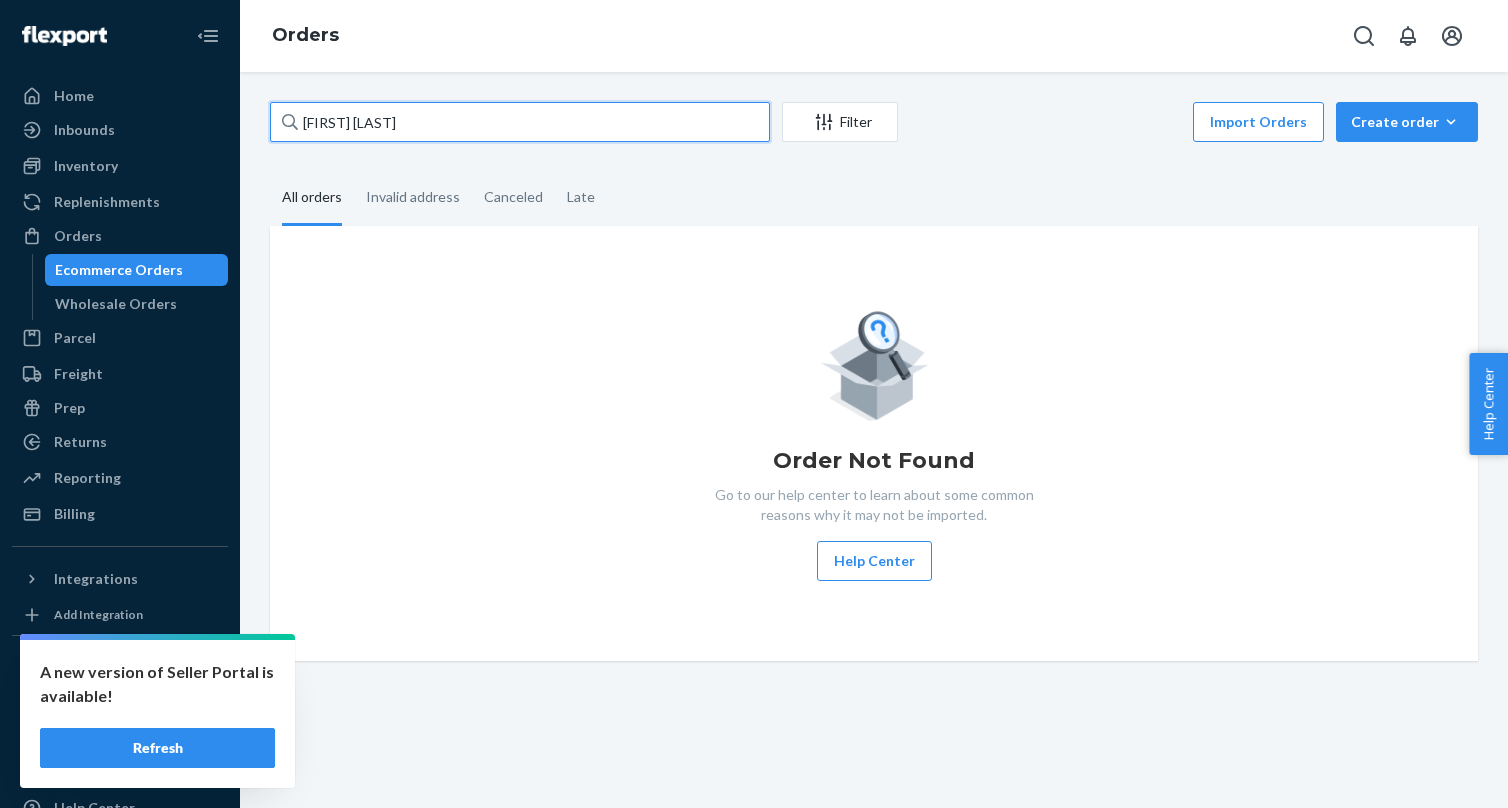 drag, startPoint x: 492, startPoint y: 129, endPoint x: 130, endPoint y: 113, distance: 362.35342 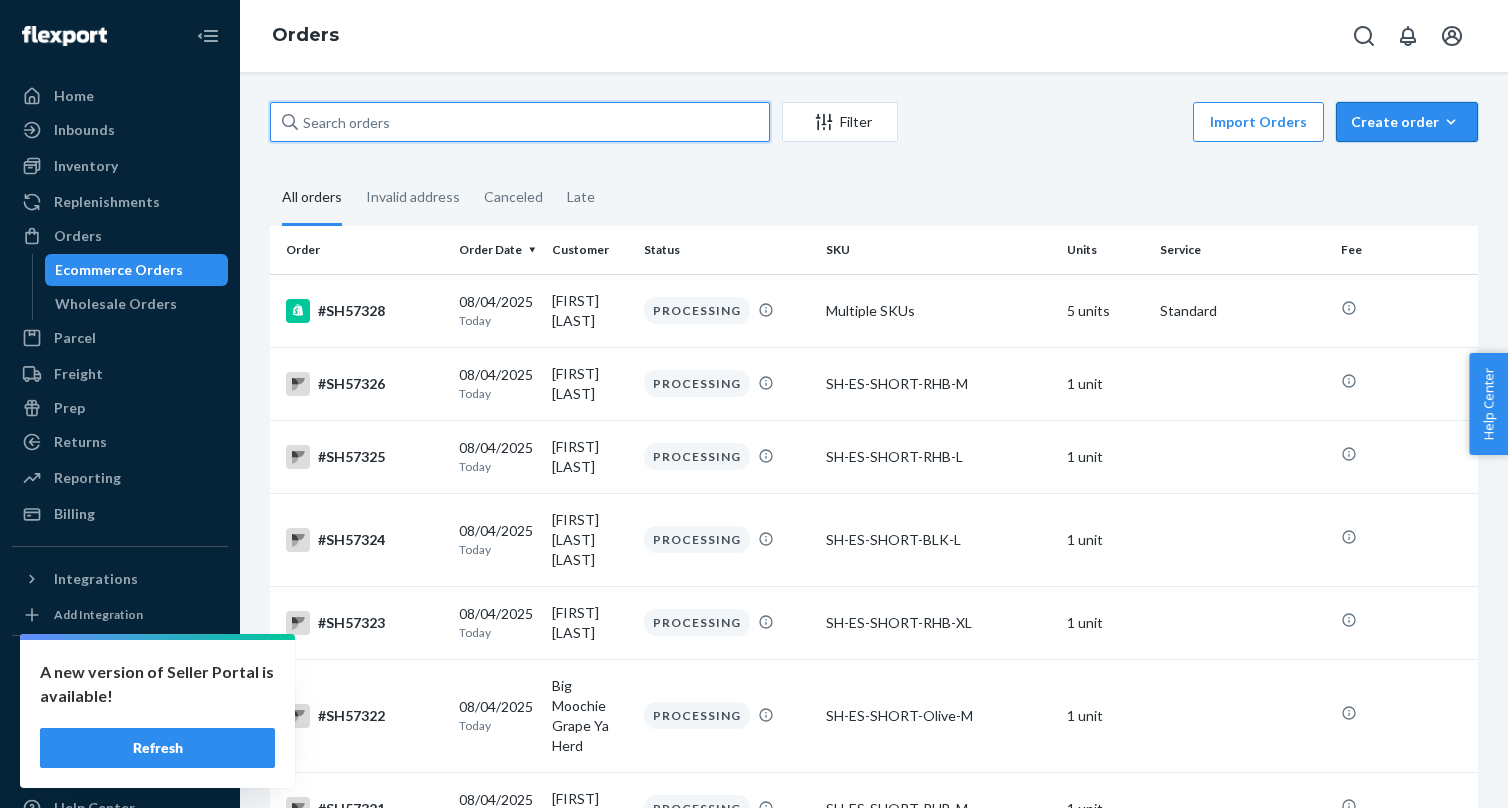type 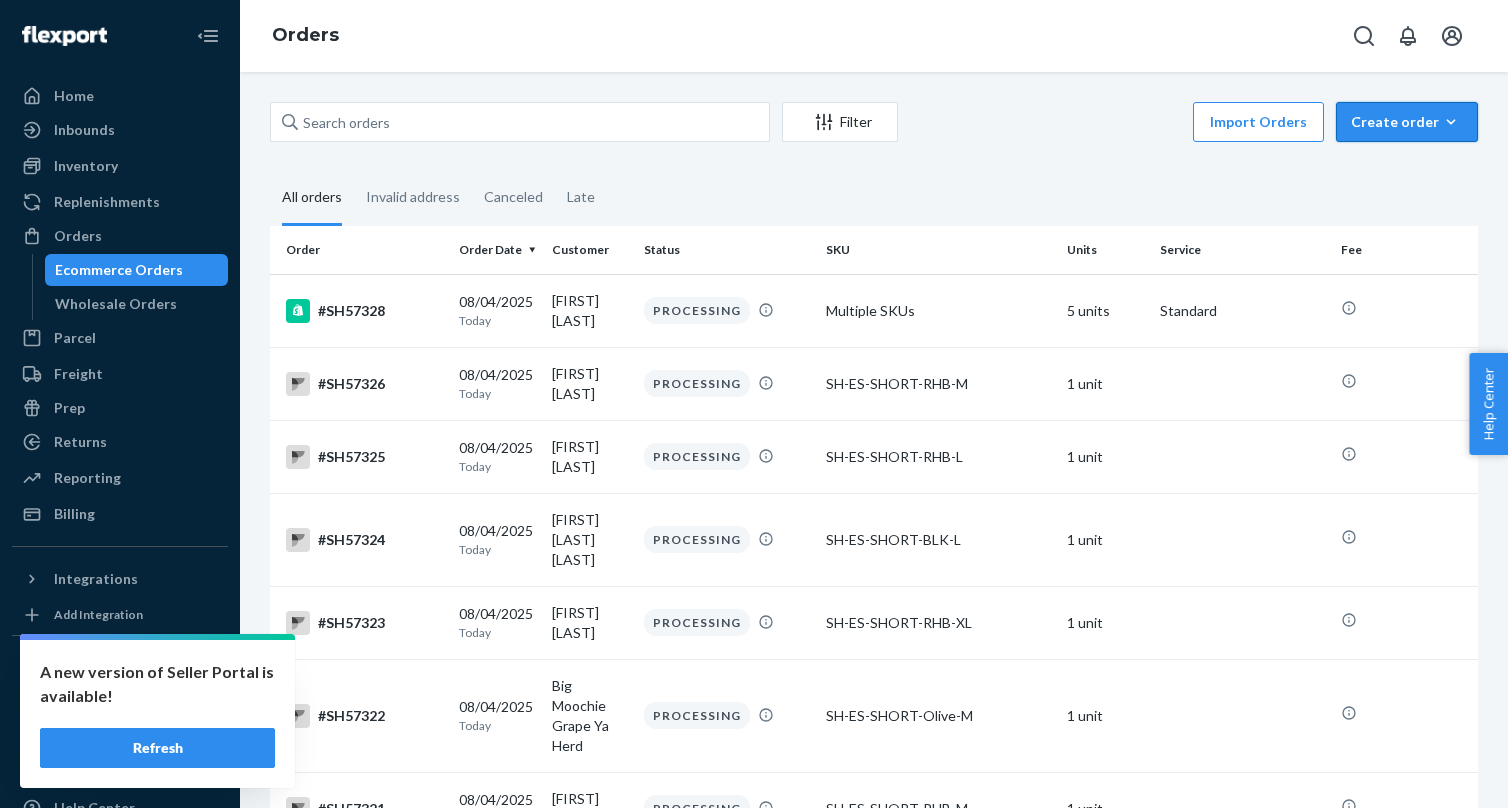 click on "Create order Ecommerce order Removal order" at bounding box center [1407, 122] 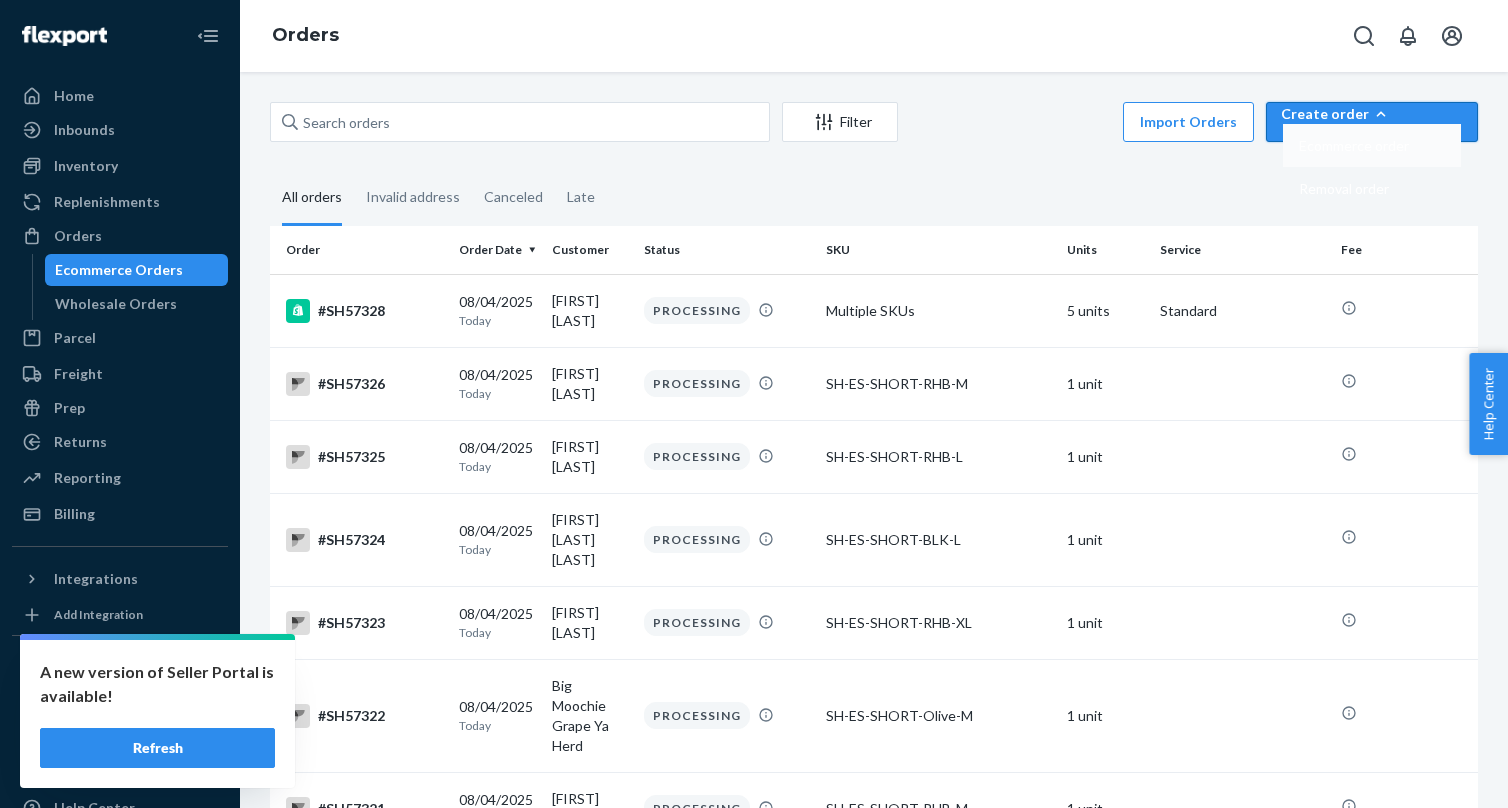 click on "Ecommerce order" at bounding box center [1354, 146] 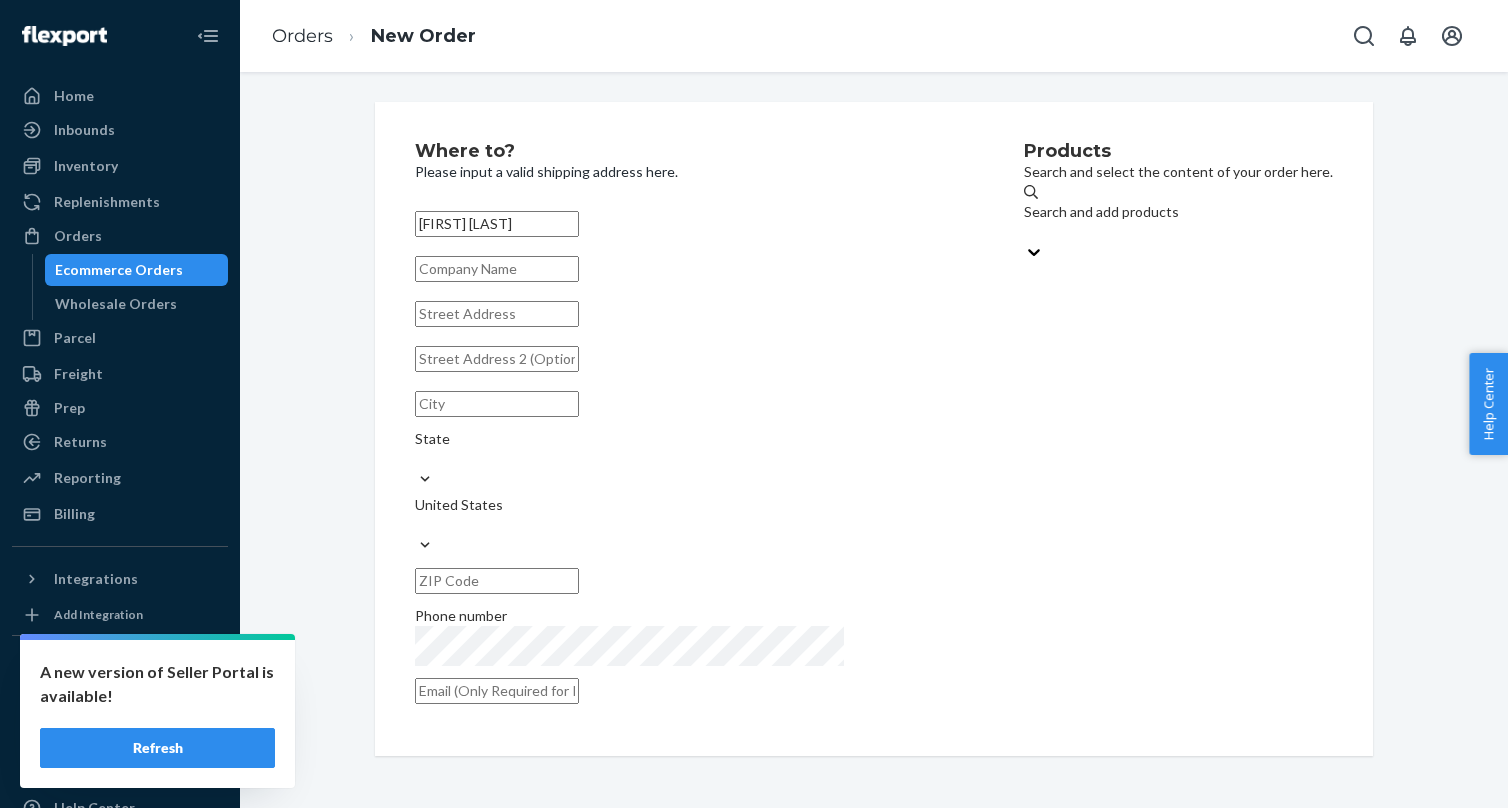type on "[FIRST] [LAST]" 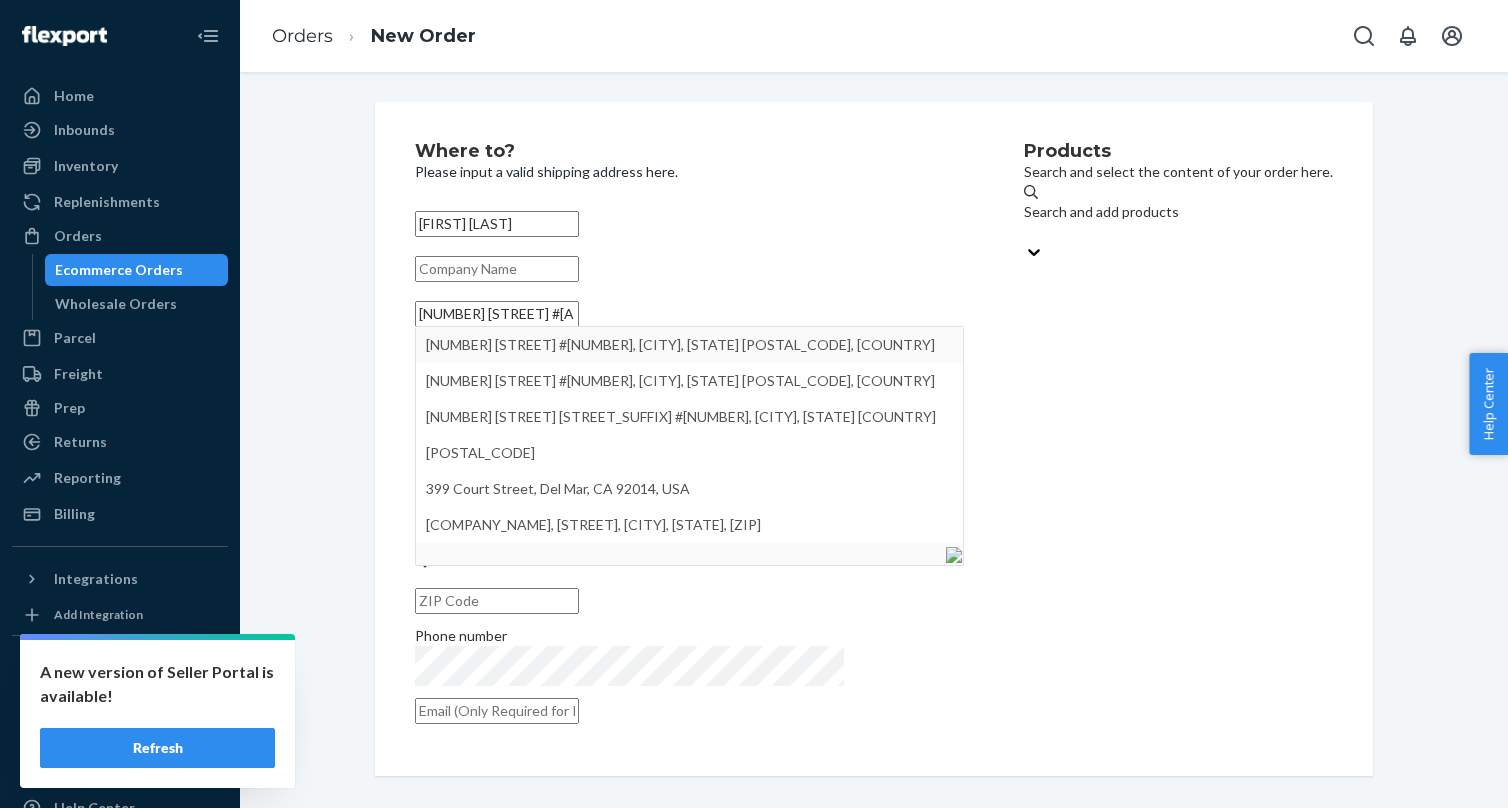 type on "[NUMBER] [STREET] #[APT], [CITY] [STATE] [POSTAL_CODE]" 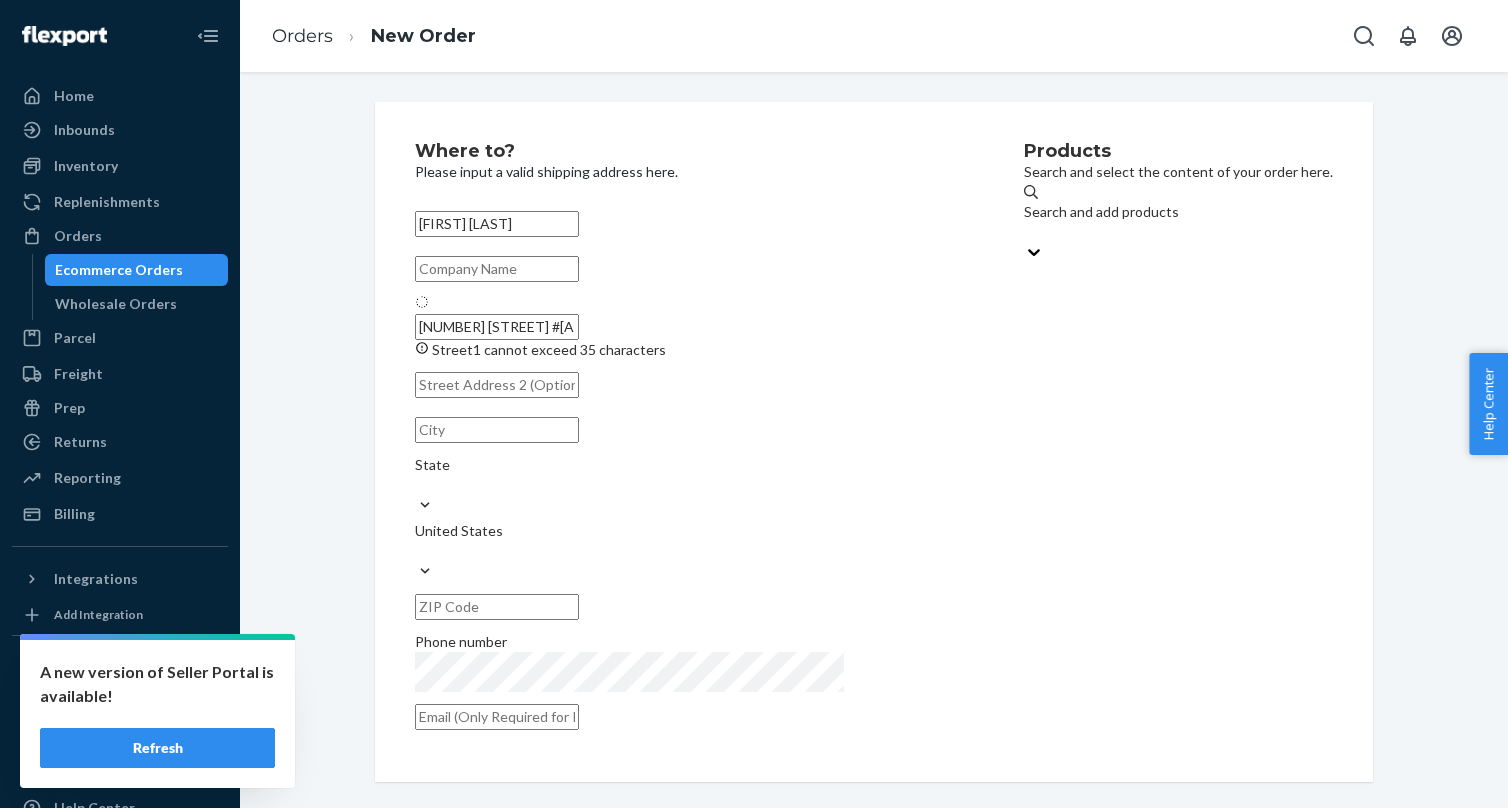 type on "311" 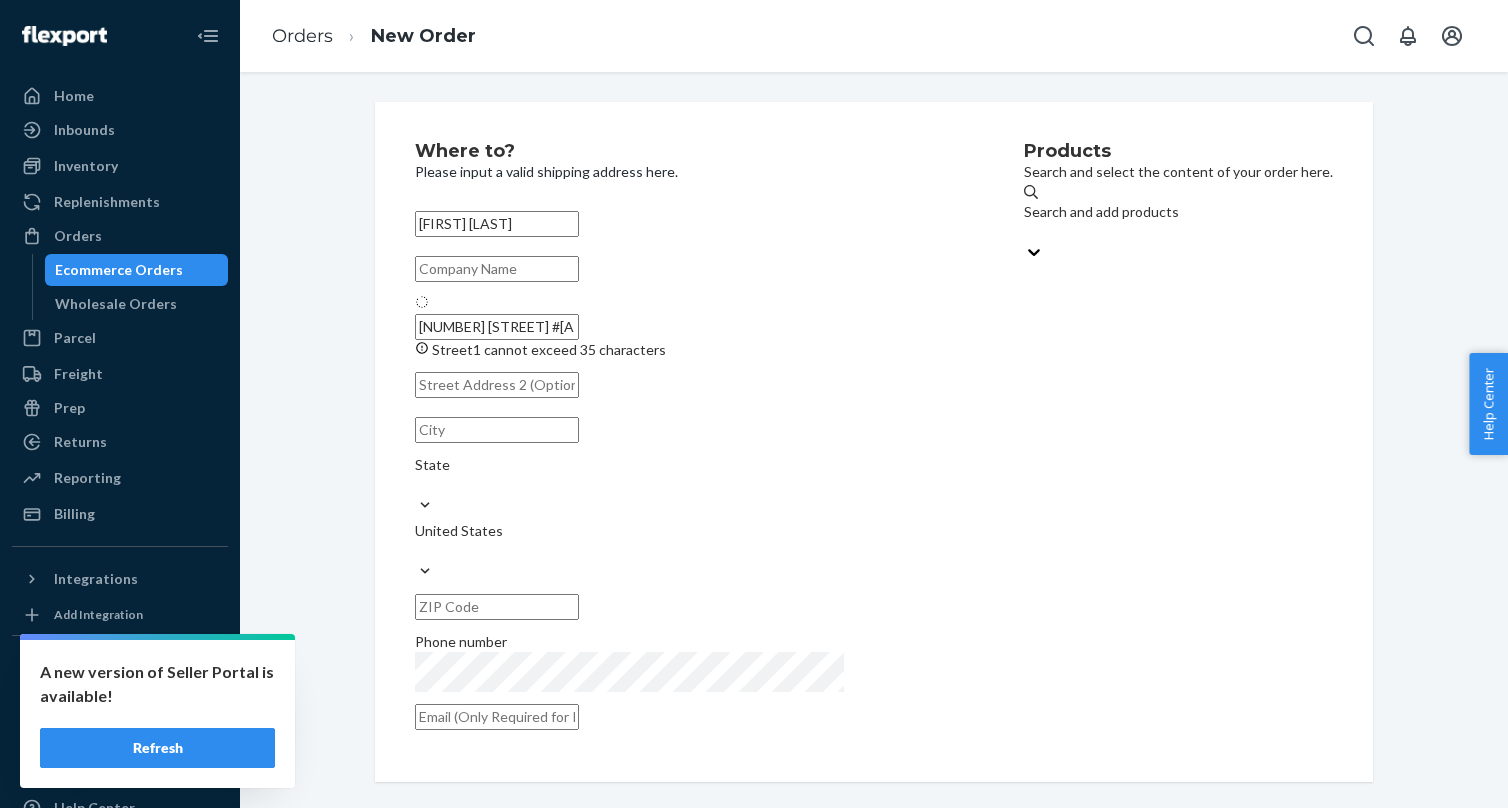 type on "[POSTAL_CODE]" 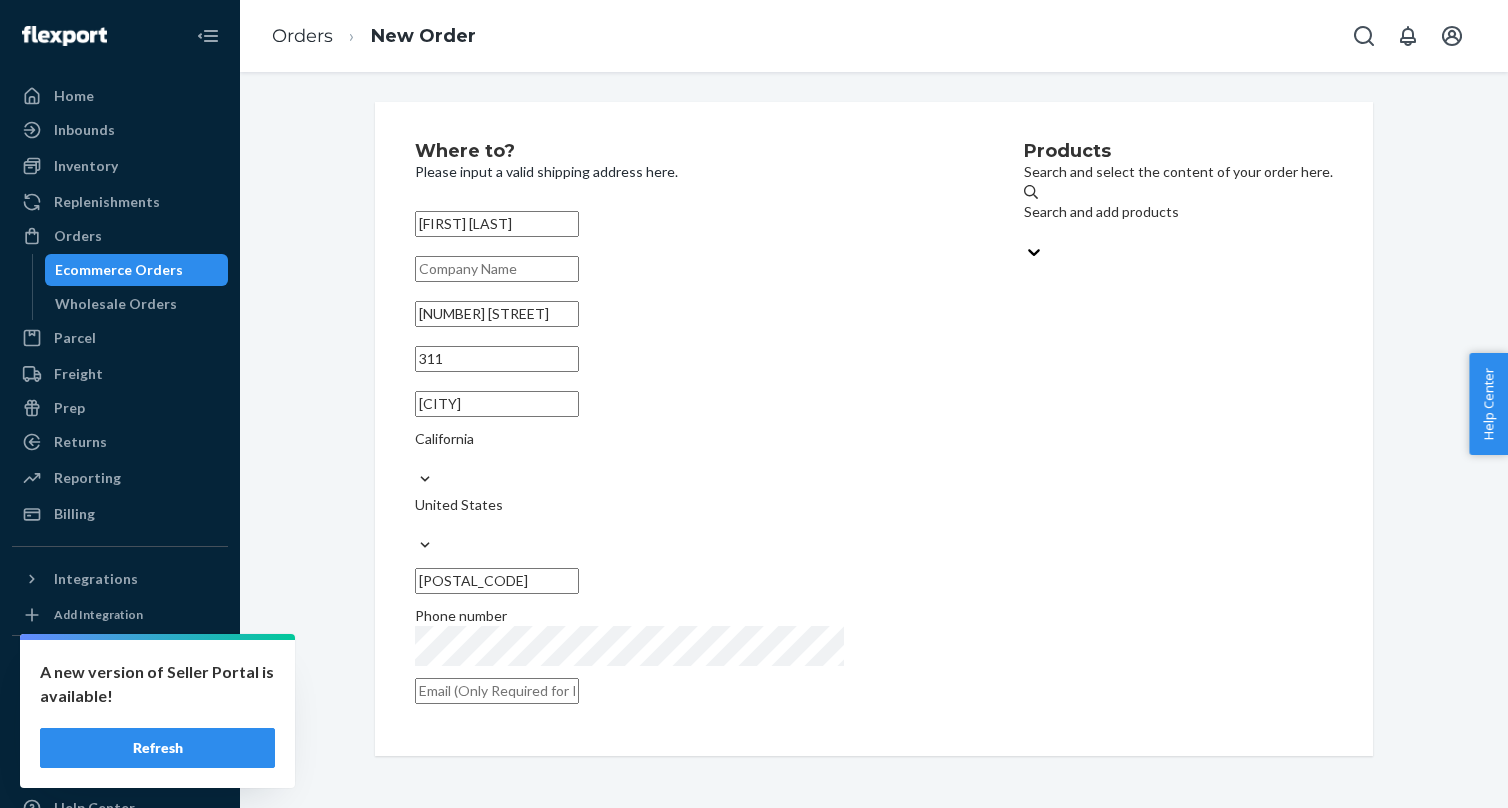 click on "Search and add products" at bounding box center [1178, 222] 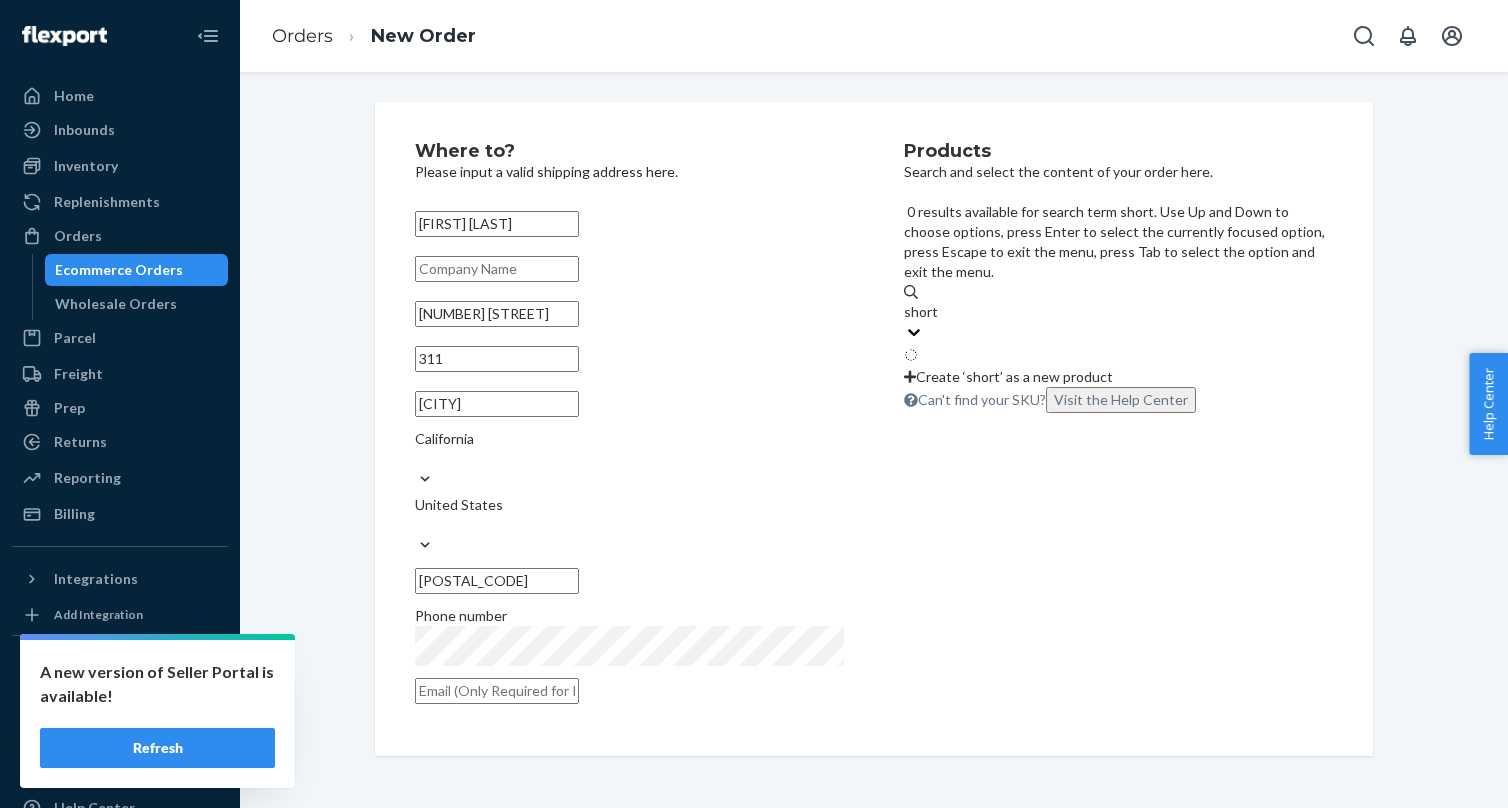 type on "shorts" 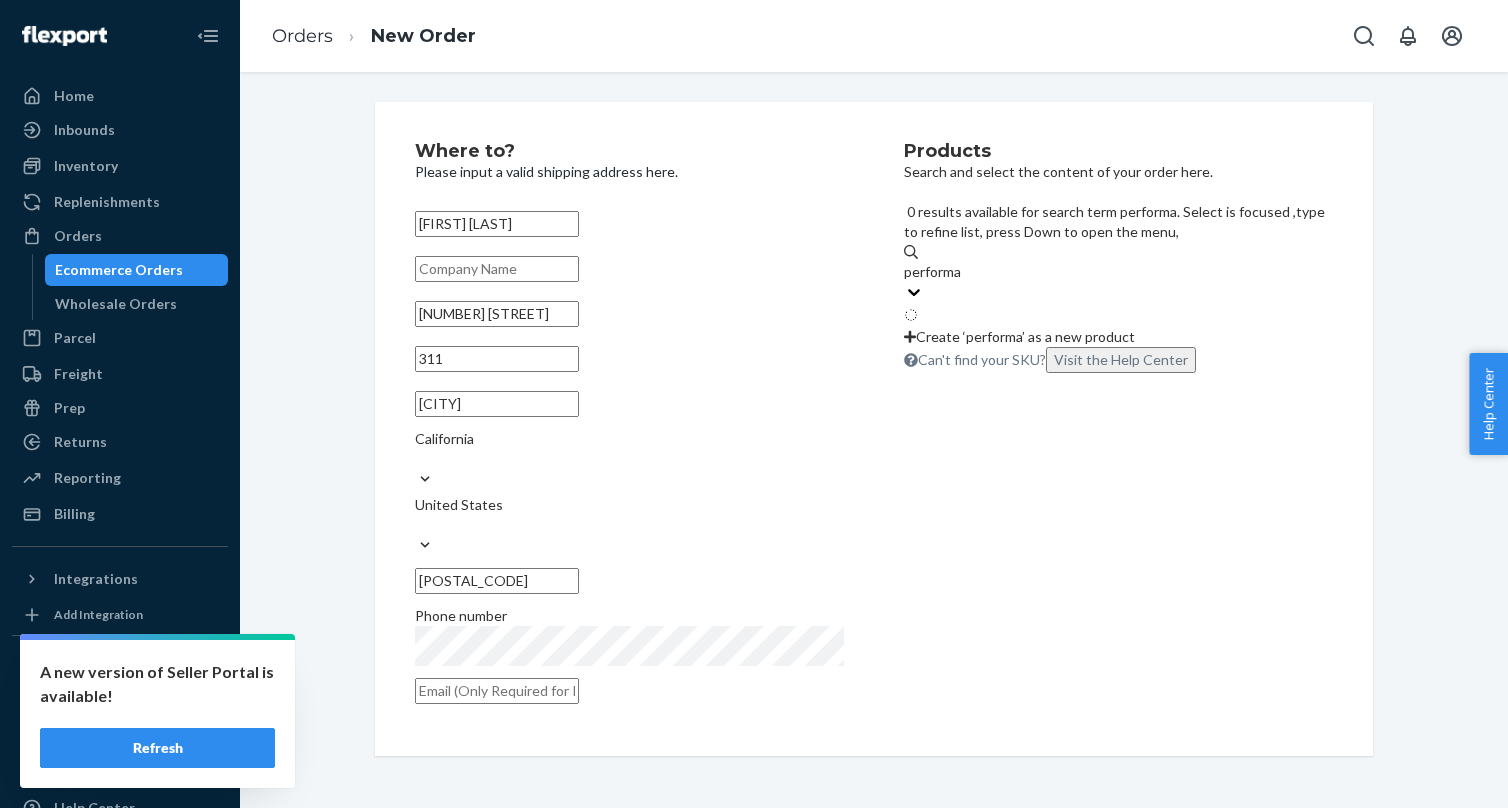 type on "performan" 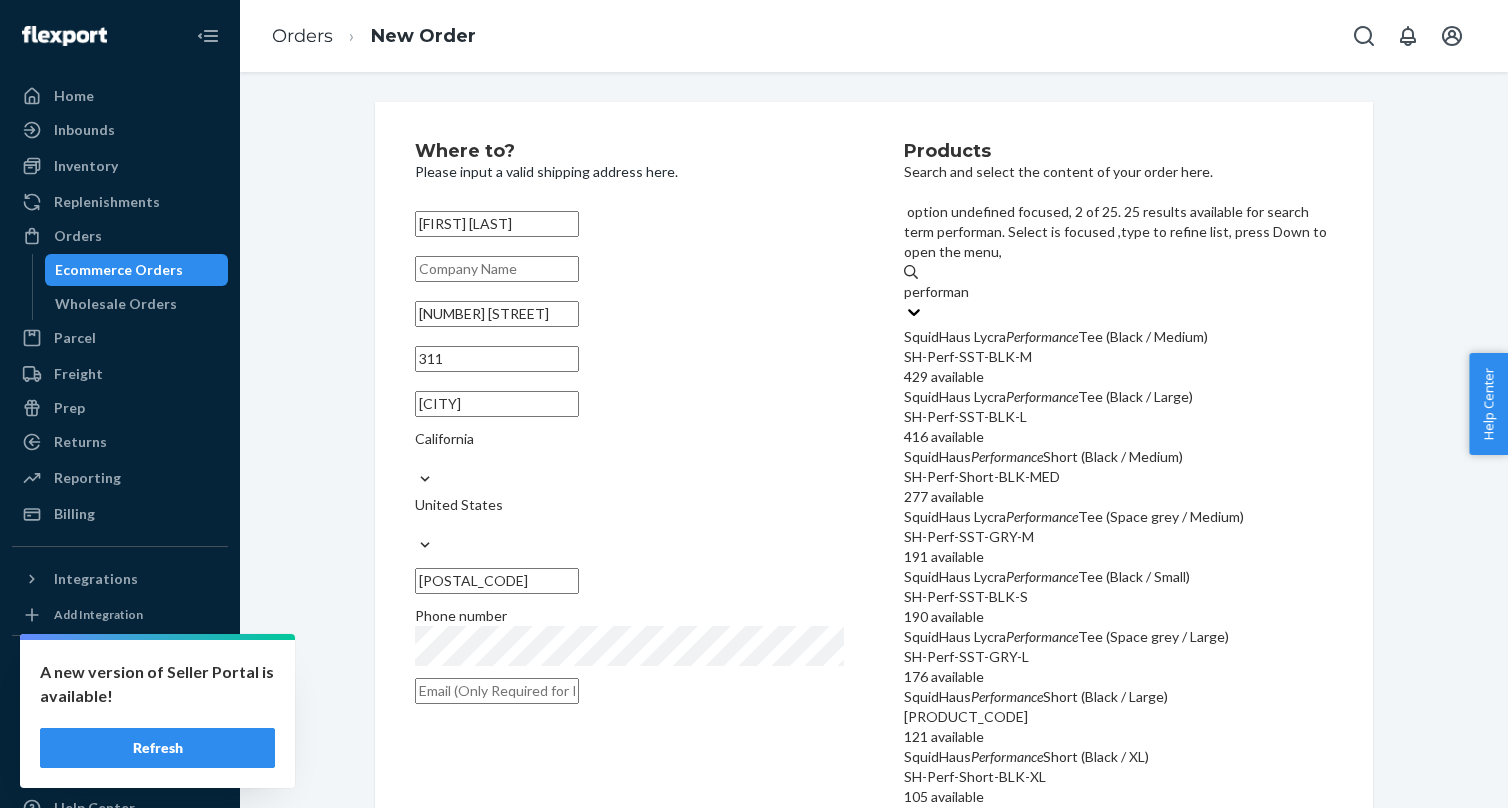 click on "SH-Perf-SST-BLK-L" at bounding box center (1118, 417) 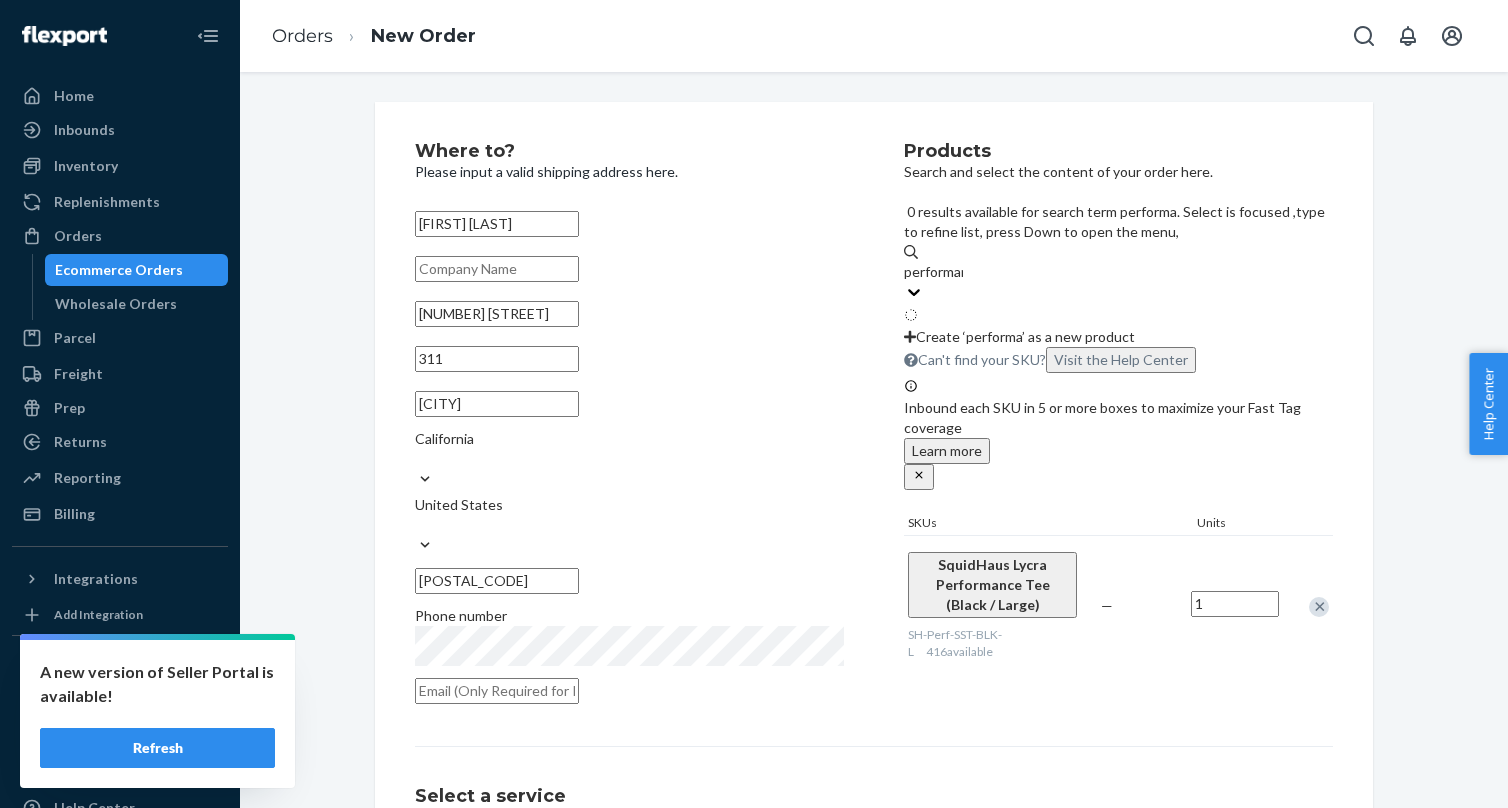 type on "performanc" 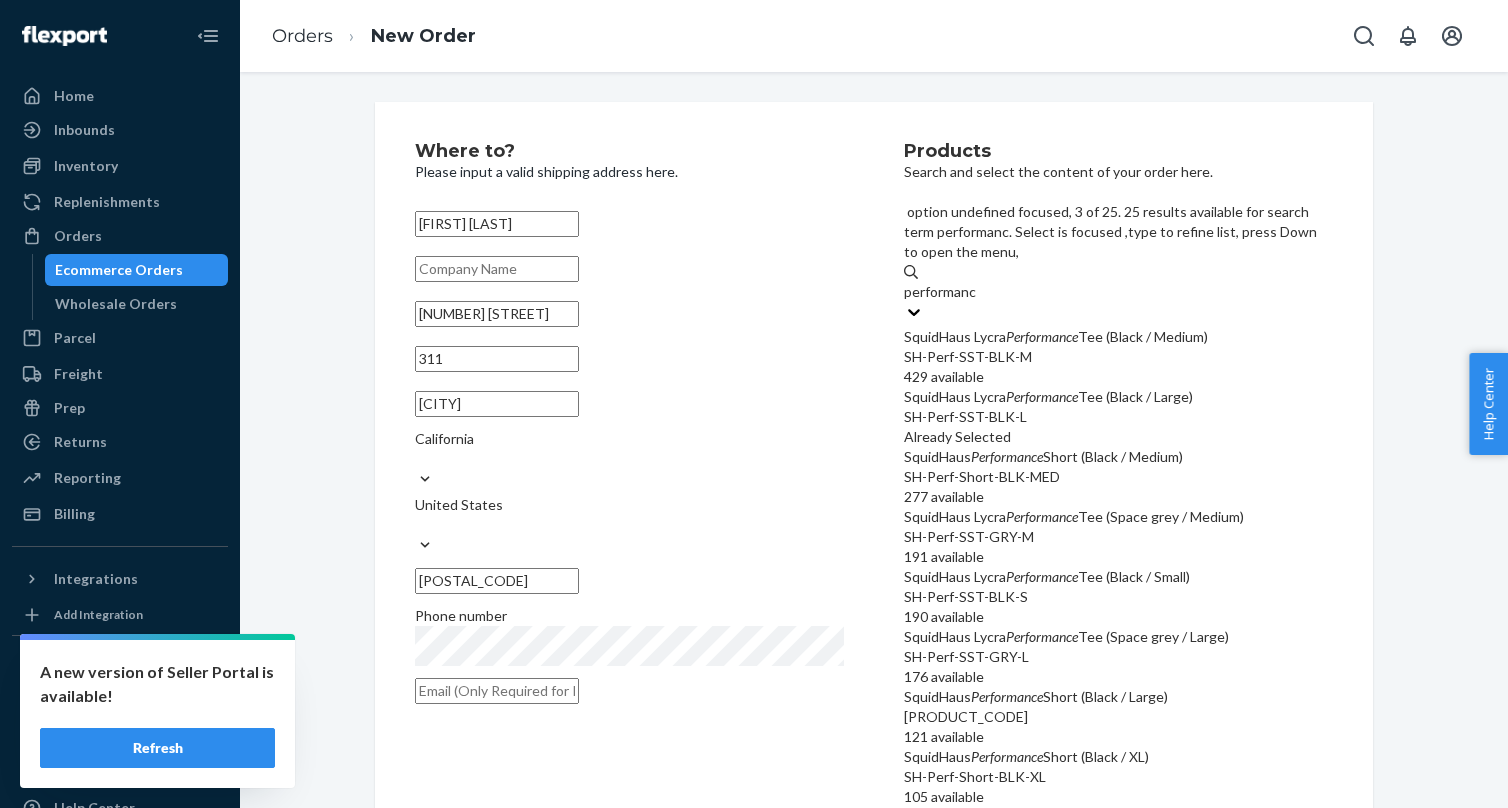 scroll, scrollTop: 79, scrollLeft: 0, axis: vertical 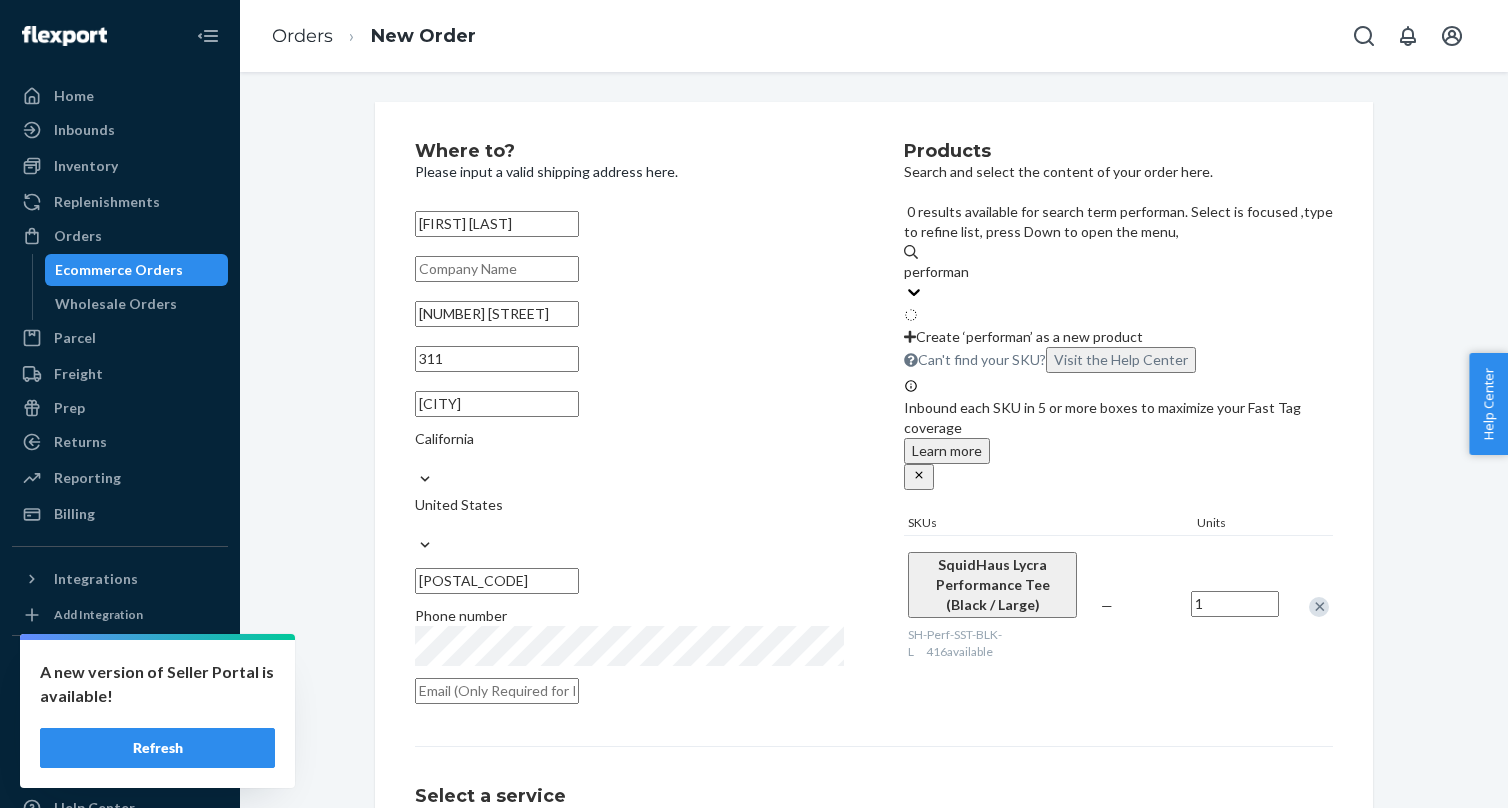 type on "performanc" 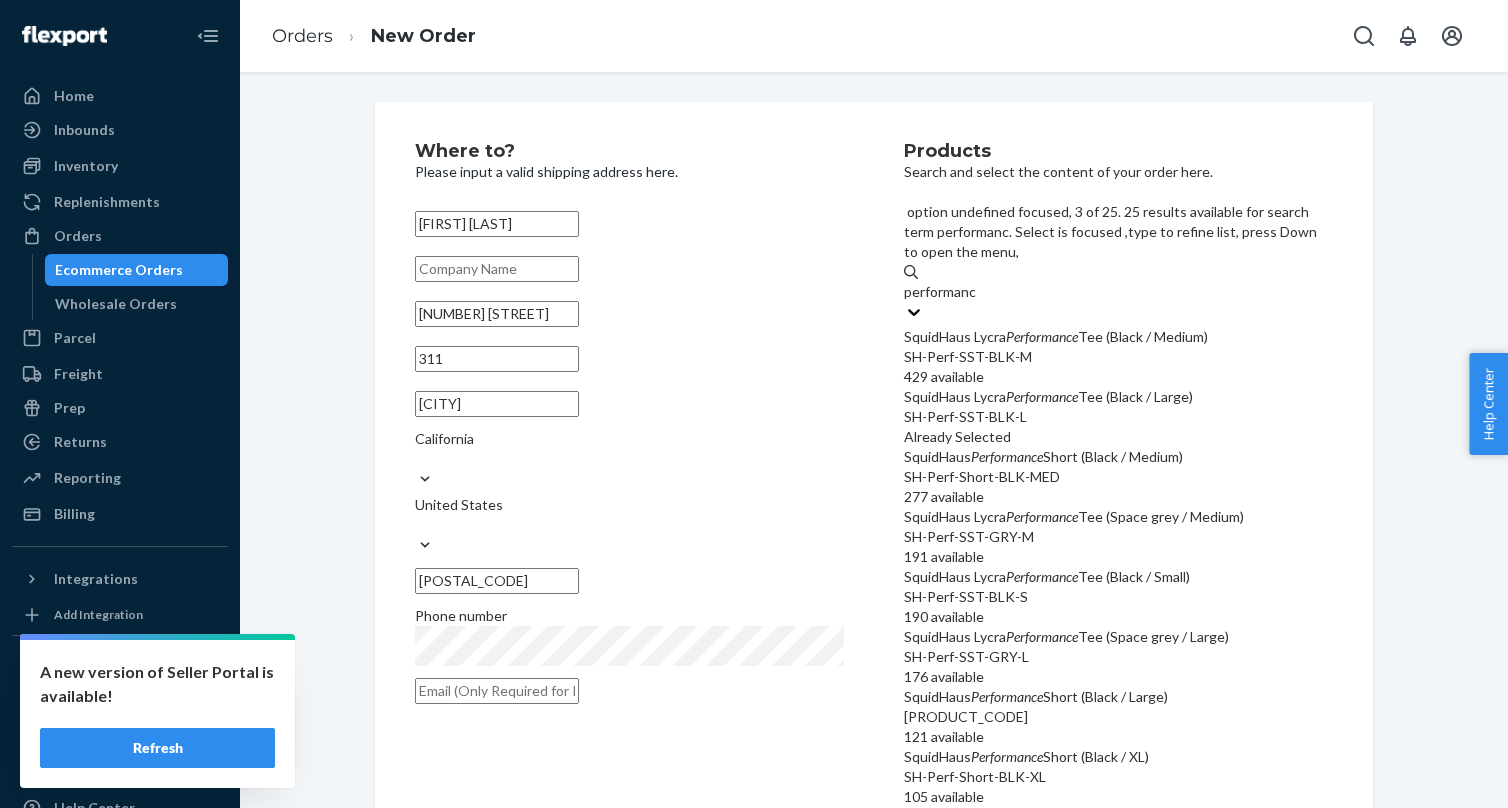 click on "SH-Perf-Short-BLK-MED" at bounding box center [1118, 477] 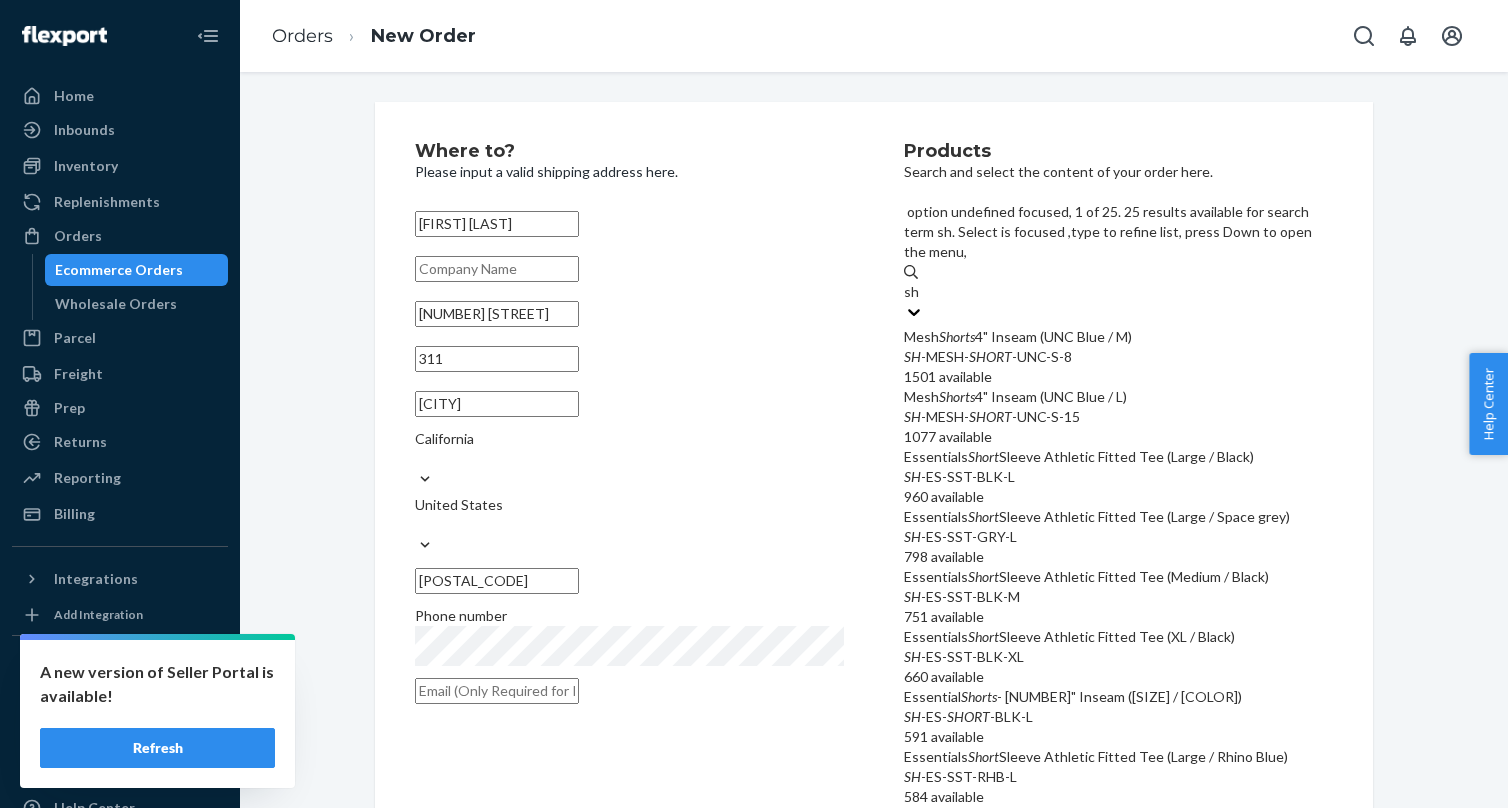 type on "s" 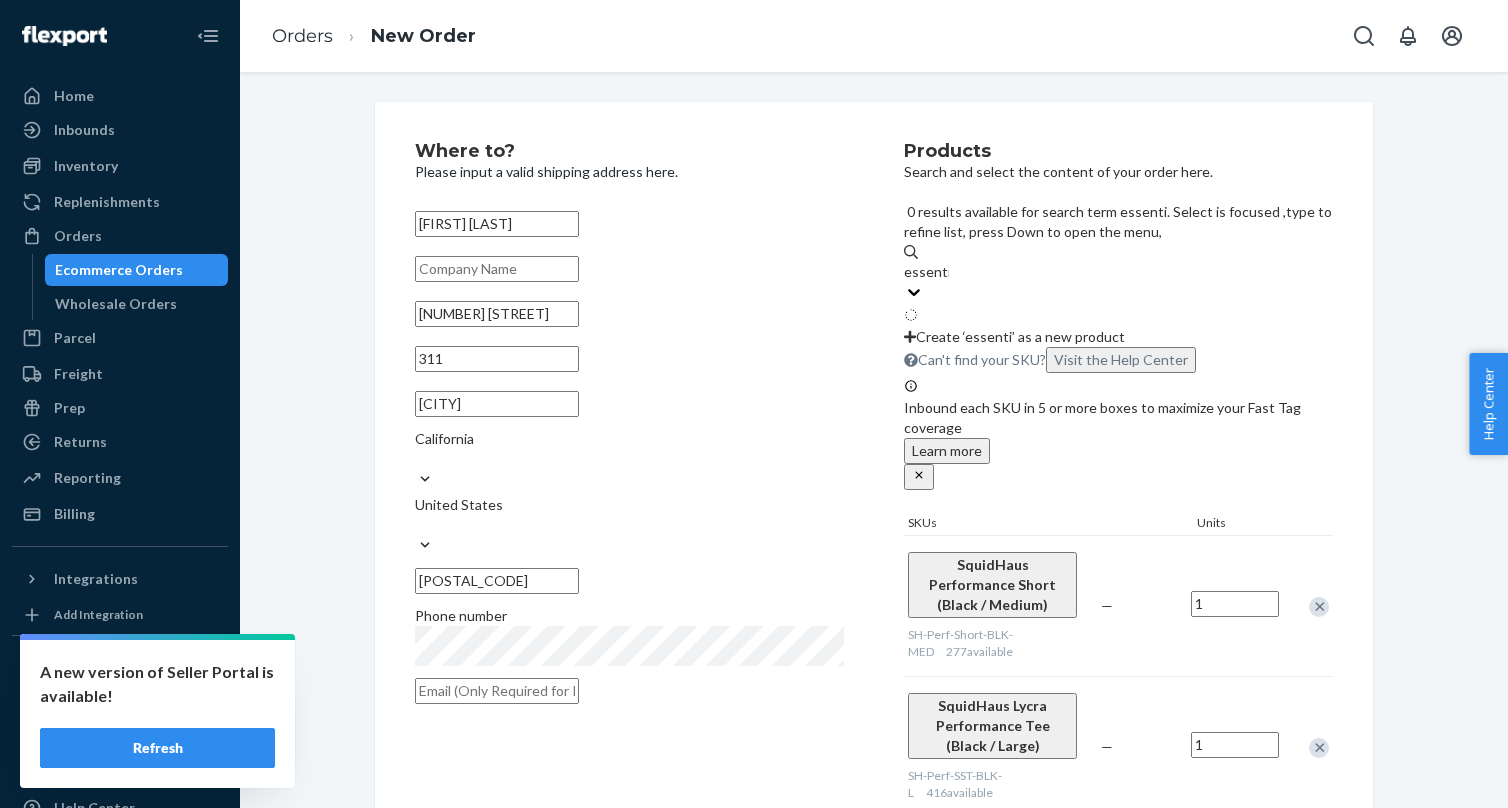 type on "essential" 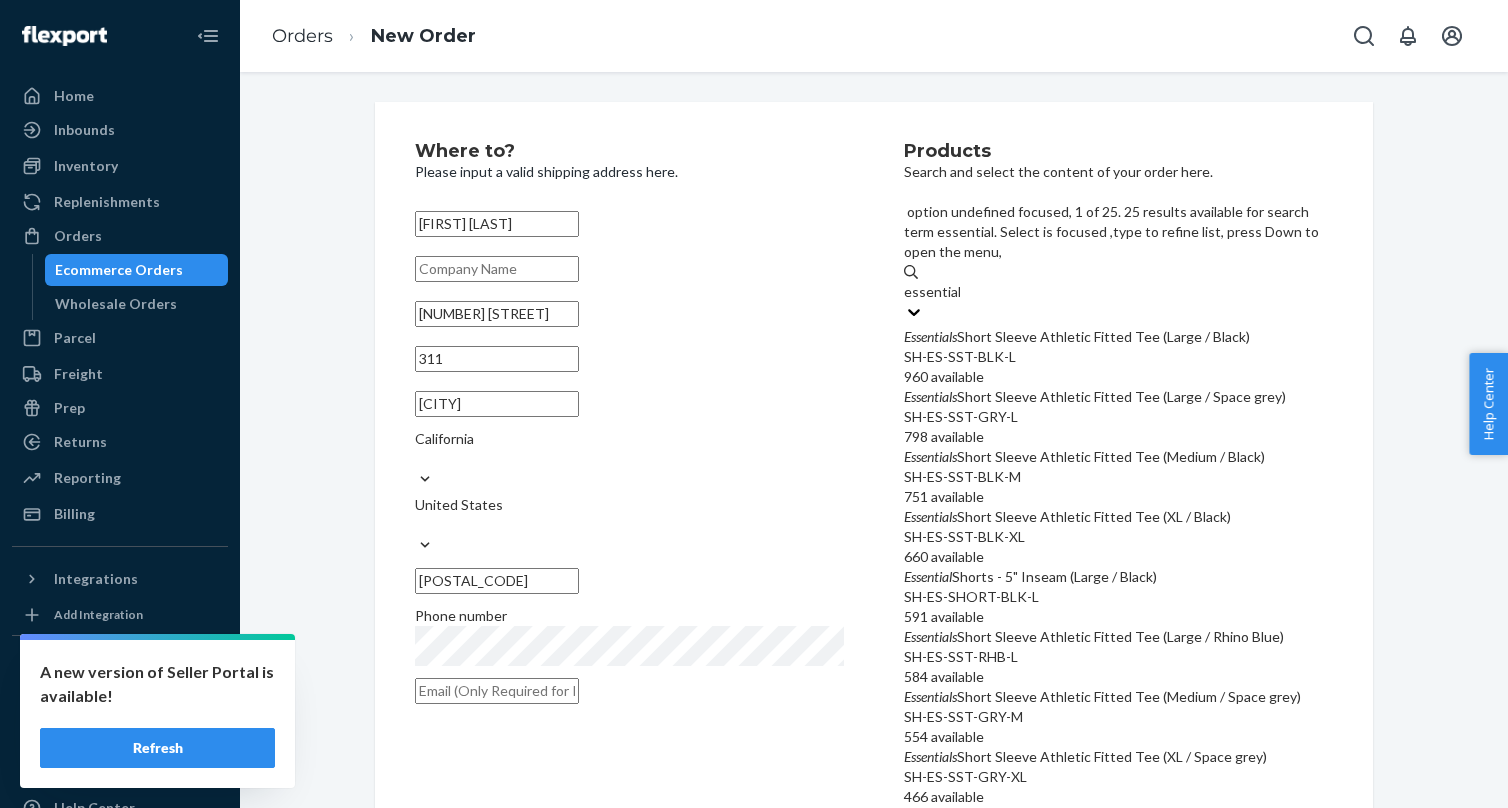 click on "SH-ES-SST-BLK-L" at bounding box center [1118, 357] 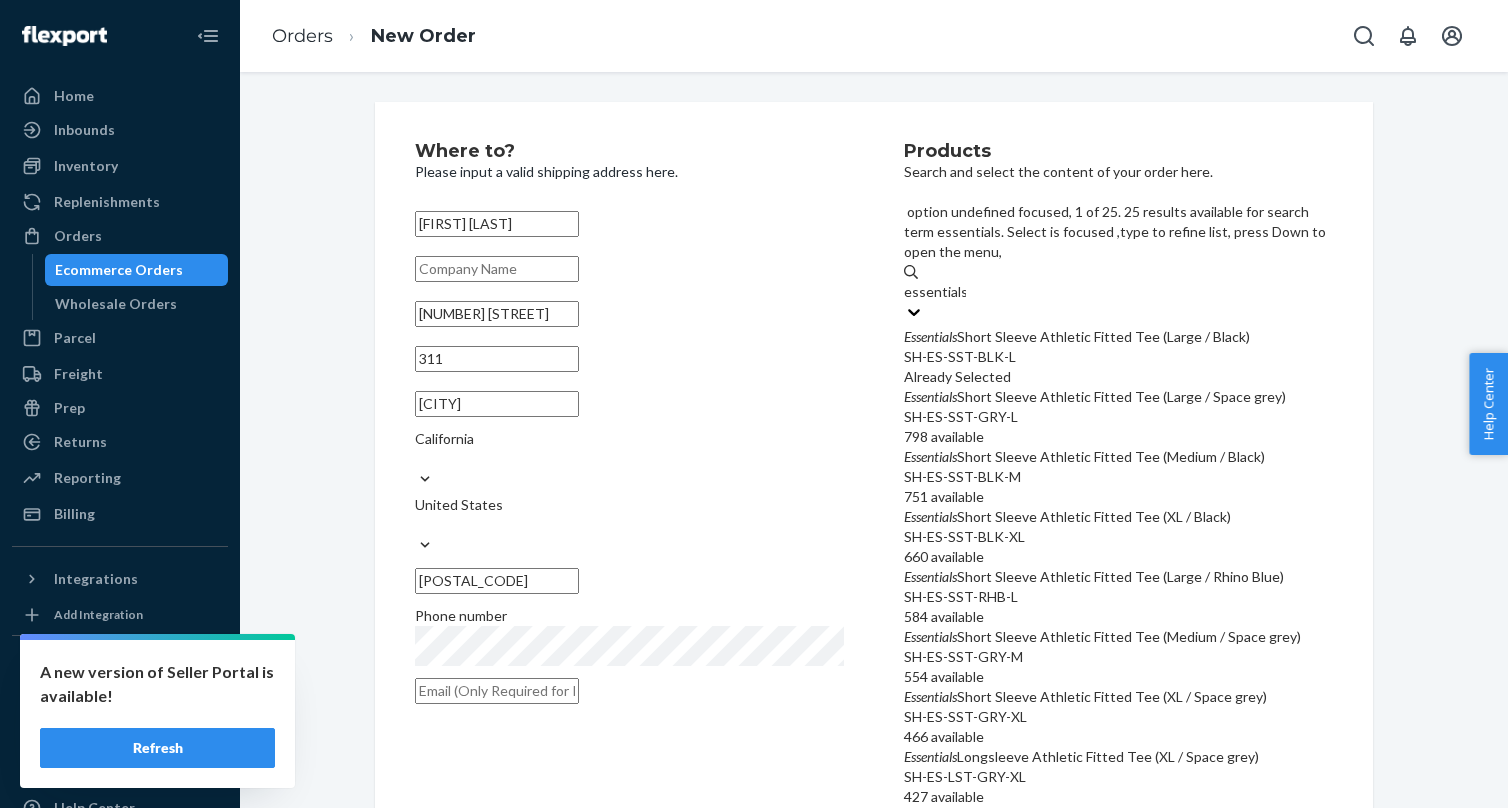 type on "essential" 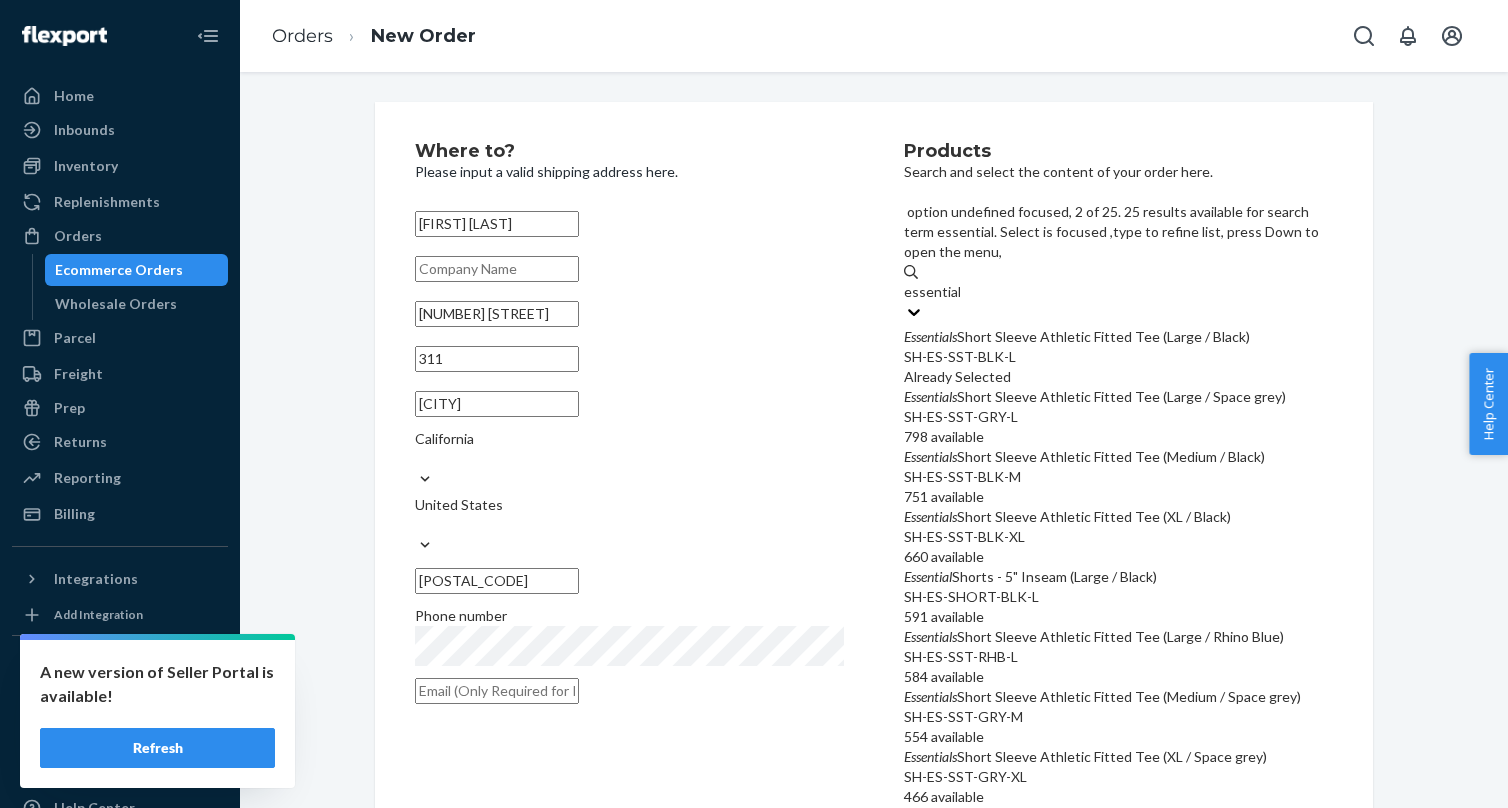 scroll, scrollTop: 26, scrollLeft: 0, axis: vertical 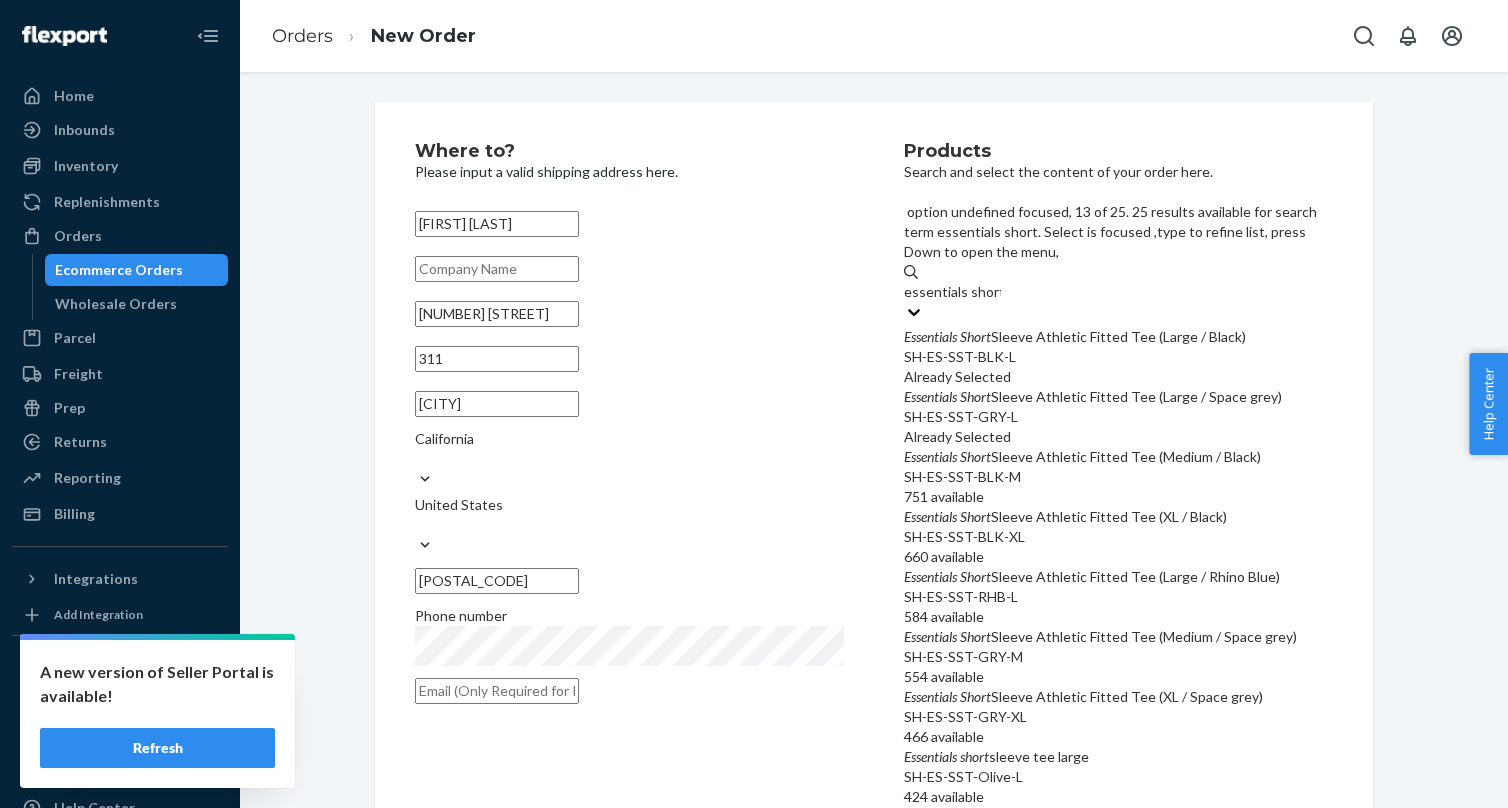 click on "essentials short" at bounding box center [952, 292] 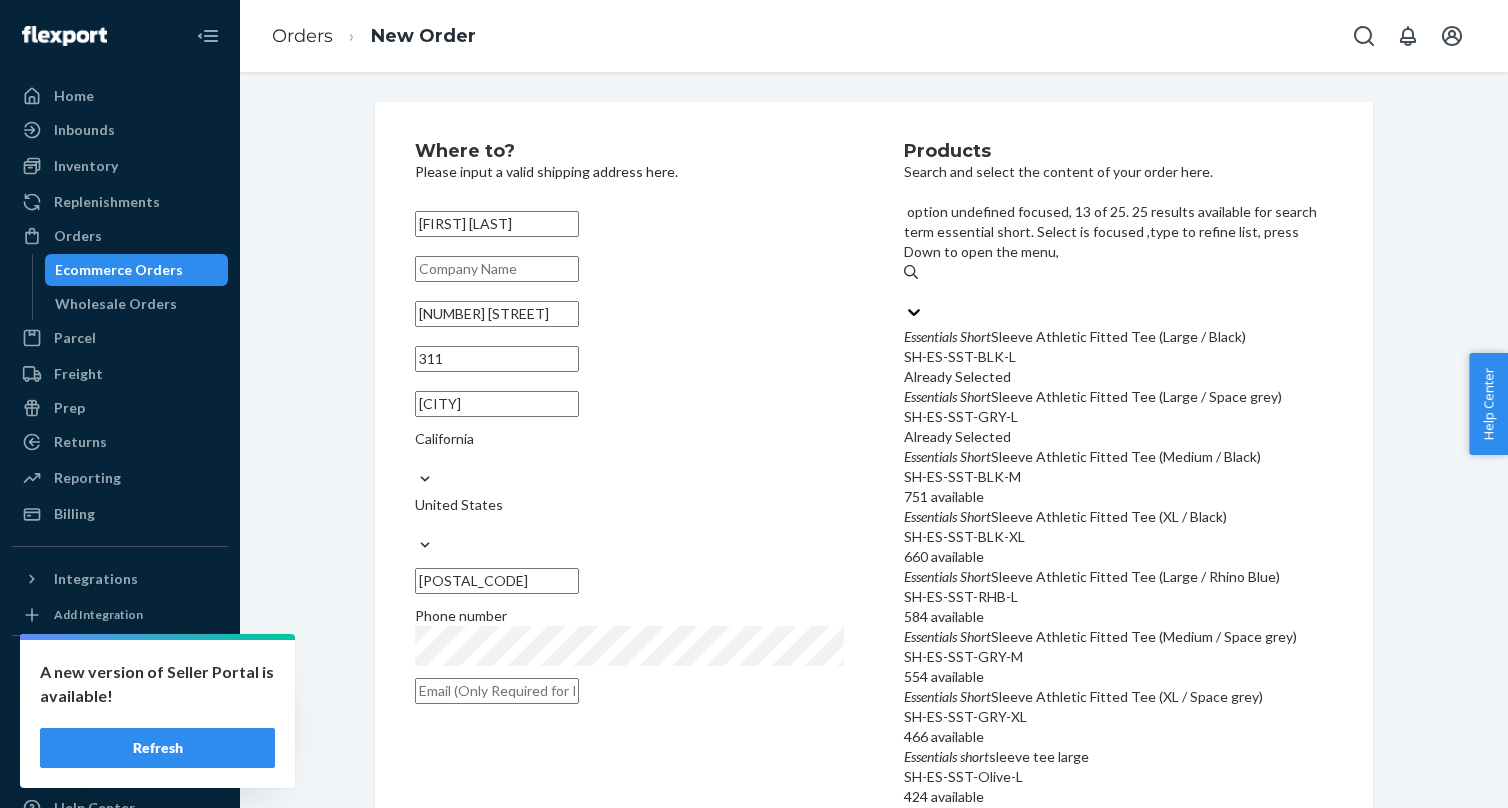 click on "essential short" at bounding box center [1118, 292] 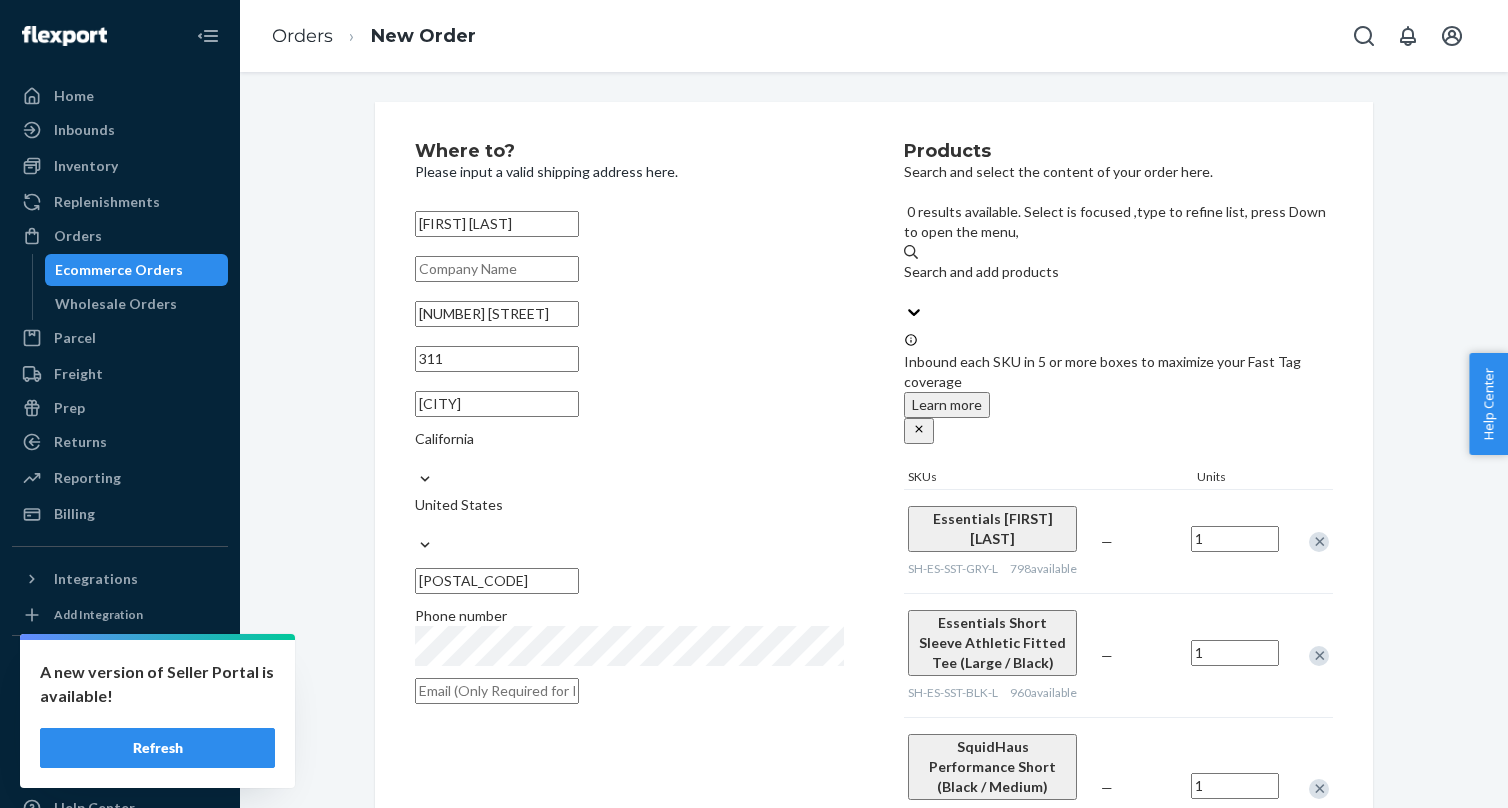 type on "s" 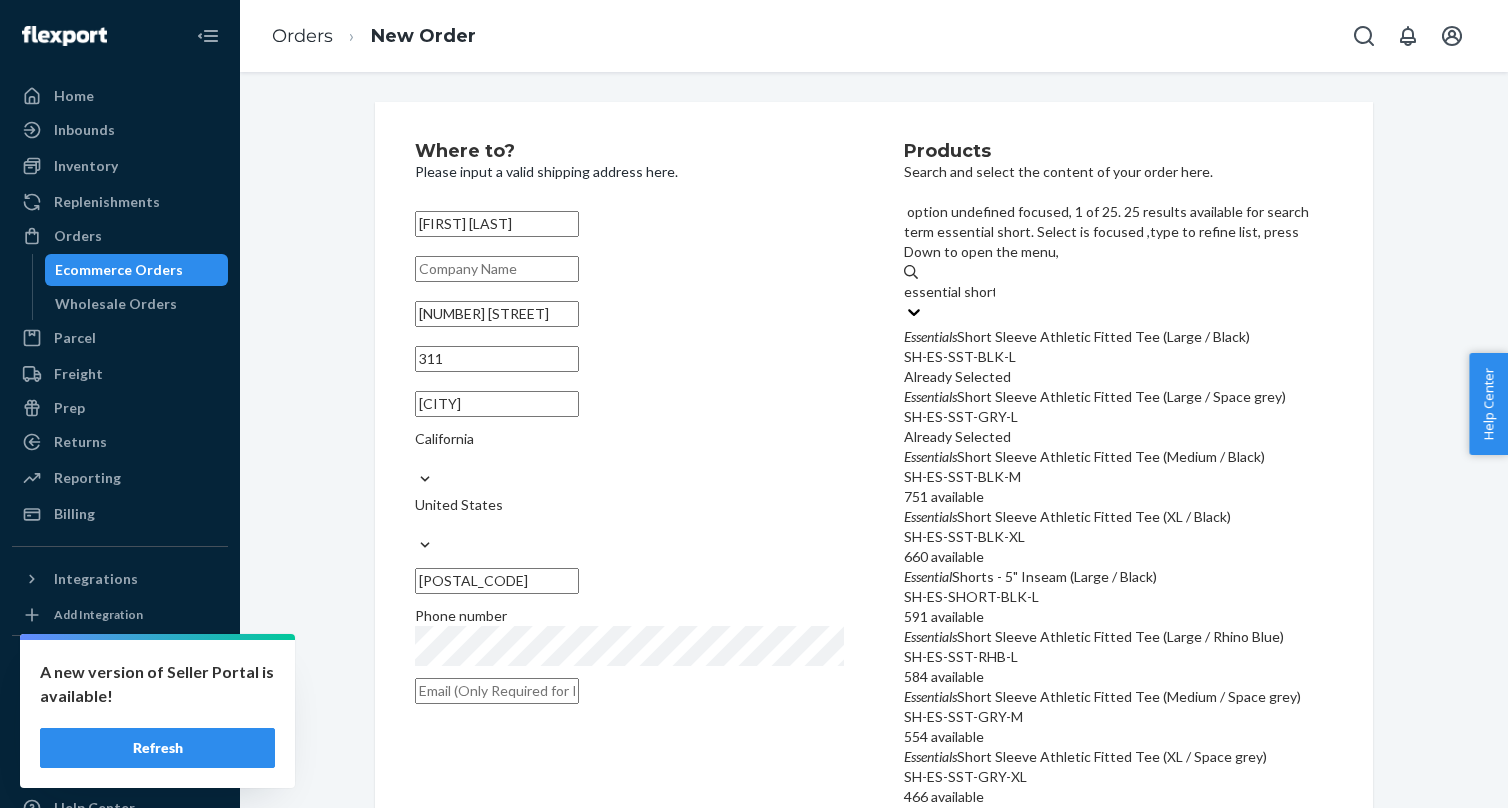 type on "essential shorts" 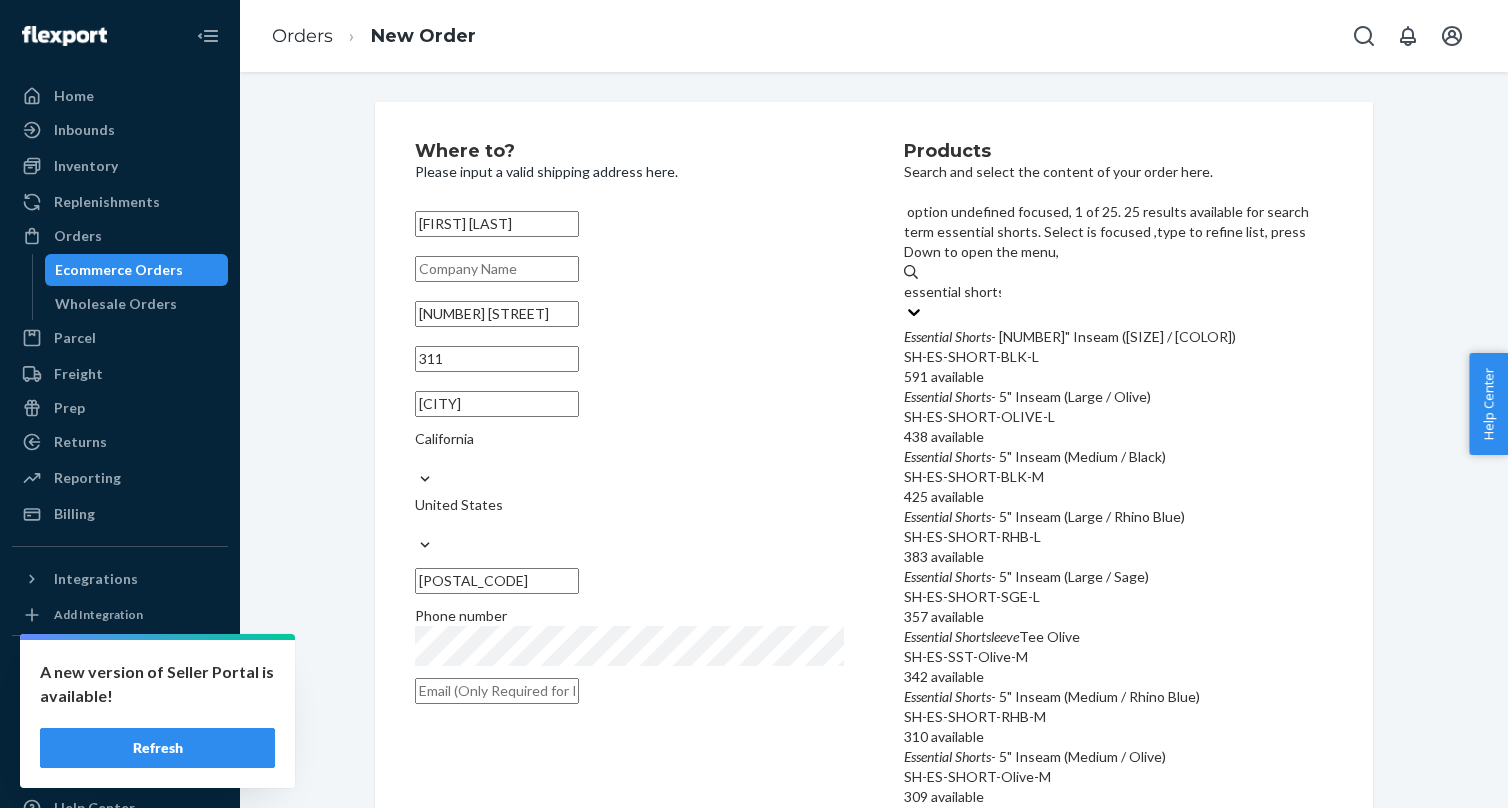 scroll, scrollTop: 0, scrollLeft: 0, axis: both 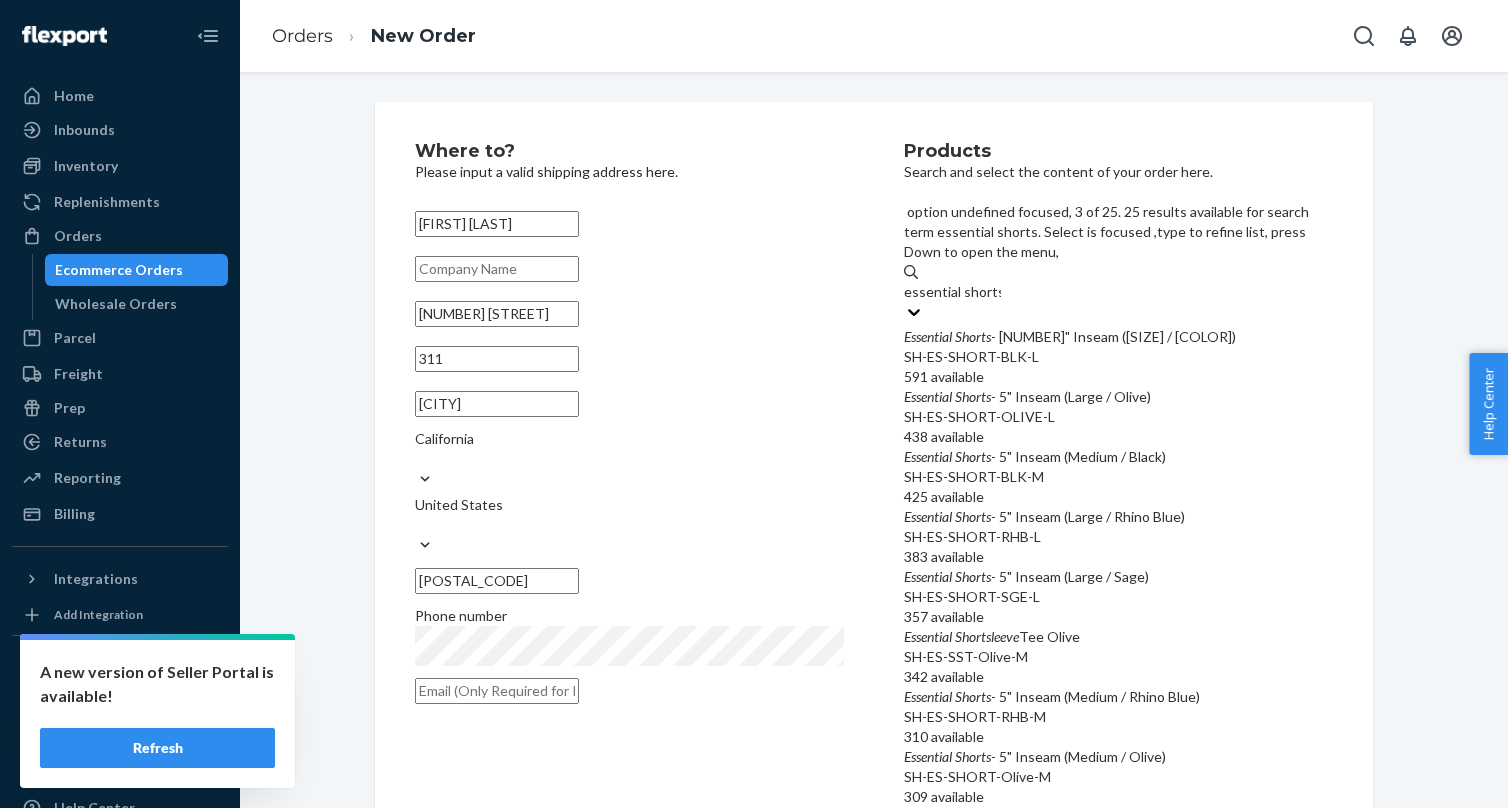 click on "Essential   Shorts  - 5" Inseam (Medium / Black)" at bounding box center [1118, 457] 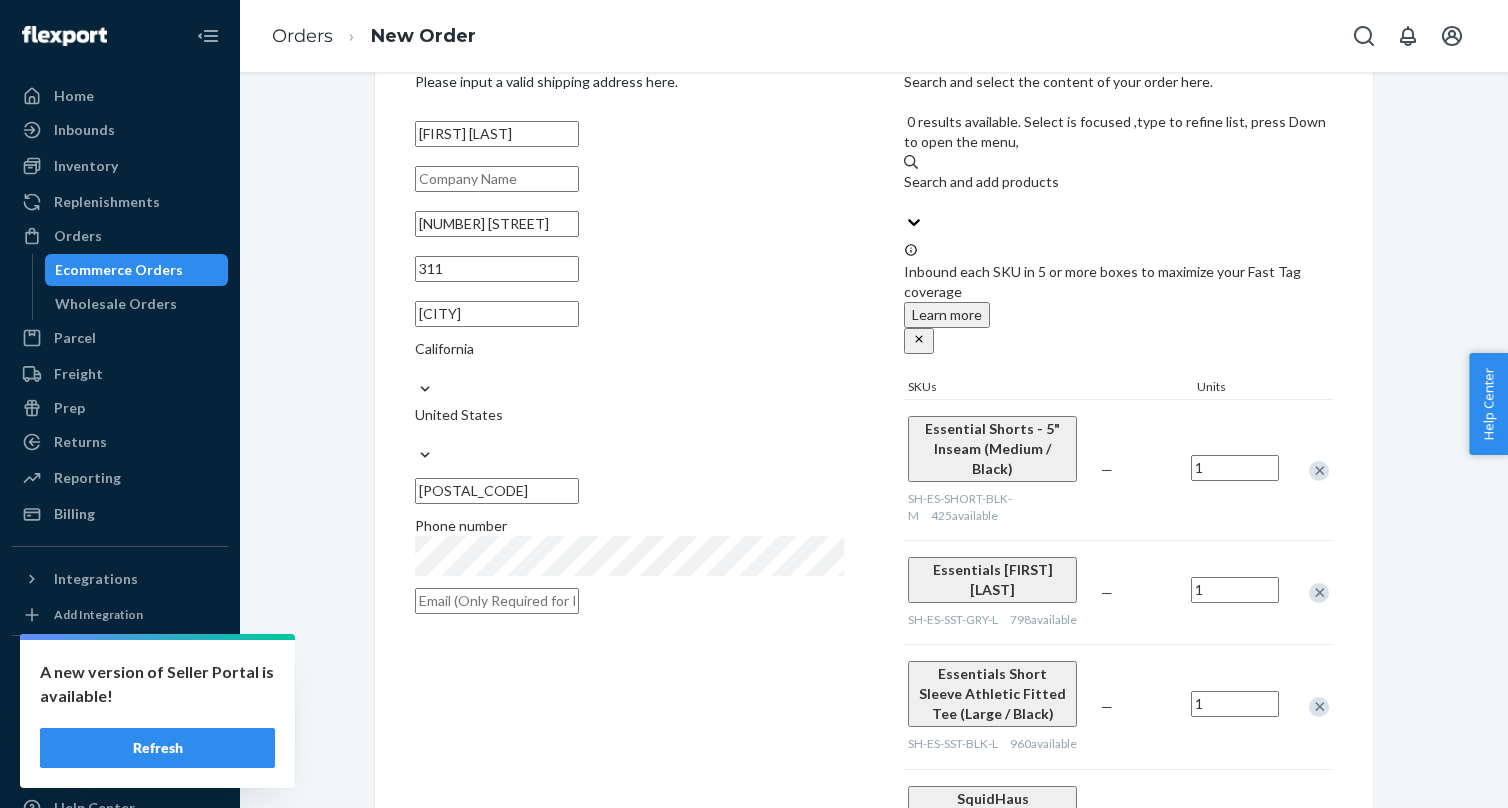 scroll, scrollTop: 109, scrollLeft: 0, axis: vertical 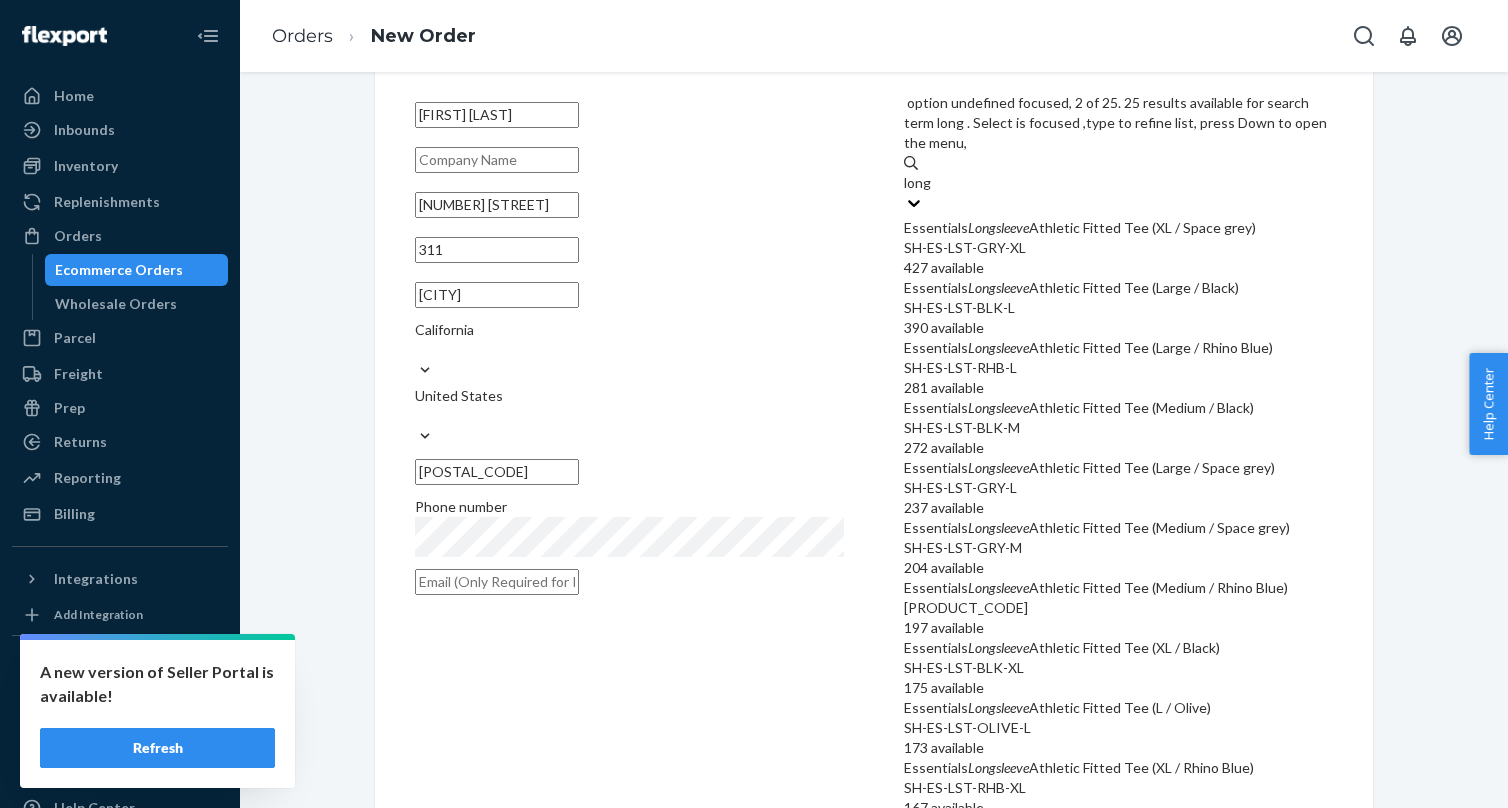 type on "long" 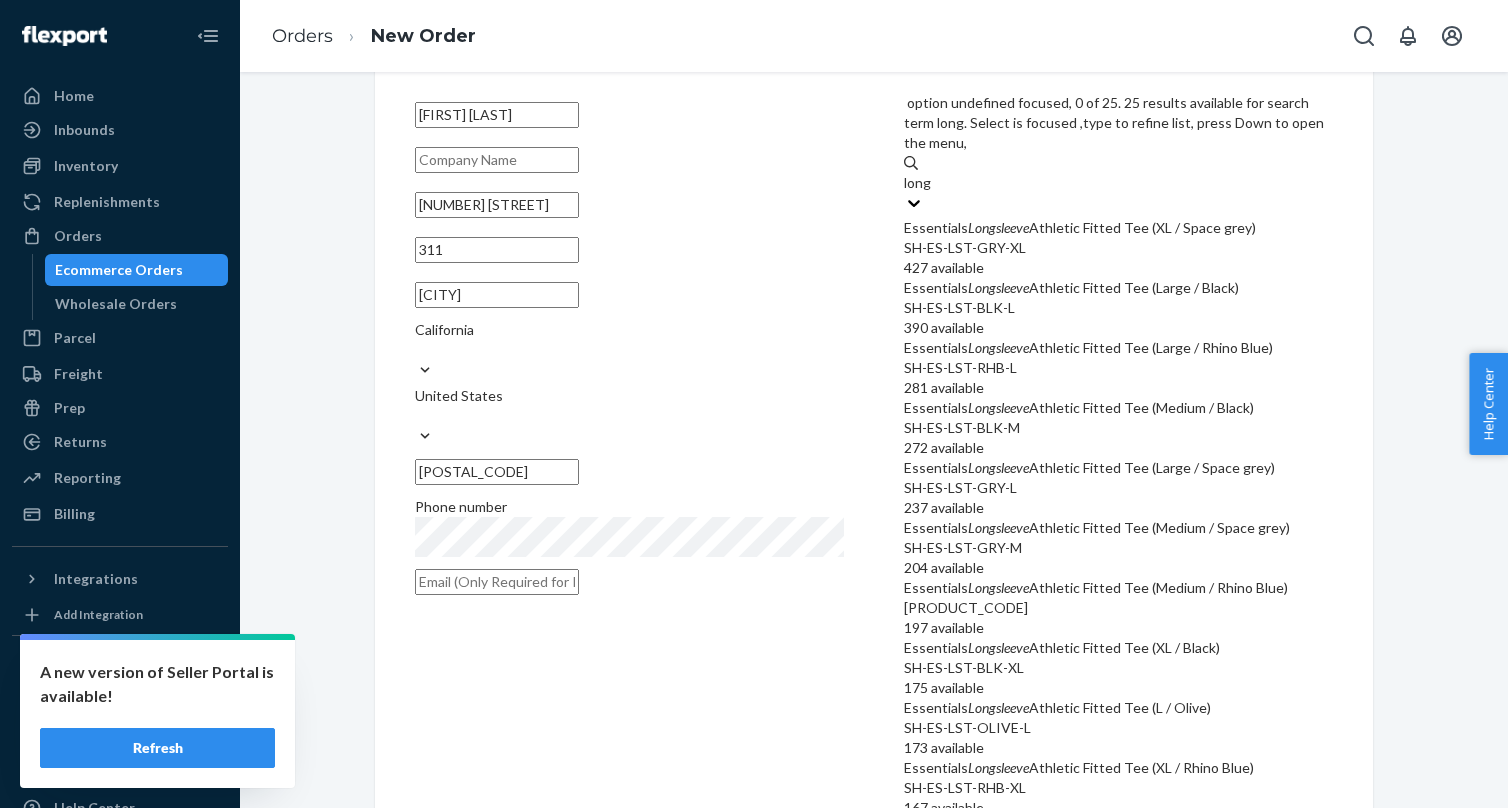 click on "SH-ES-LST-GRY-XL" at bounding box center [1118, 248] 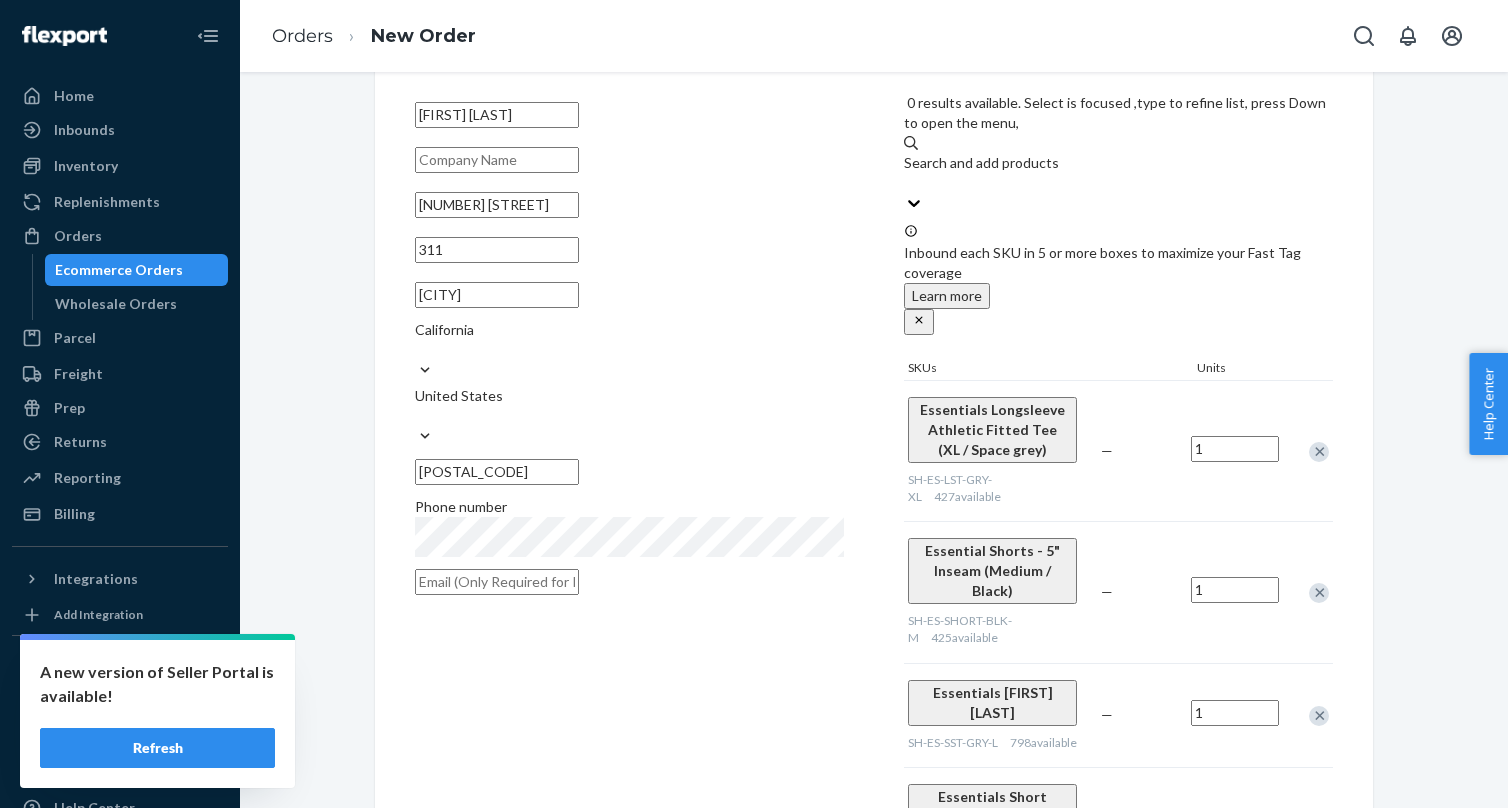 click at bounding box center (1319, 452) 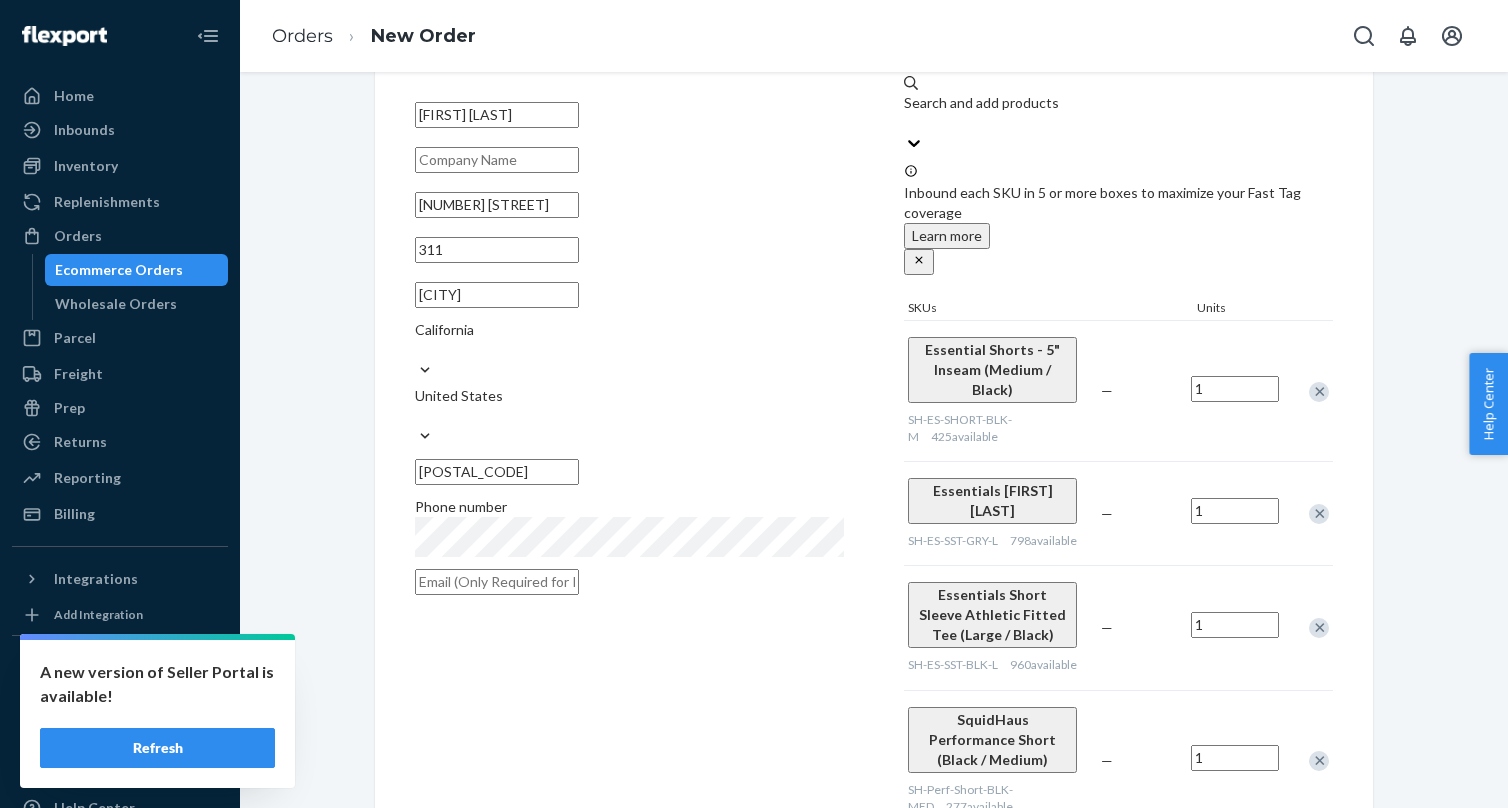 click on "Search and add products" at bounding box center [1118, 113] 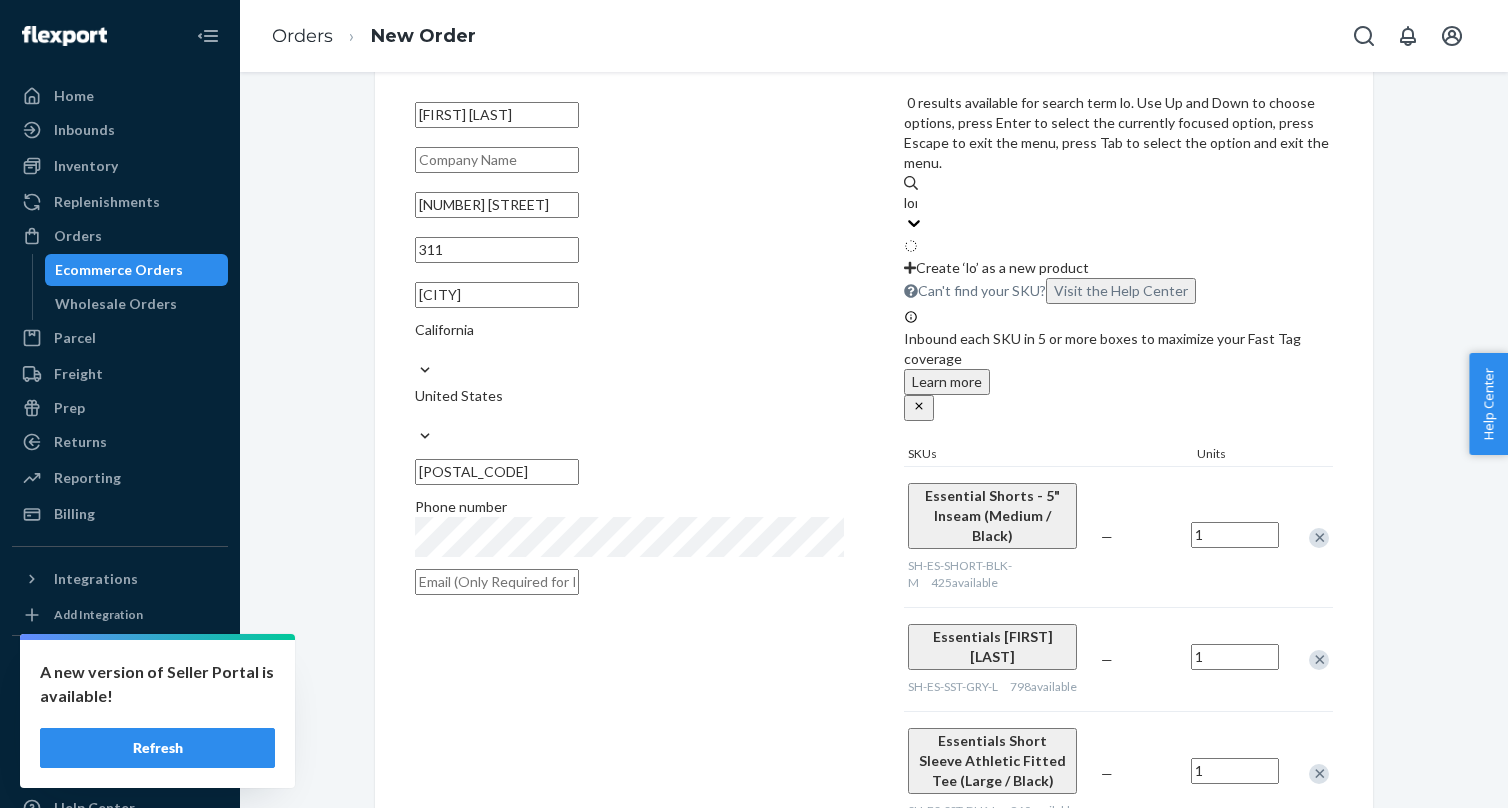 type on "long" 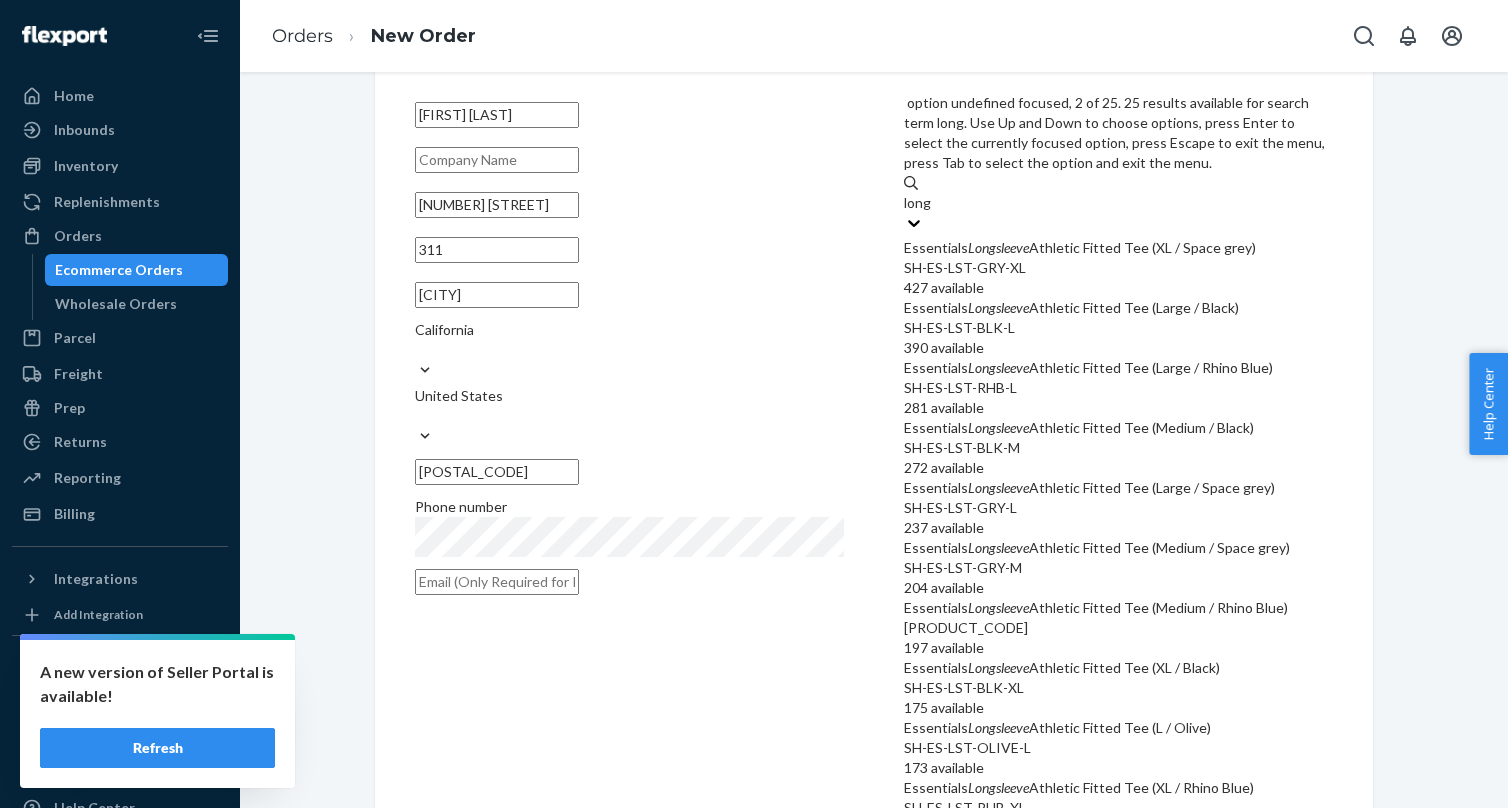 click on "SH-ES-LST-BLK-L" at bounding box center (1118, 328) 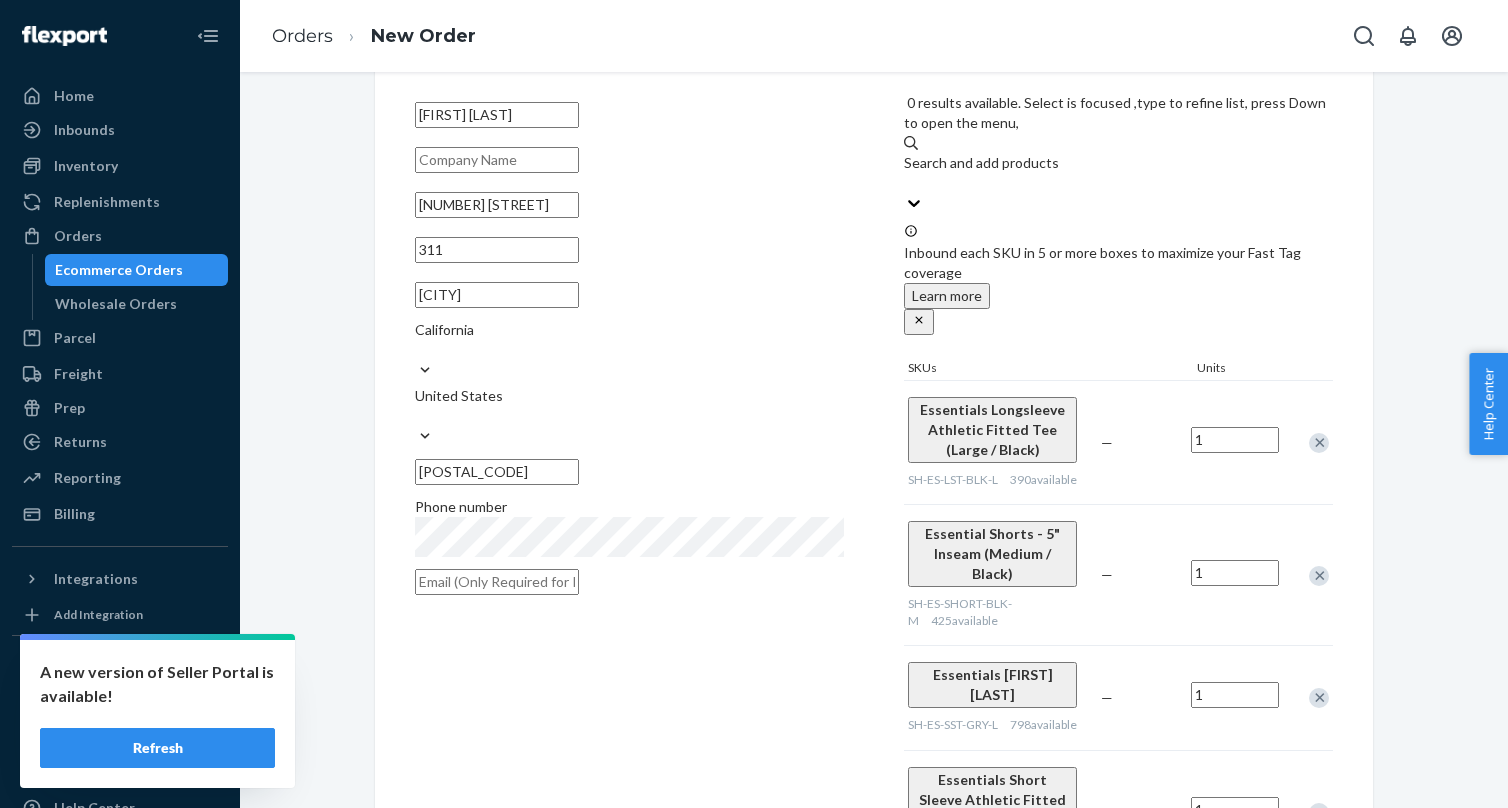 click on "1" at bounding box center [1235, 440] 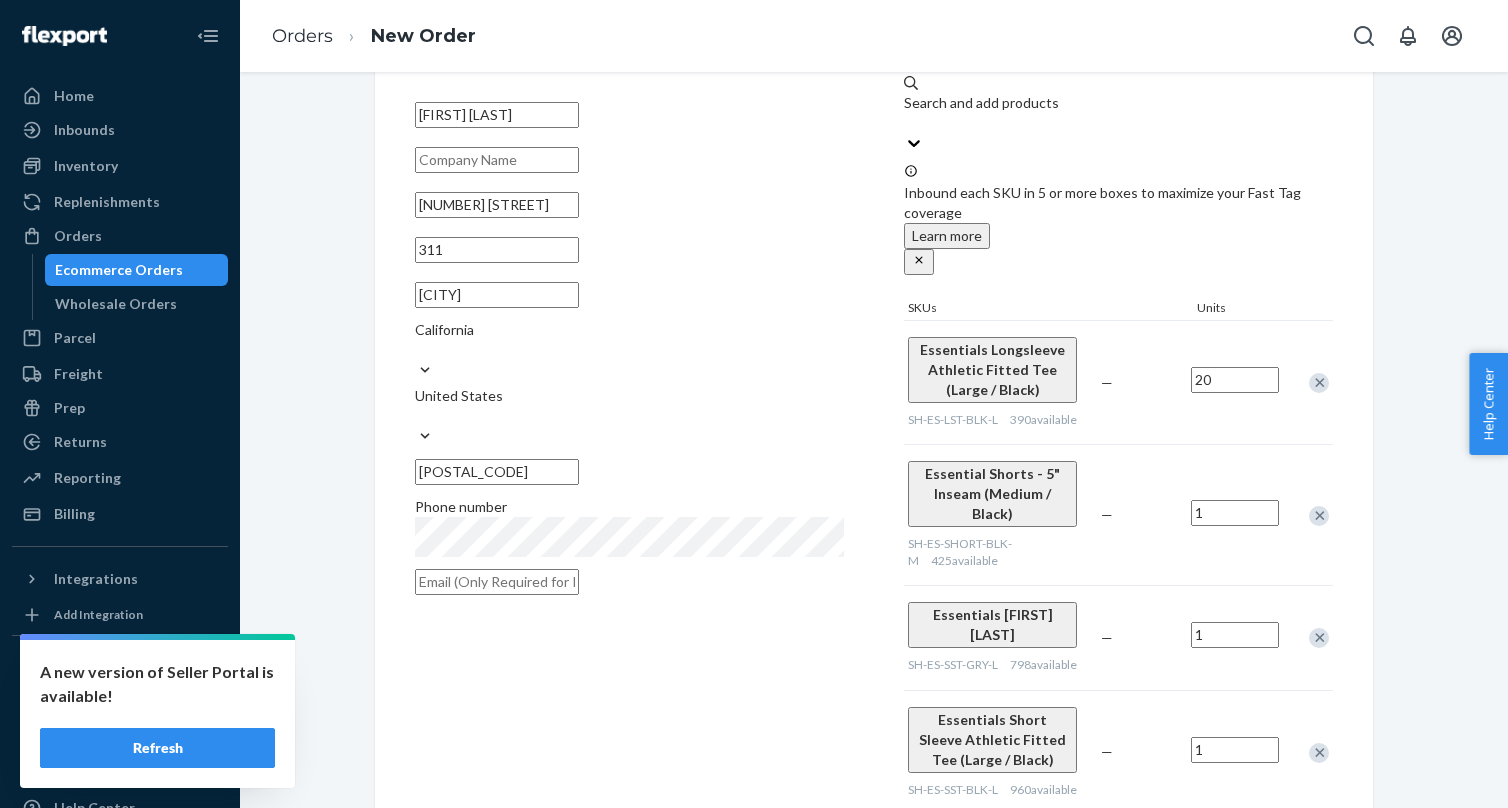 click on "Where to? Please input a valid shipping address here. [FIRST] [LAST] [NUMBER] [STREET] [APT] [CITY] [STATE] [COUNTRY] [POSTAL_CODE] Phone number Products Search and select the content of your order here. Search and add products Inbound each SKU in 5 or more boxes to maximize your Fast Tag coverage Learn more SKUs Units [BRAND] [PRODUCT] ([SIZE] / [COLOR]) [SKU] [NUMBER] available — [NUMBER] [BRAND] [PRODUCT] ([SIZE] / [COLOR]) [SKU] [NUMBER] available — [NUMBER] [BRAND] [PRODUCT] ([SIZE] / [COLOR]) [SKU] [NUMBER] available — [NUMBER] [BRAND] [PRODUCT] ([SIZE] / [COLOR]) [SKU] [NUMBER] available — [NUMBER] [BRAND] [PRODUCT] ([COLOR] / [SIZE]) [SKU] [NUMBER] available — [NUMBER] [BRAND] [PRODUCT] ([COLOR] / [SIZE]) [SKU] [NUMBER] available — [NUMBER] Select a service Standard Promised by Aug 13, 2025 [PRICE] Expedited 3 day Promised by Aug 7, 2025 [PRICE] Expedited 2 day Promised by Aug 6, 2025" at bounding box center (874, 710) 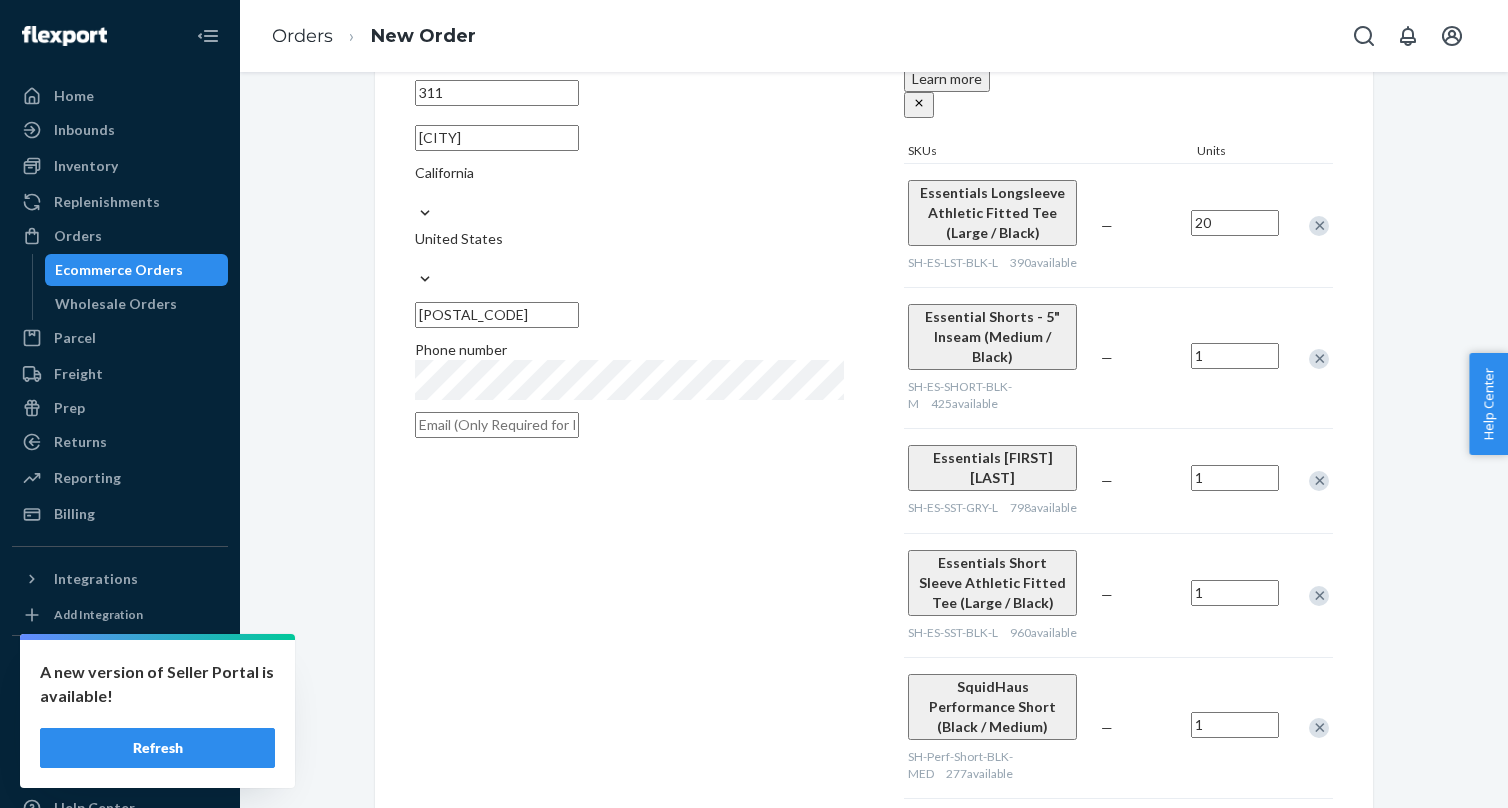 scroll, scrollTop: 242, scrollLeft: 0, axis: vertical 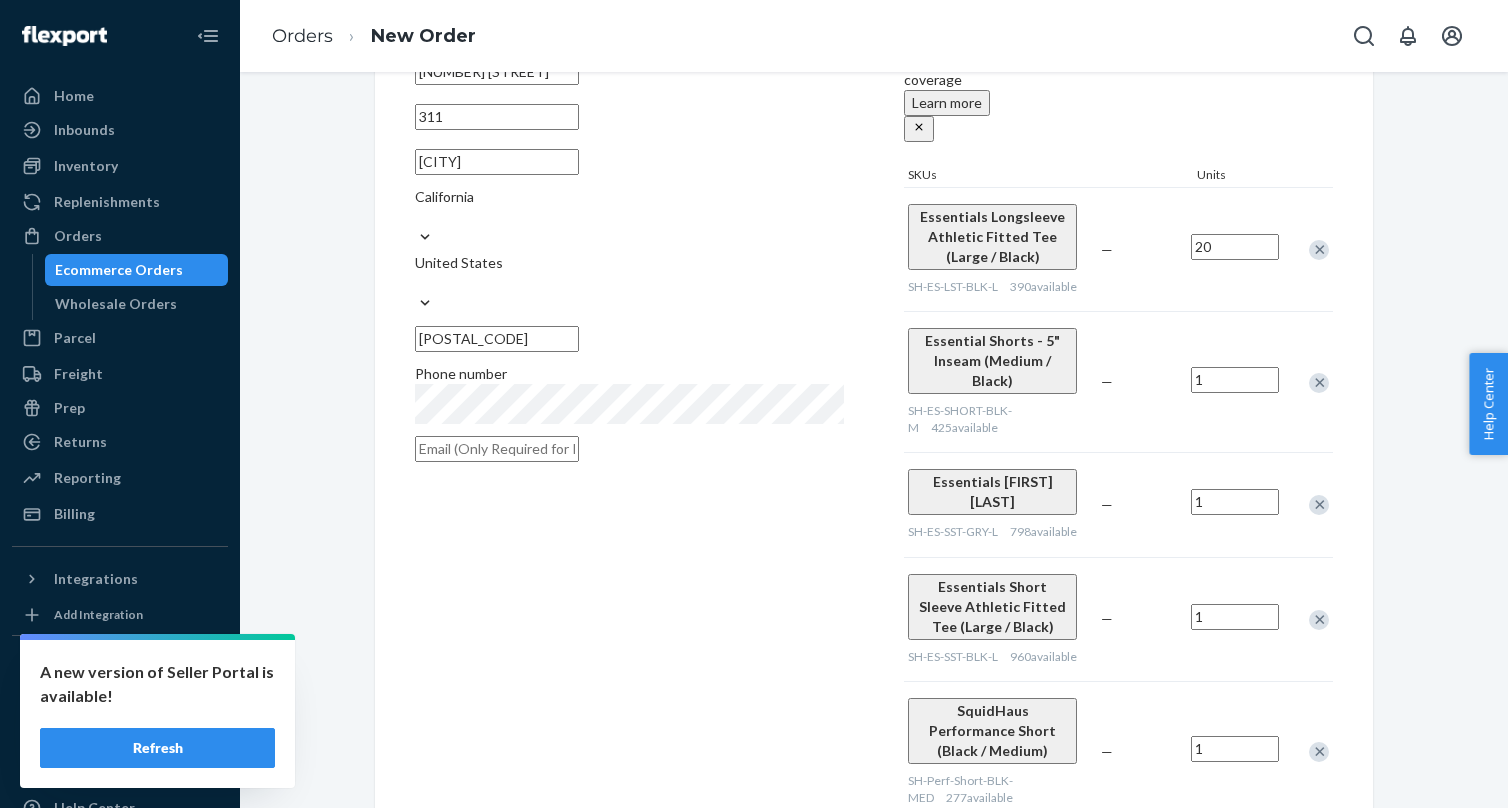 click on "20" at bounding box center (1235, 247) 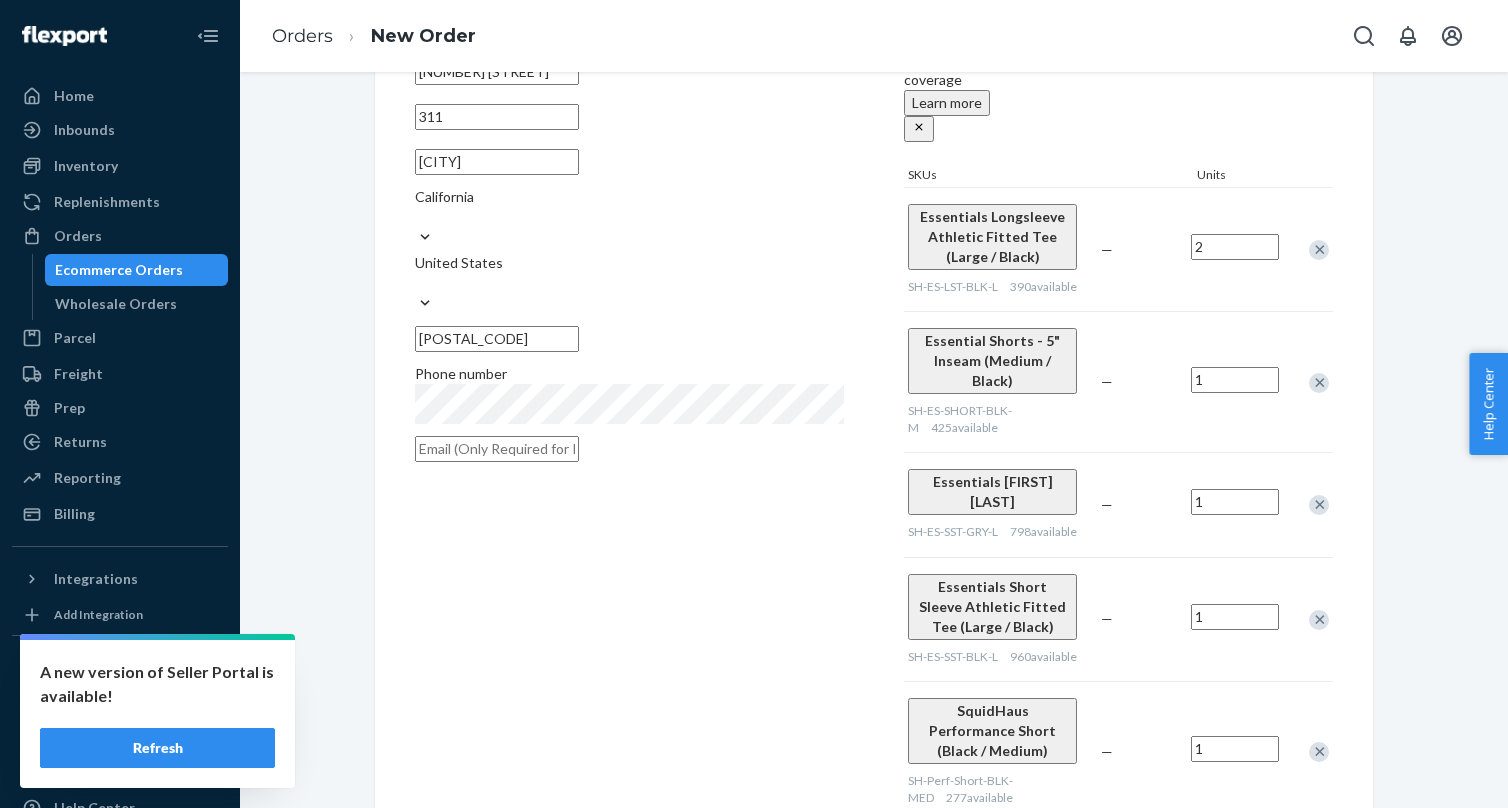 type on "2" 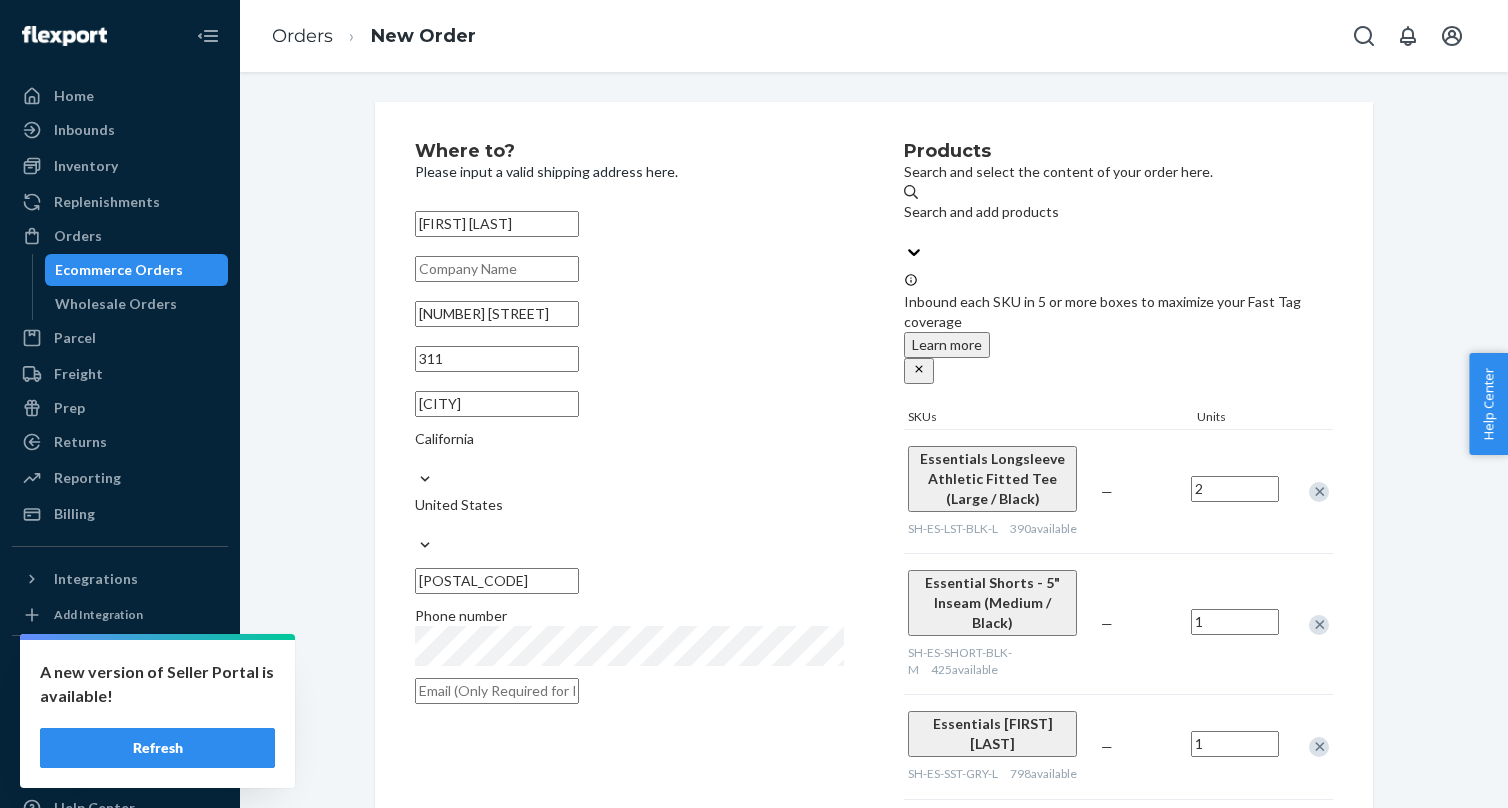 scroll, scrollTop: -2, scrollLeft: 0, axis: vertical 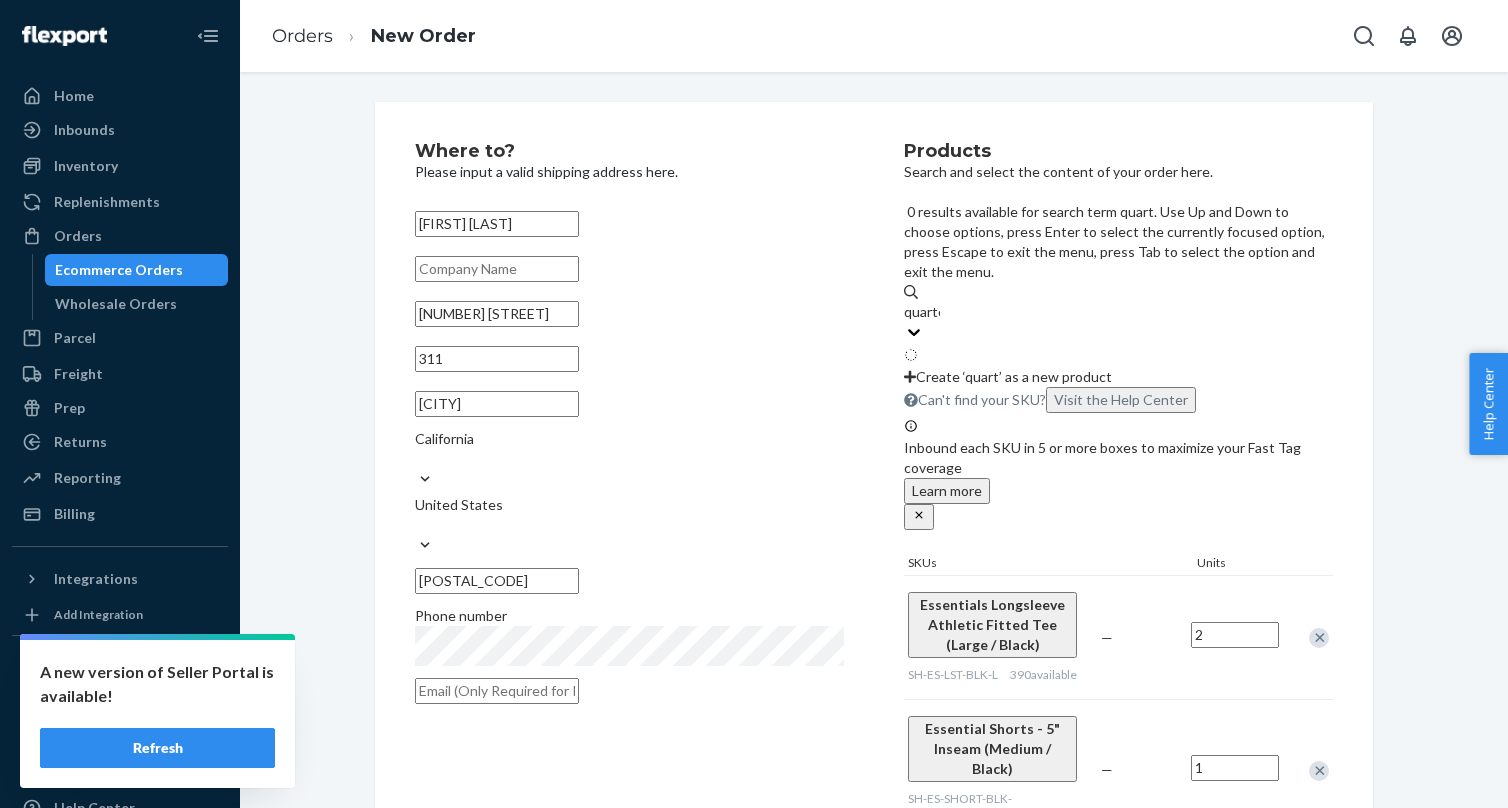 type on "quarter" 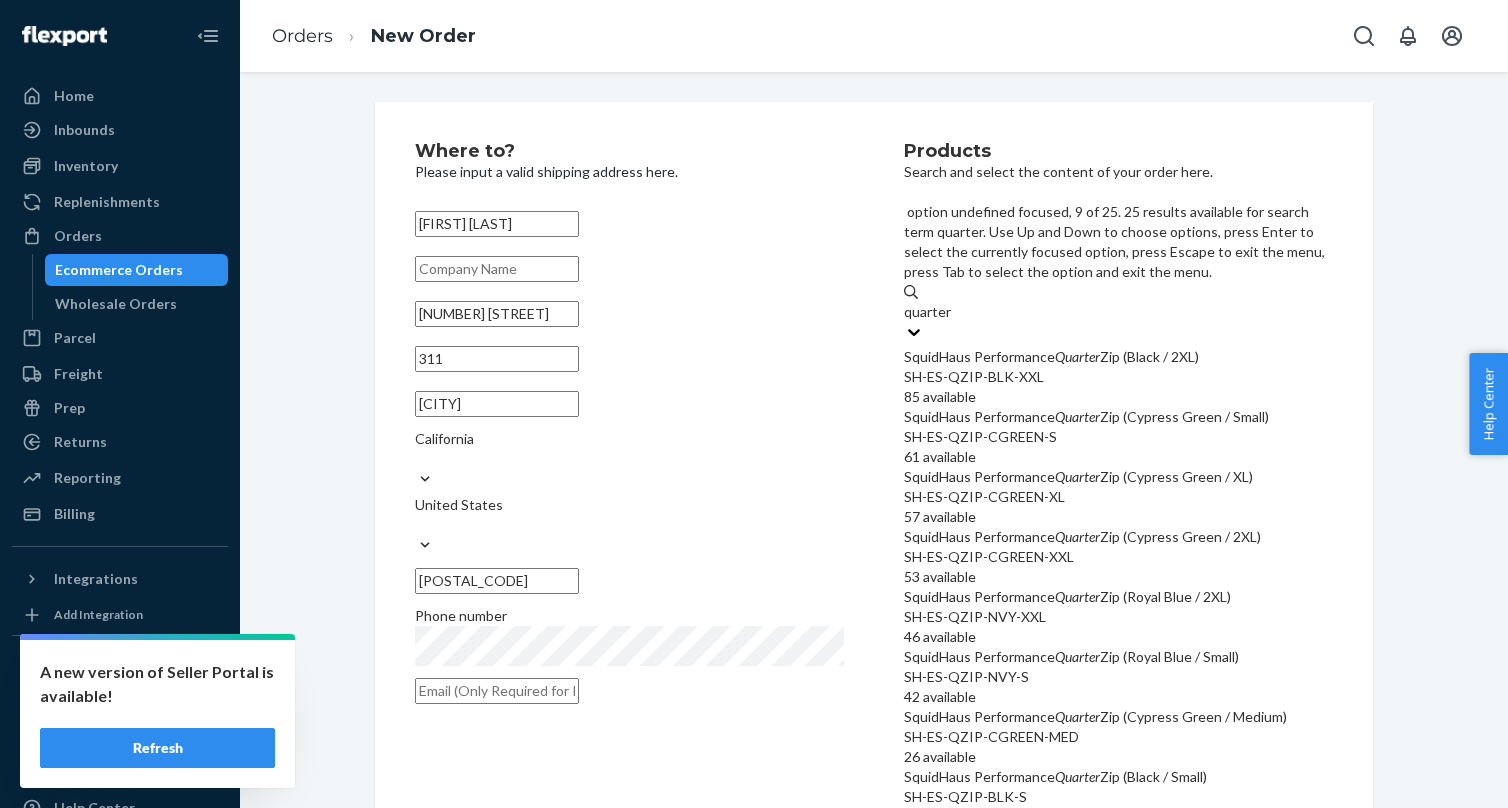 scroll, scrollTop: 461, scrollLeft: 0, axis: vertical 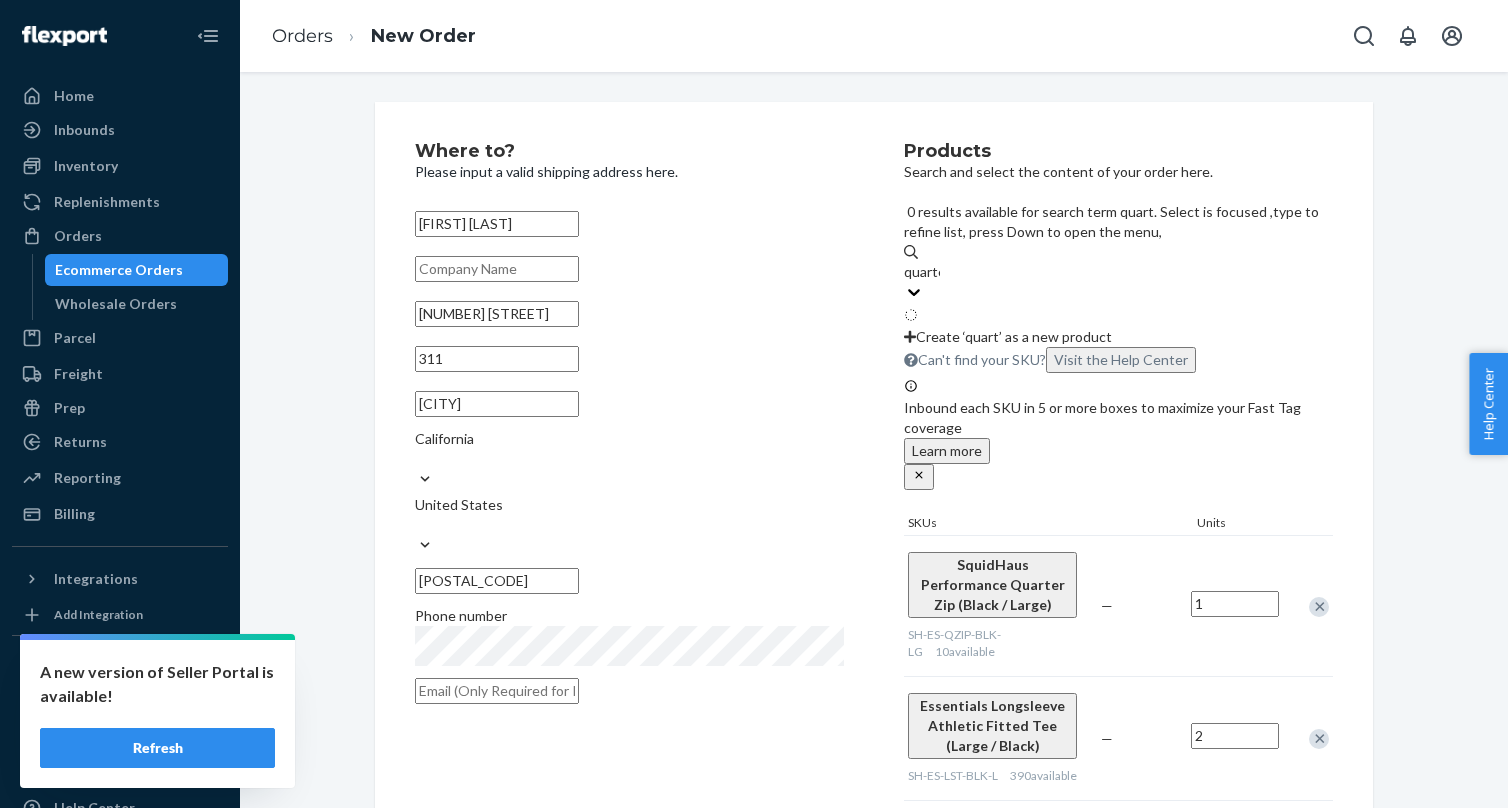 type on "quarter" 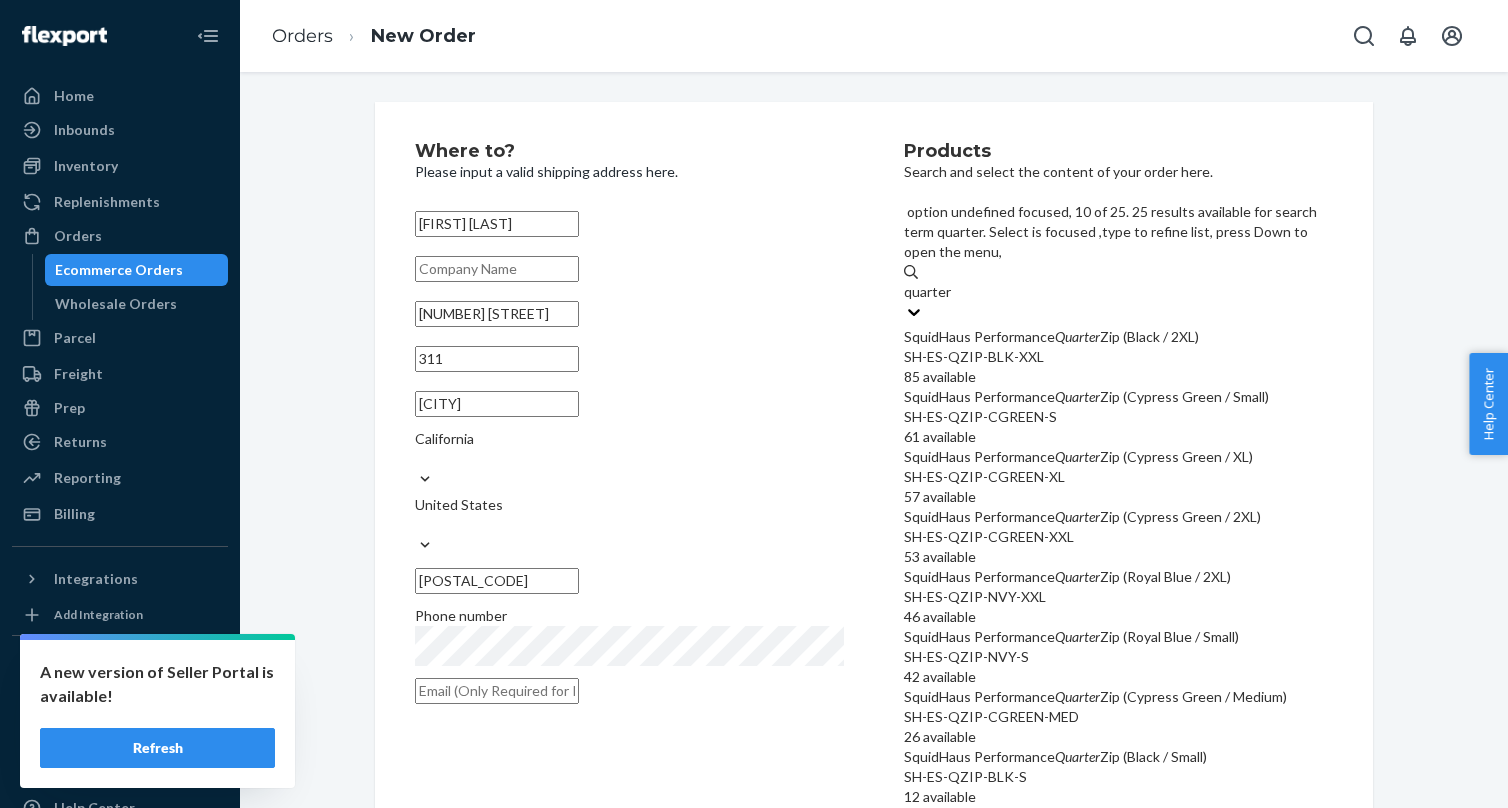 scroll, scrollTop: 592, scrollLeft: 0, axis: vertical 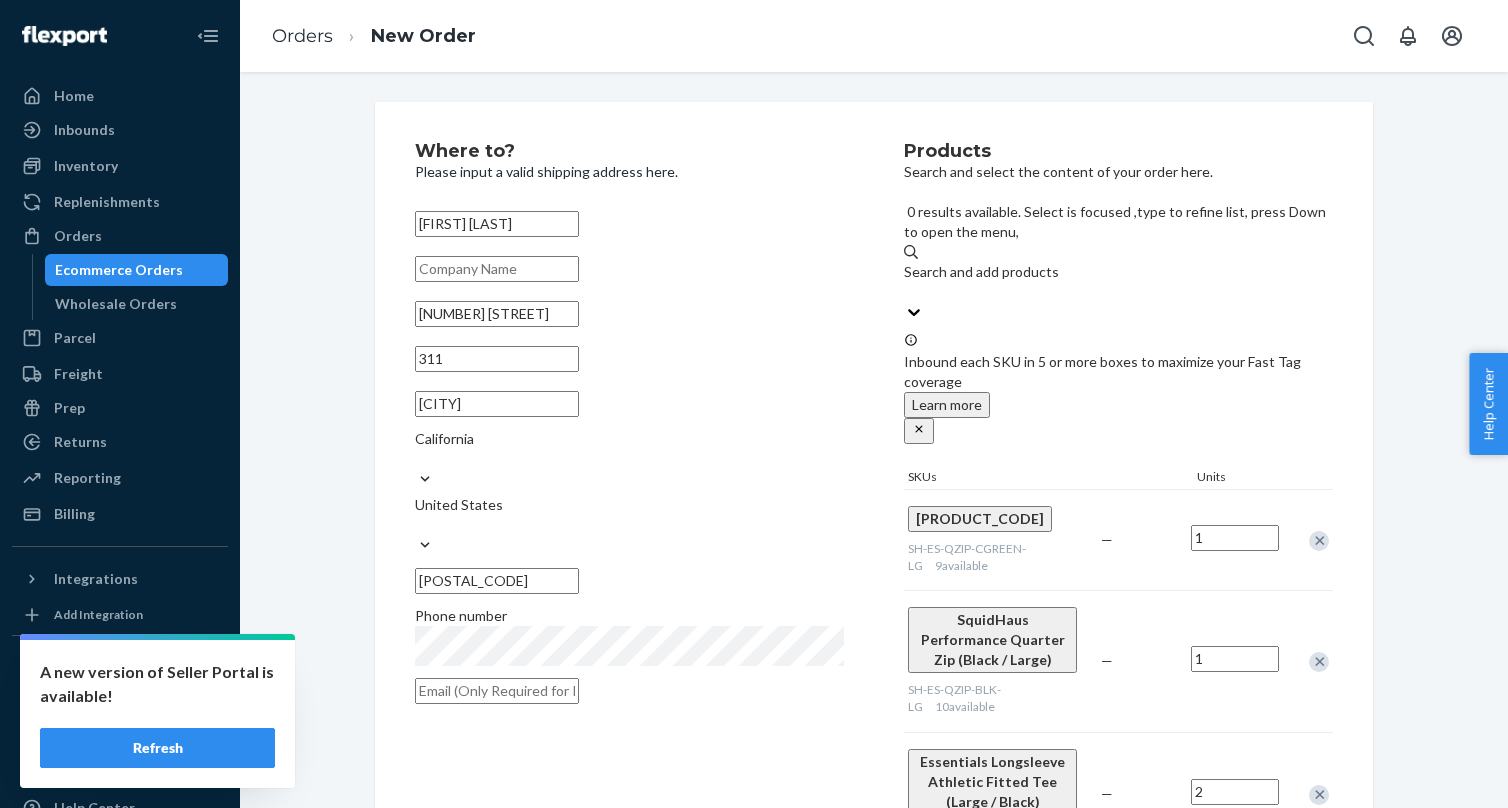 click on "1" at bounding box center (1235, 538) 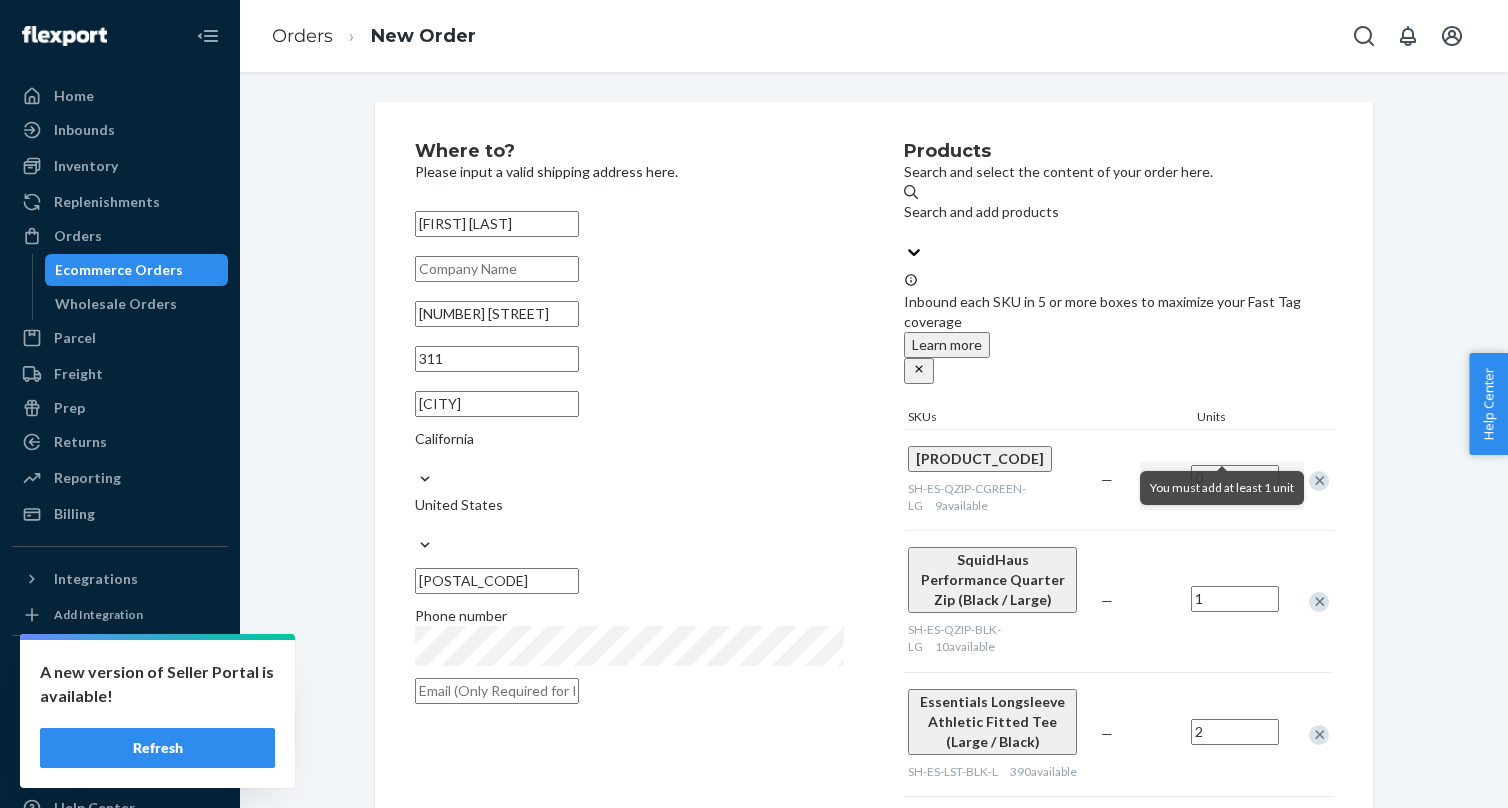 click on "Where to? Please input a valid shipping address here. [FIRST] [LAST] [NUMBER] [STREET] [UNIT] [CITY] [STATE] [ZIP] Phone number Products Search and select the content of your order here. Search and add products Inbound each SKU in 5 or more boxes to maximize your Fast Tag coverage Learn more SKUs Units [COMPANY_NAME] Performance Quarter Zip (Cypress Green / Large) SH-ES-QZIP-CGREEN-LG 9  available — 0 [COMPANY_NAME] Performance Quarter Zip (Black / Large) SH-ES-QZIP-BLK-LG 10  available — 1 Essentials Longsleeve Athletic Fitted Tee (Large / Black) SH-ES-LST-BLK-L 390  available — 2 Essential Shorts - 5" Inseam (Medium / Black) SH-ES-SHORT-BLK-M 425  available — 1 Essentials Short Sleeve Athletic Fitted Tee (Large / Space grey) SH-ES-SST-GRY-L 798  available — 1 Essentials Short Sleeve Athletic Fitted Tee (Large / Black) SH-ES-SST-BLK-L 960  available — 1 [COMPANY_NAME] Performance Short (Black / Medium) SH-Perf-Short-BLK-MED 277  available — 1 [COMPANY_NAME] Lycra Performance Tee (Black / Large) 416 1" at bounding box center [874, 940] 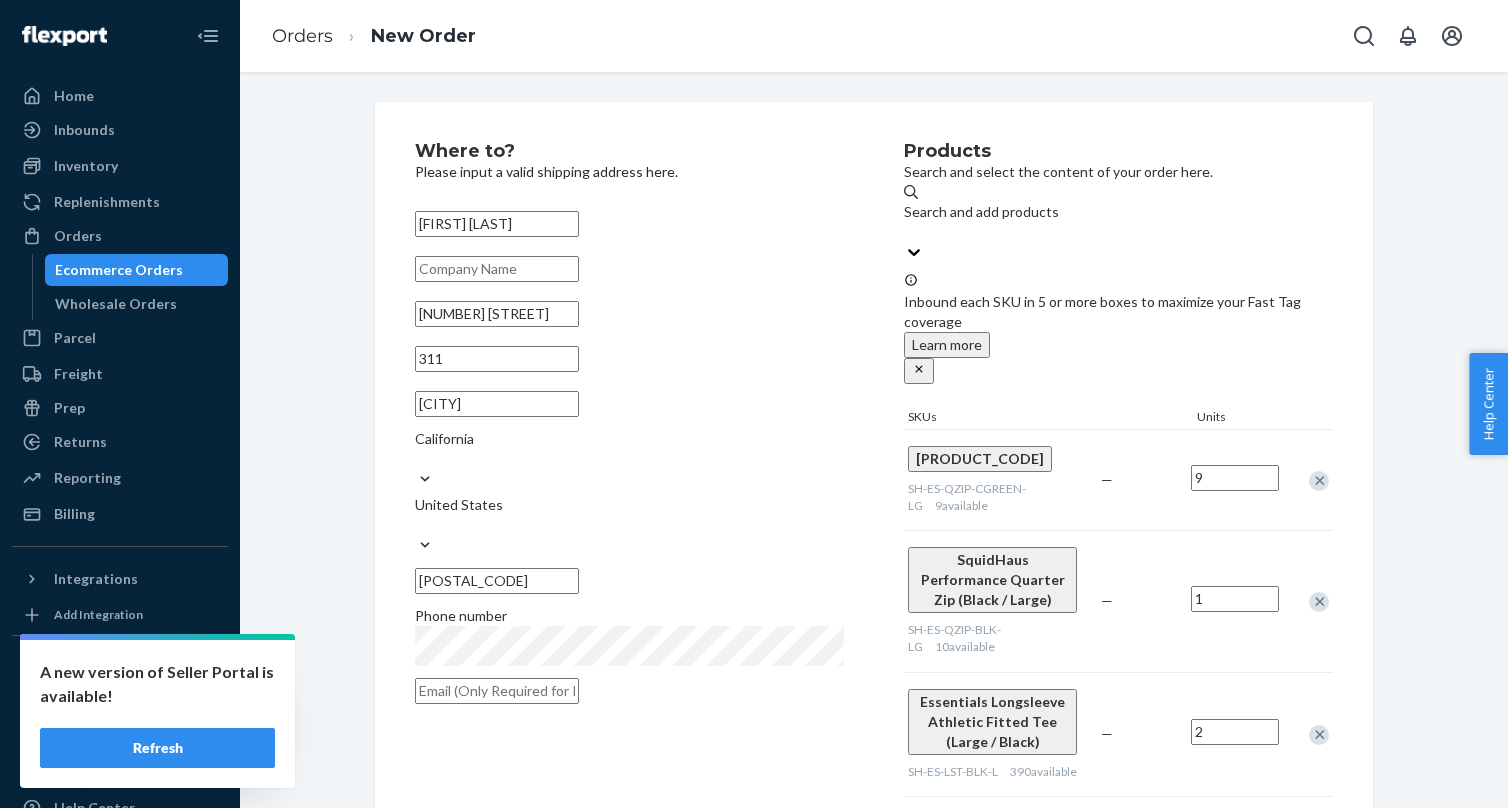 type on "0" 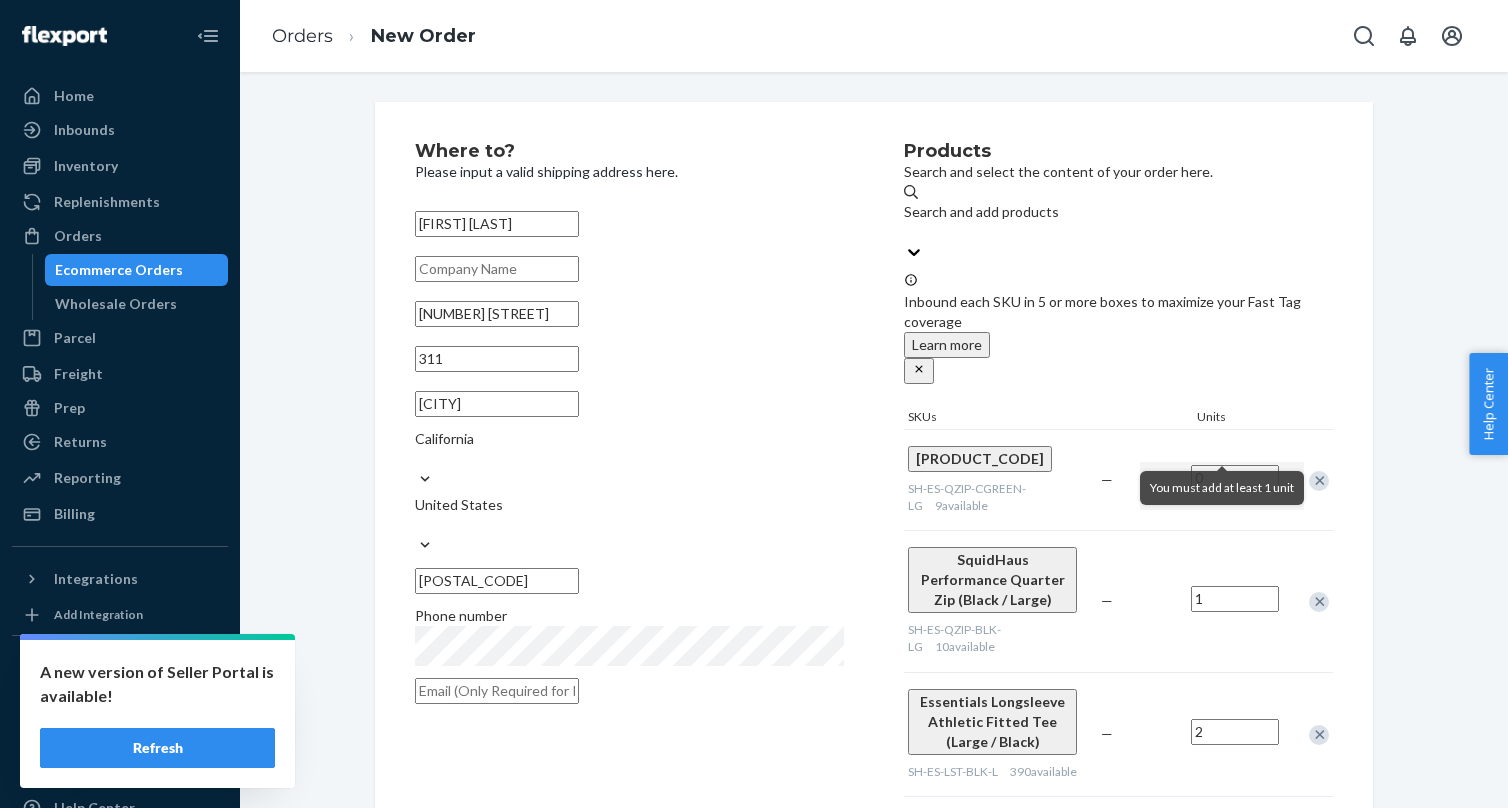 click on "1" at bounding box center (1235, 599) 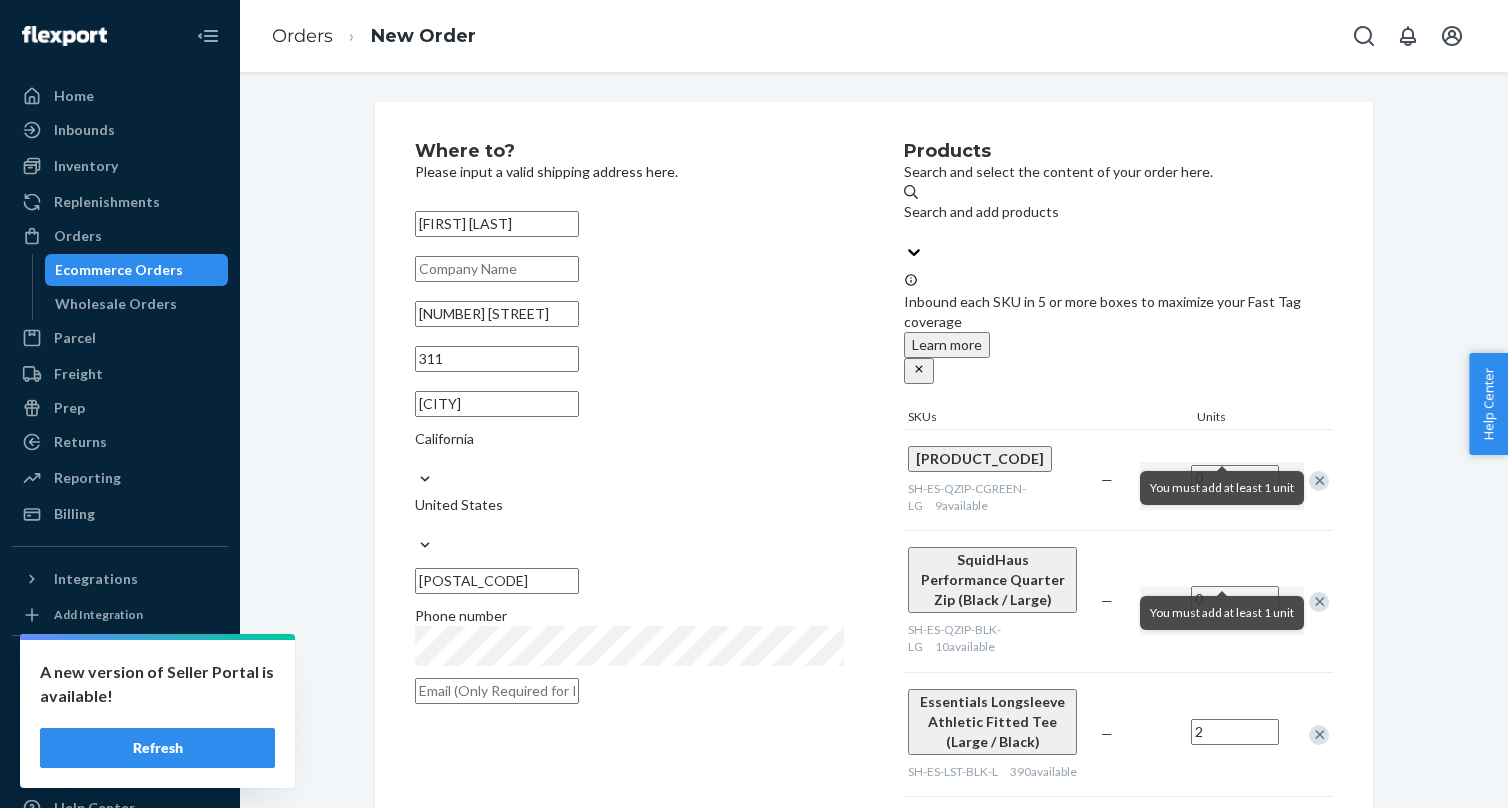 click on "Where to? Please input a valid shipping address here. [FIRST] [LAST] [NUMBER] [STREET] [STREET_SUFFIX] [NUMBER] [CITY] [STATE] [COUNTRY] [POSTAL_CODE] Phone number Products Search and select the content of your order here. Search and add products Inbound each SKU in 5 or more boxes to maximize your Fast Tag coverage Learn more SKUs Units SquidHaus Performance Quarter Zip (Cypress Green / Large) [PRODUCT_CODE] [NUMBER] available — 0 SquidHaus Performance Quarter Zip (Black / Large) [PRODUCT_CODE] [NUMBER] available — 0 Essentials Longsleeve Athletic Fitted Tee (Large / Black) [PRODUCT_CODE] [NUMBER] available — 2 Essential Shorts - 5" Inseam (Medium / Black) [PRODUCT_CODE] [NUMBER] available — 1 Essentials Short Sleeve Athletic Fitted Tee (Large / Space grey) [PRODUCT_CODE] [NUMBER] available — 1 Essentials Short Sleeve Athletic Fitted Tee (Large / Black) [PRODUCT_CODE] [NUMBER] available — 1 SquidHaus Performance Short (Black / Medium) [PRODUCT_CODE] [NUMBER] available — 1 SquidHaus Lycra Performance Tee (Black / Large) [NUMBER]" at bounding box center [874, 940] 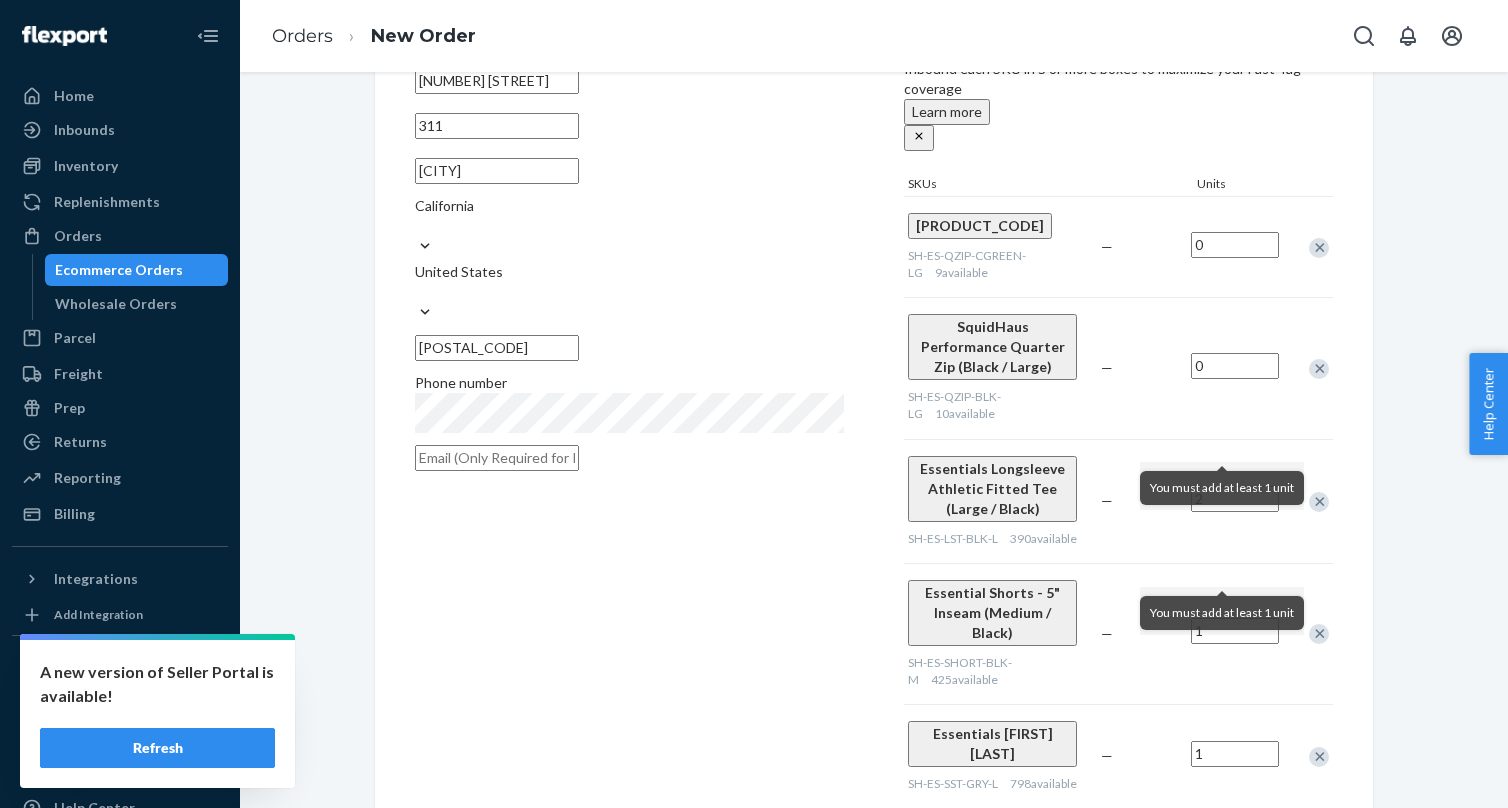 scroll, scrollTop: 242, scrollLeft: 0, axis: vertical 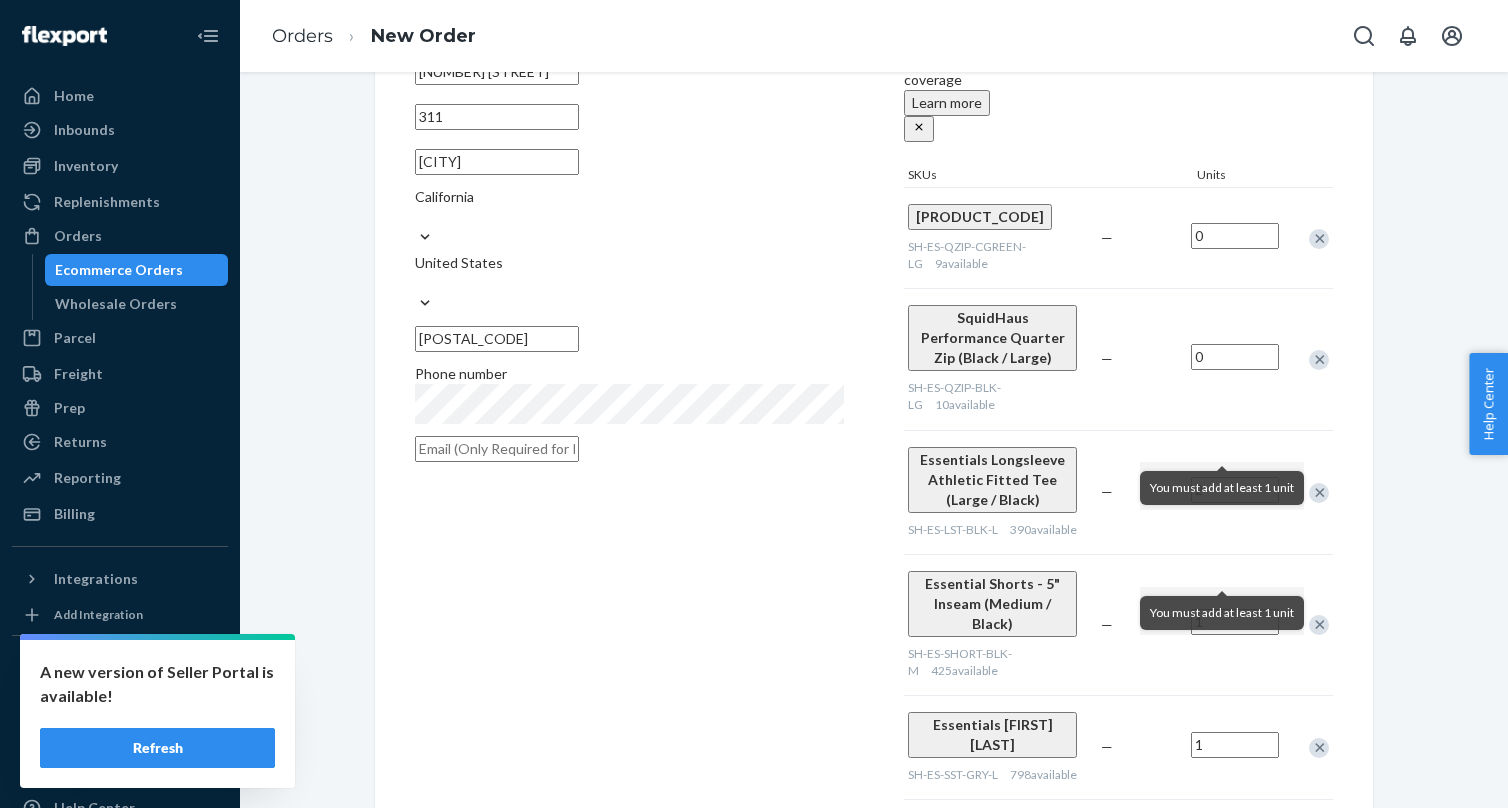 click on "0" at bounding box center [1235, 236] 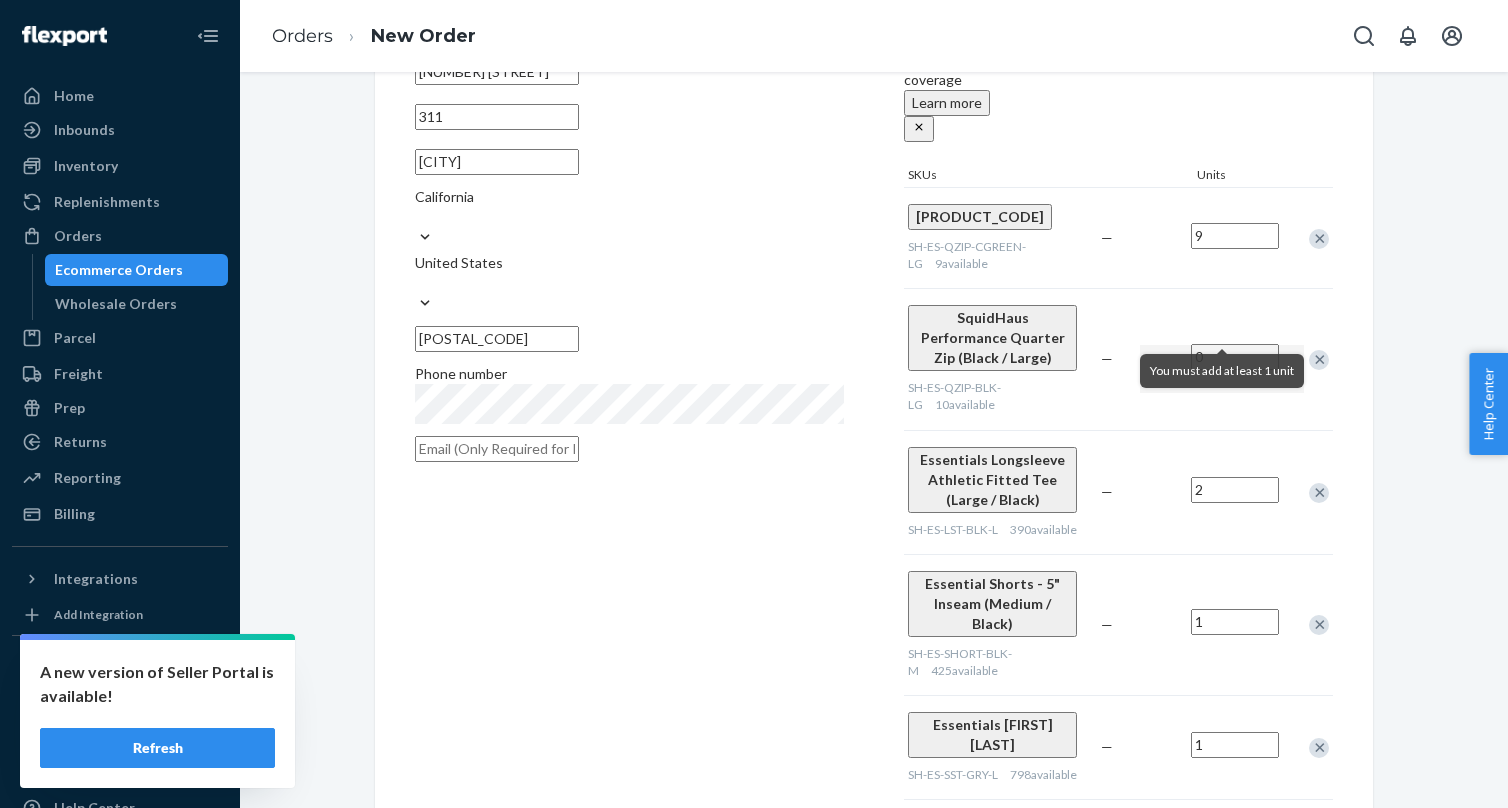 type on "0" 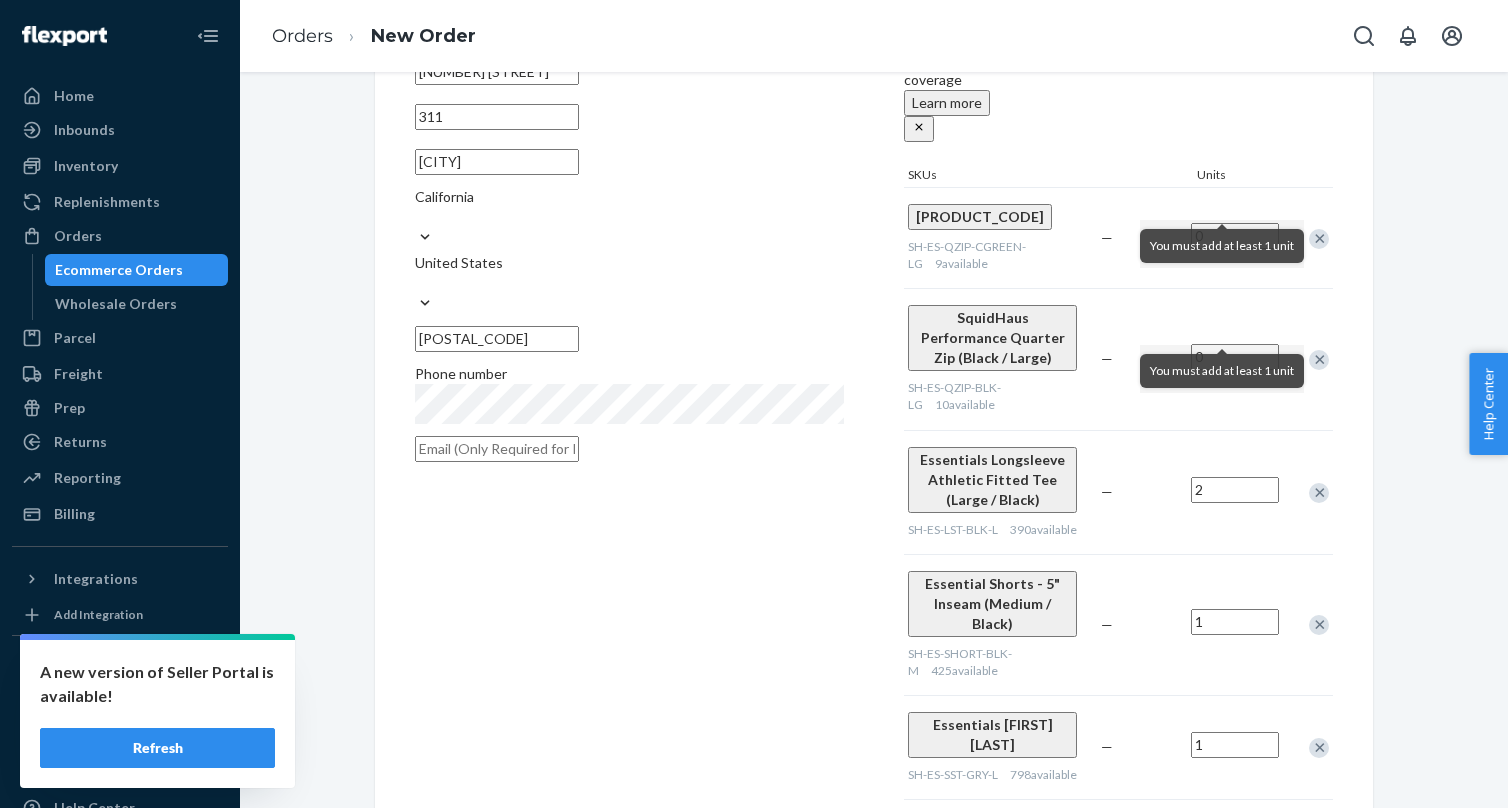 click at bounding box center [1319, 239] 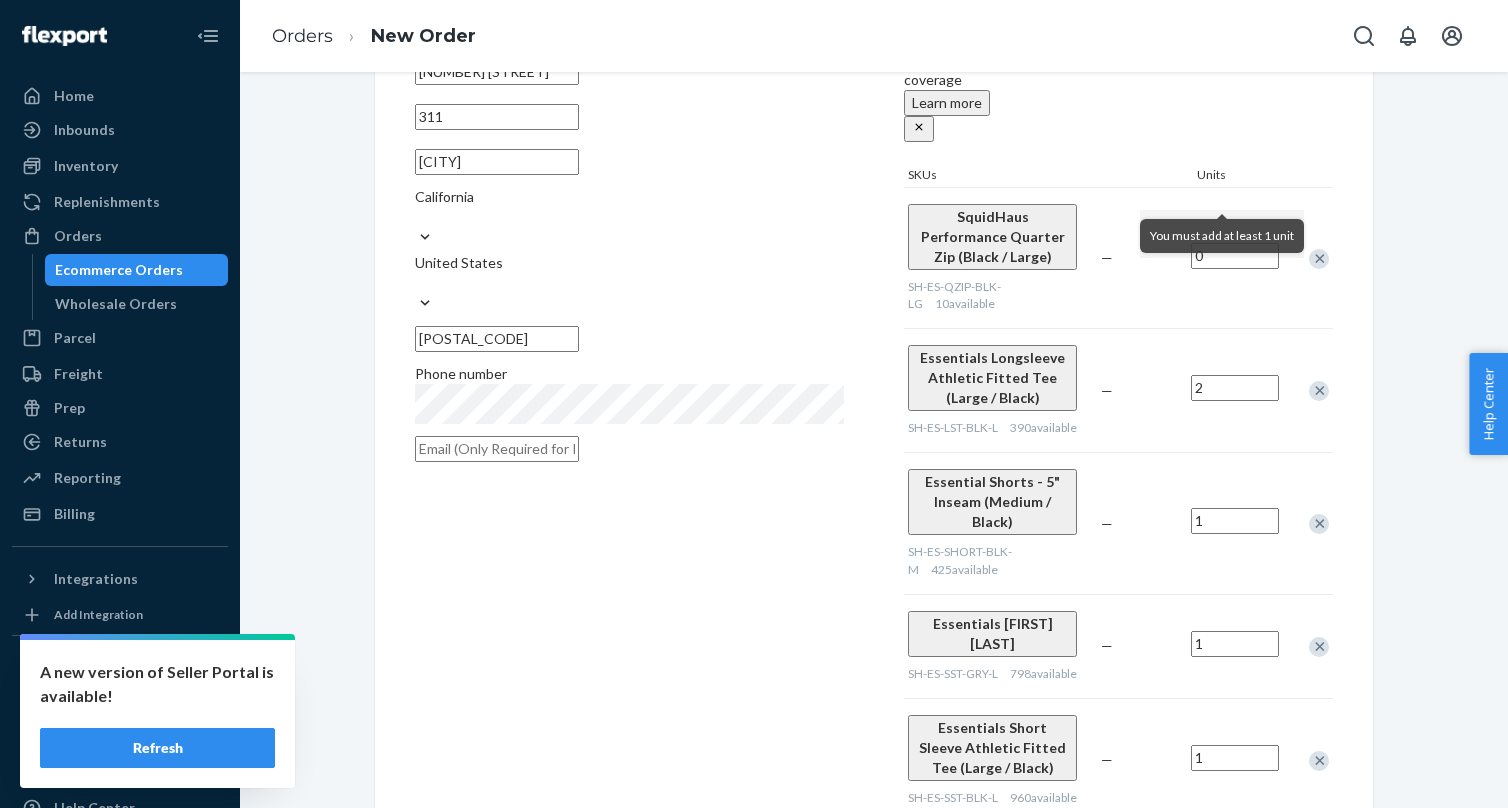 click at bounding box center [1319, 259] 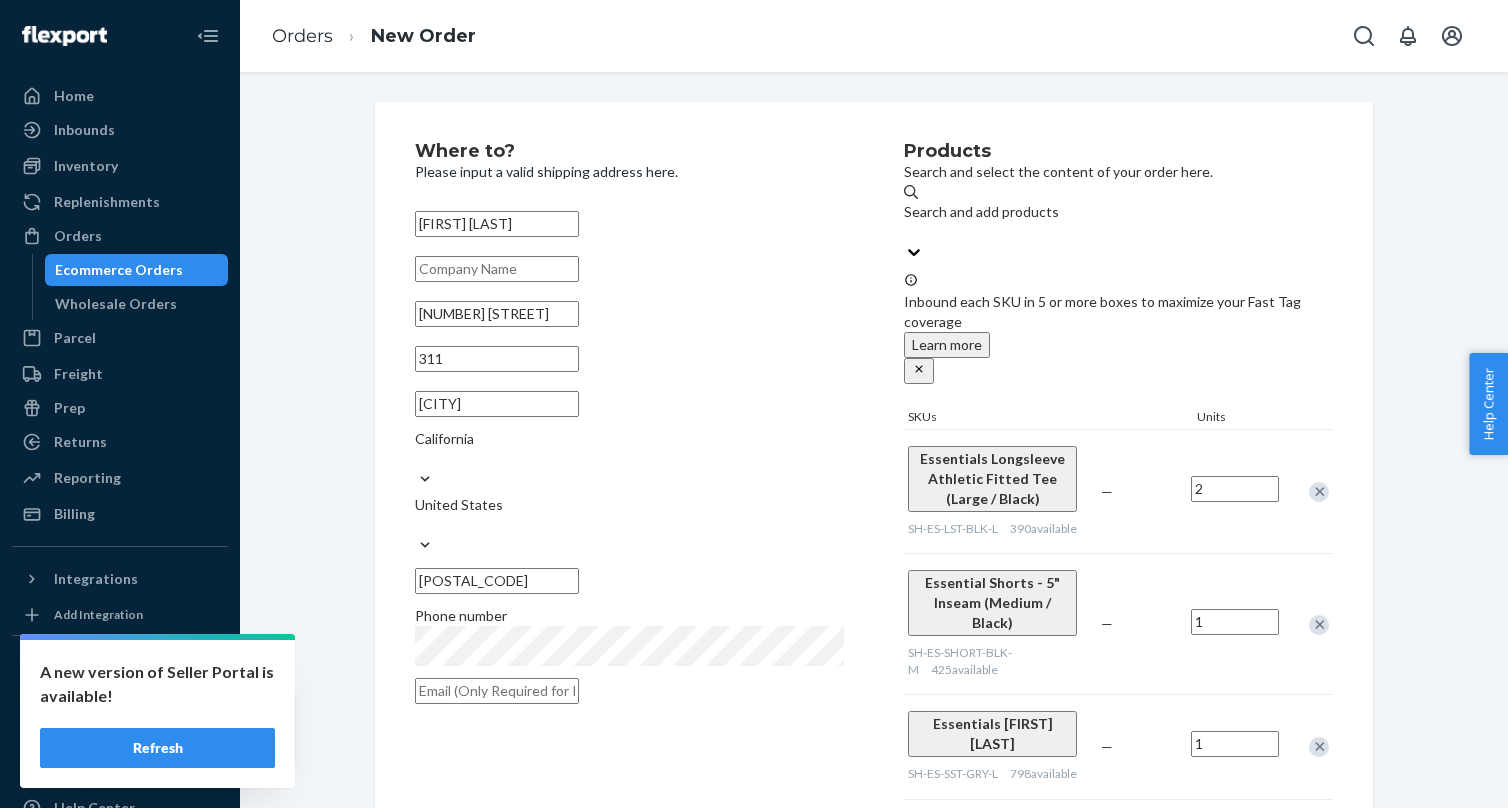 scroll, scrollTop: -1, scrollLeft: 0, axis: vertical 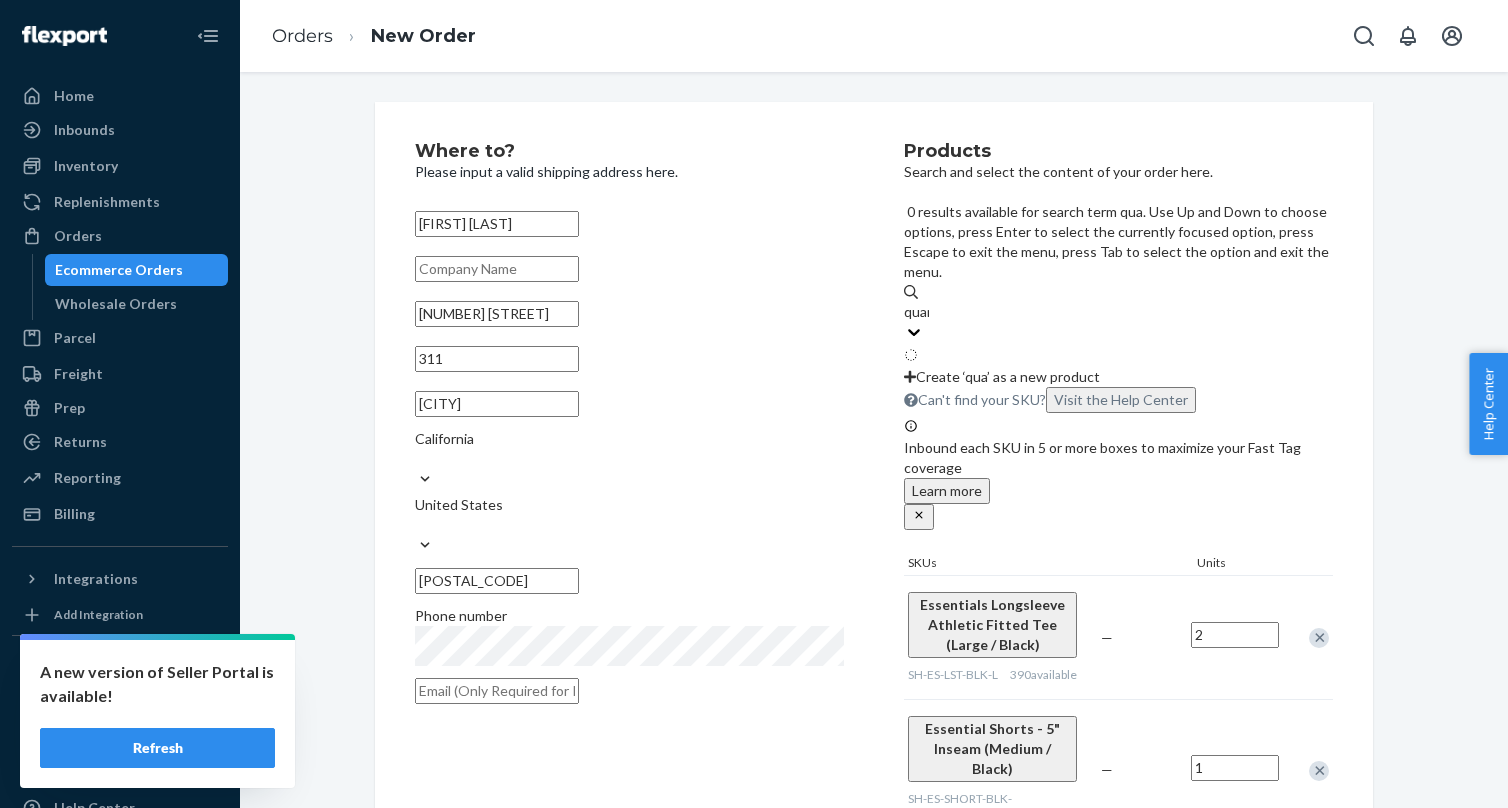 type on "quart" 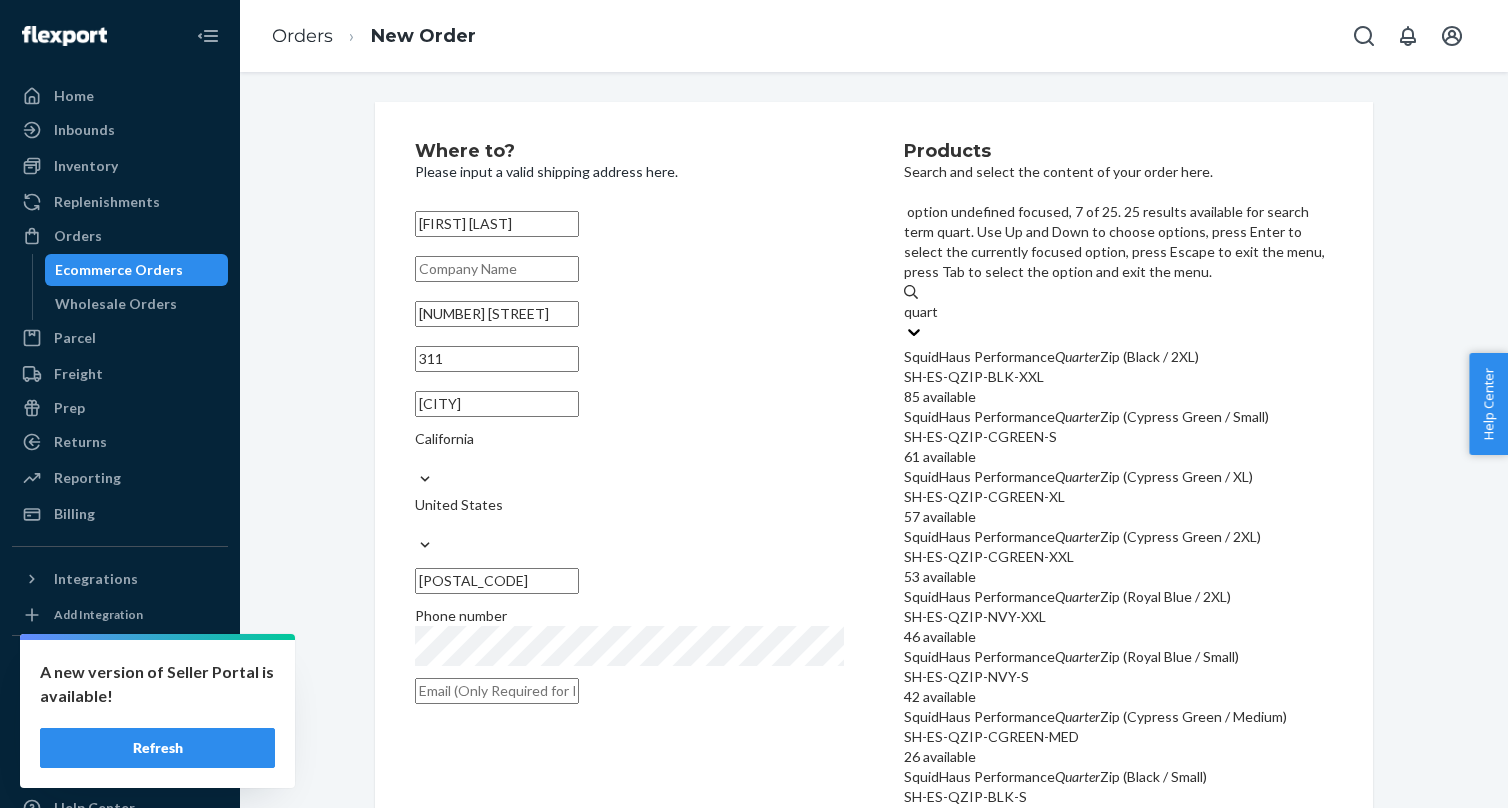 scroll, scrollTop: 451, scrollLeft: 0, axis: vertical 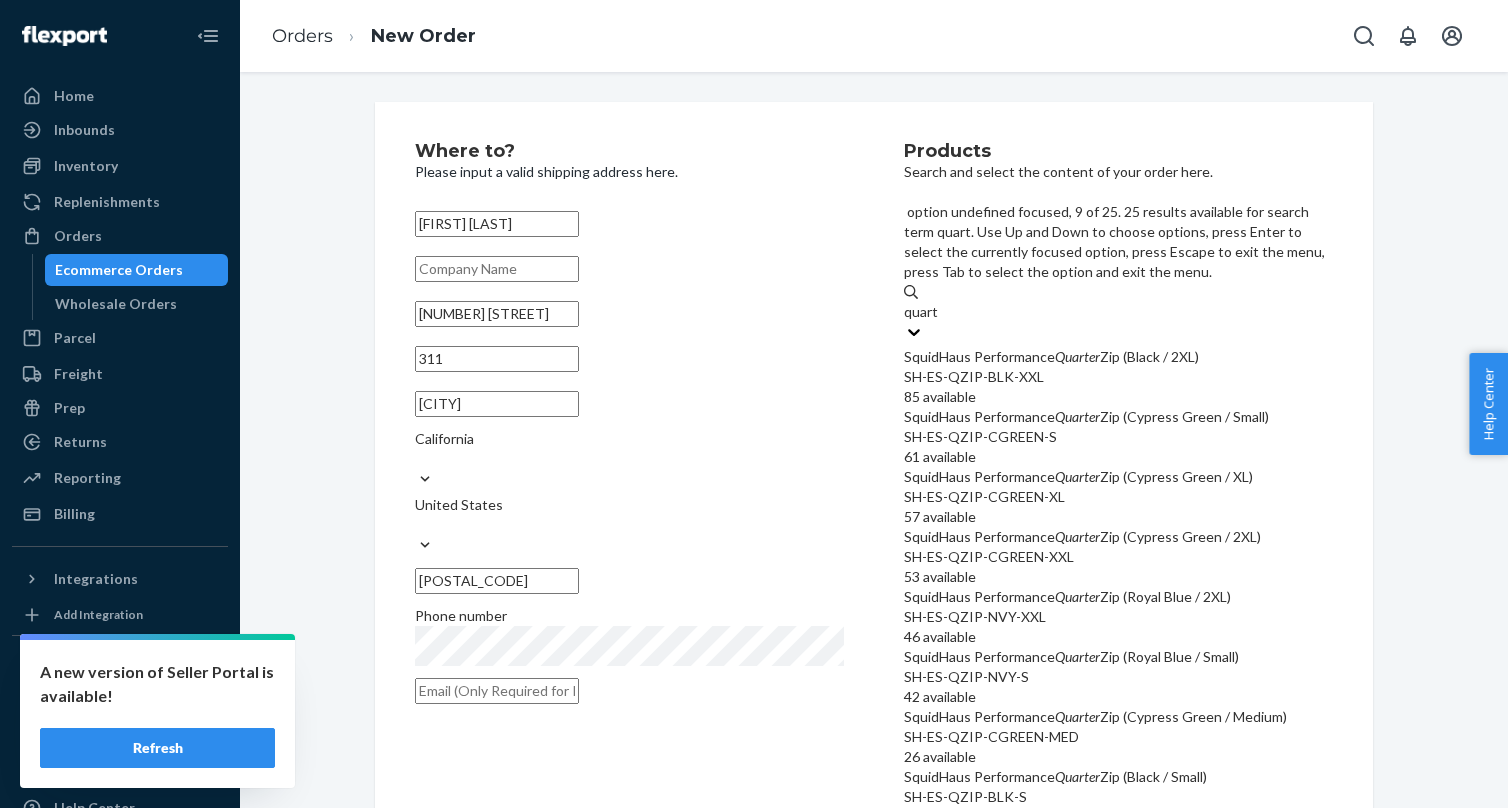 click on "SH-ES-QZIP-BLK-LG" at bounding box center (1118, 857) 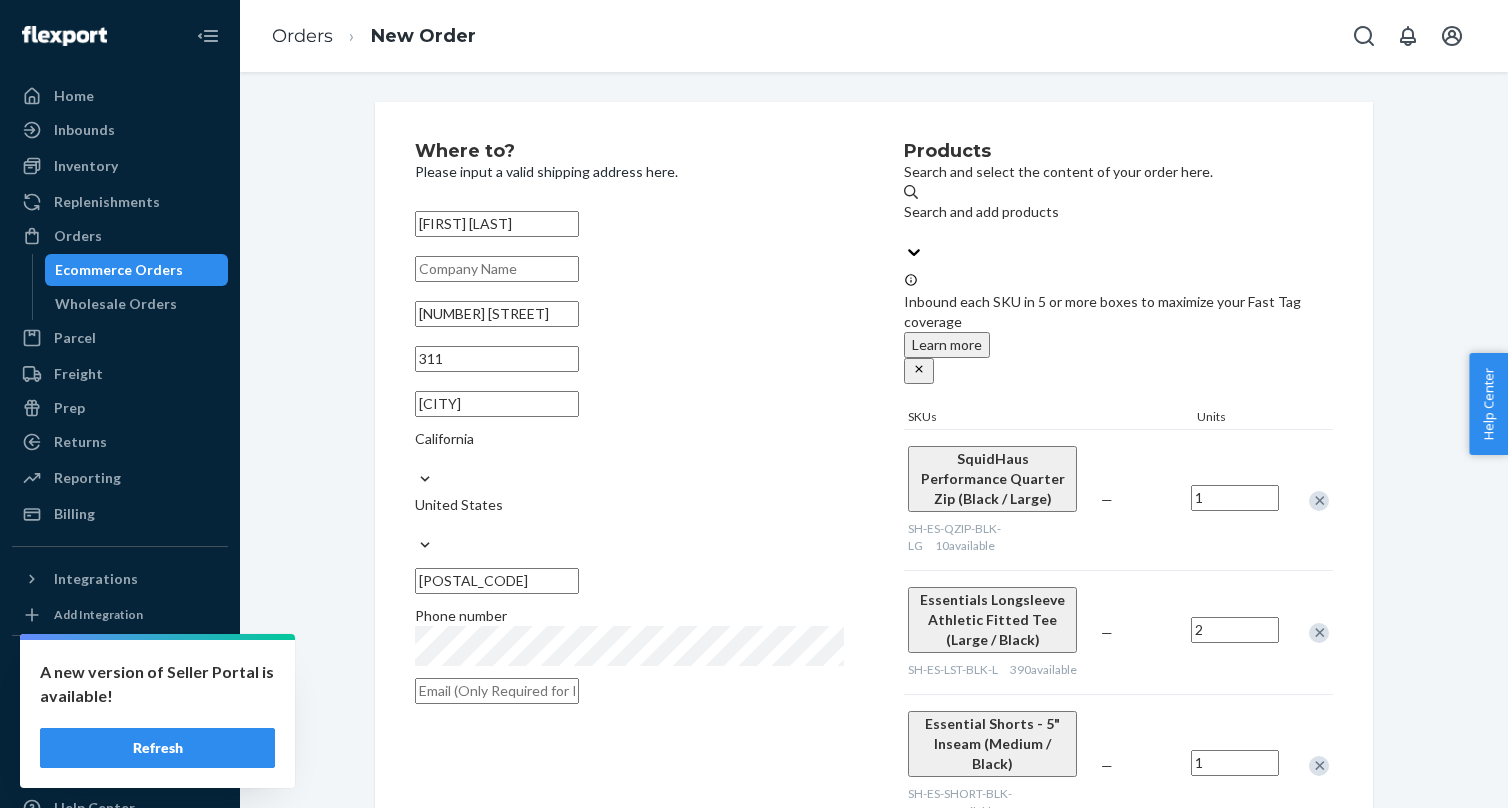 click on "1" at bounding box center [1235, 498] 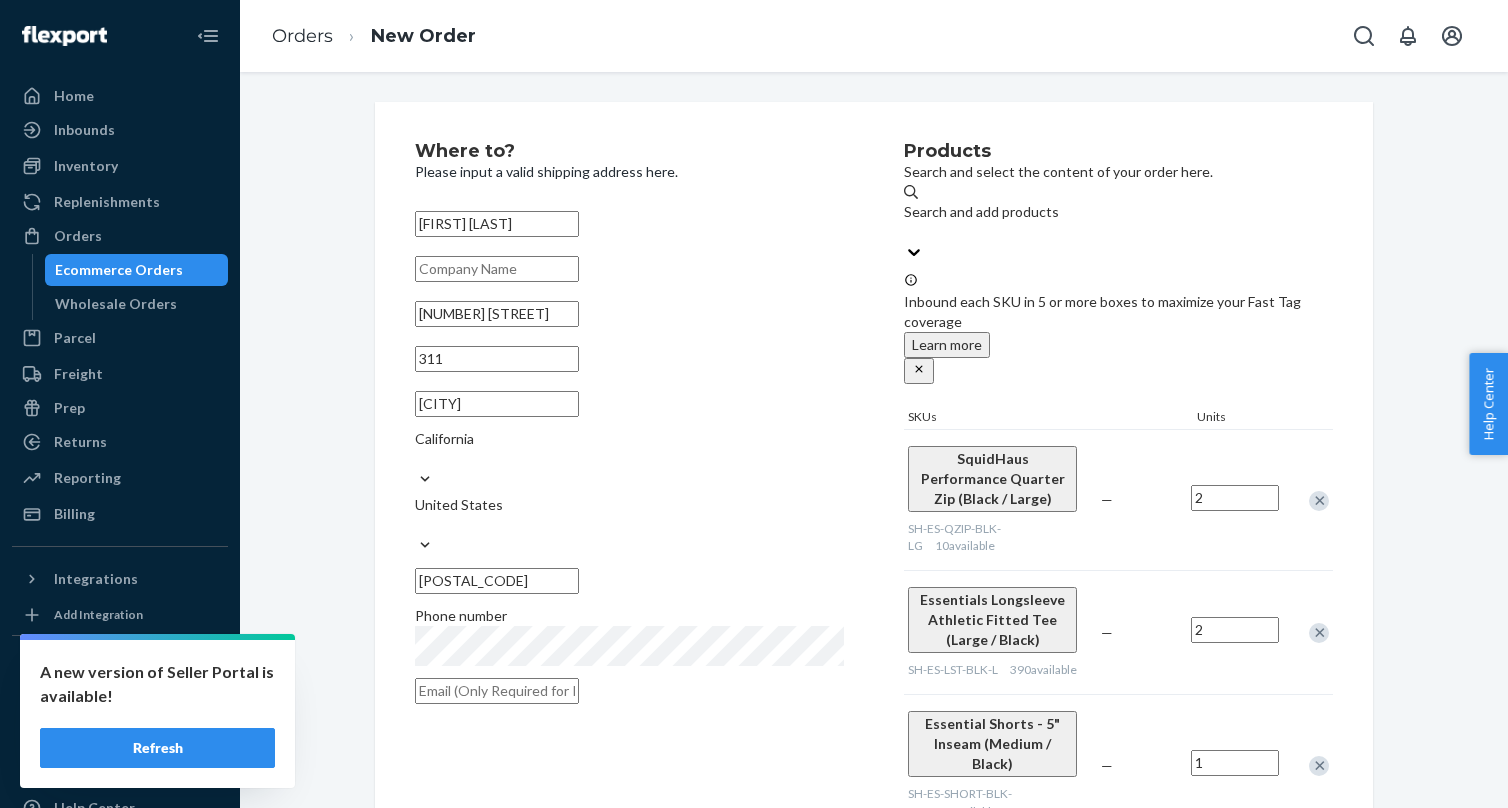 type on "2" 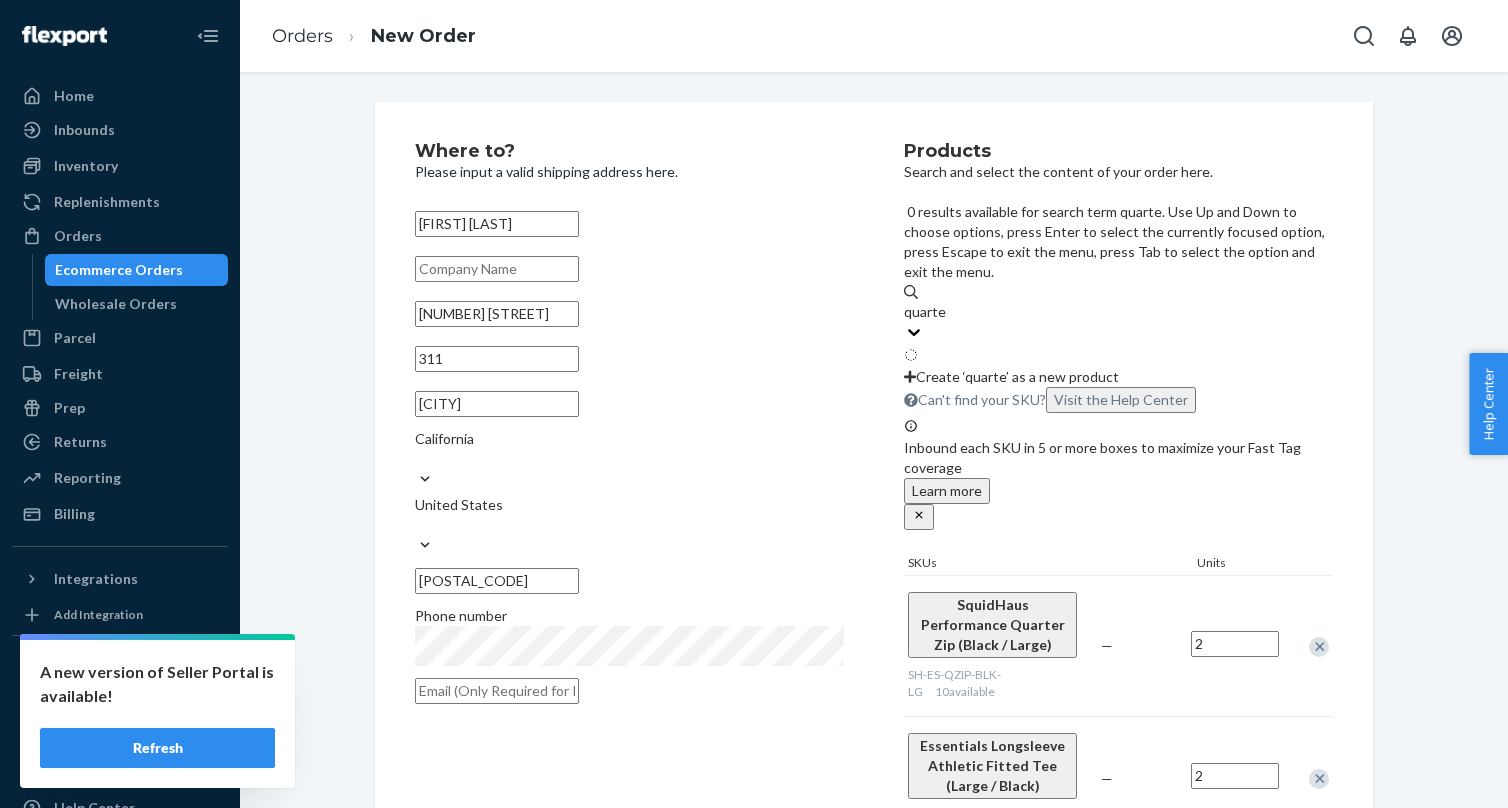 type on "quarter" 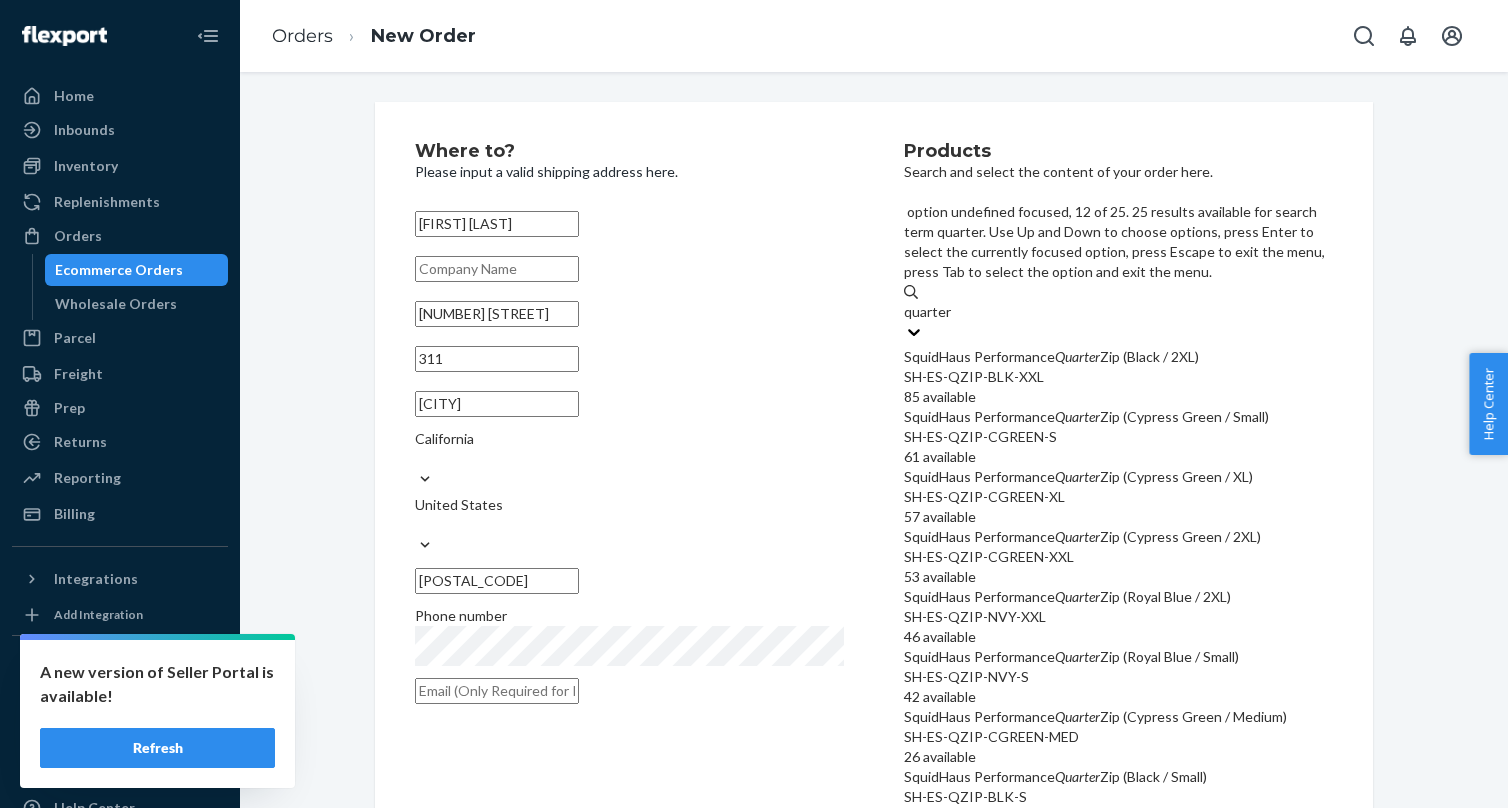 scroll, scrollTop: 577, scrollLeft: 0, axis: vertical 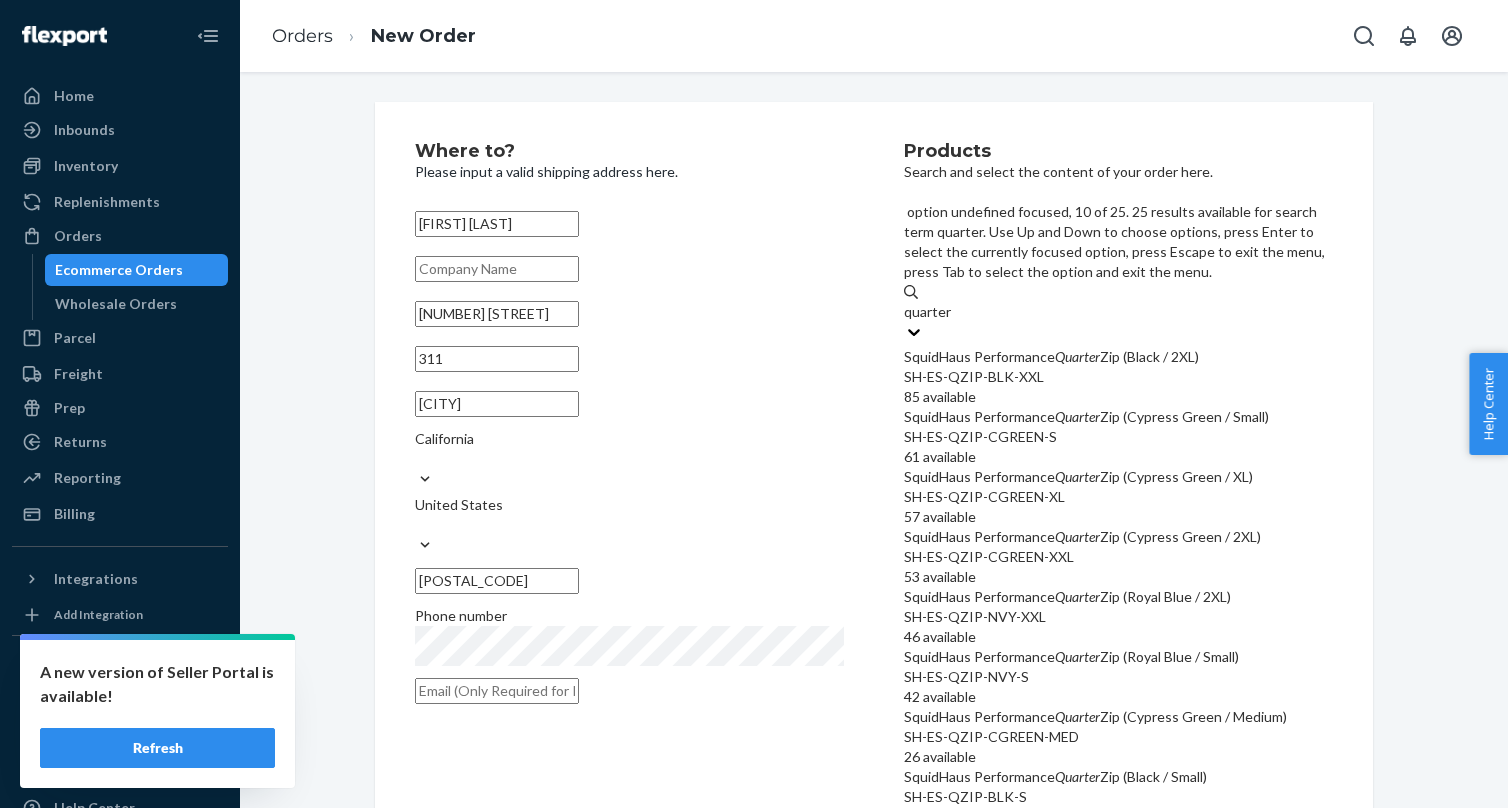 click on "SquidHaus Performance  Quarter  Zip (Cypress Green / Large)" at bounding box center (1118, 897) 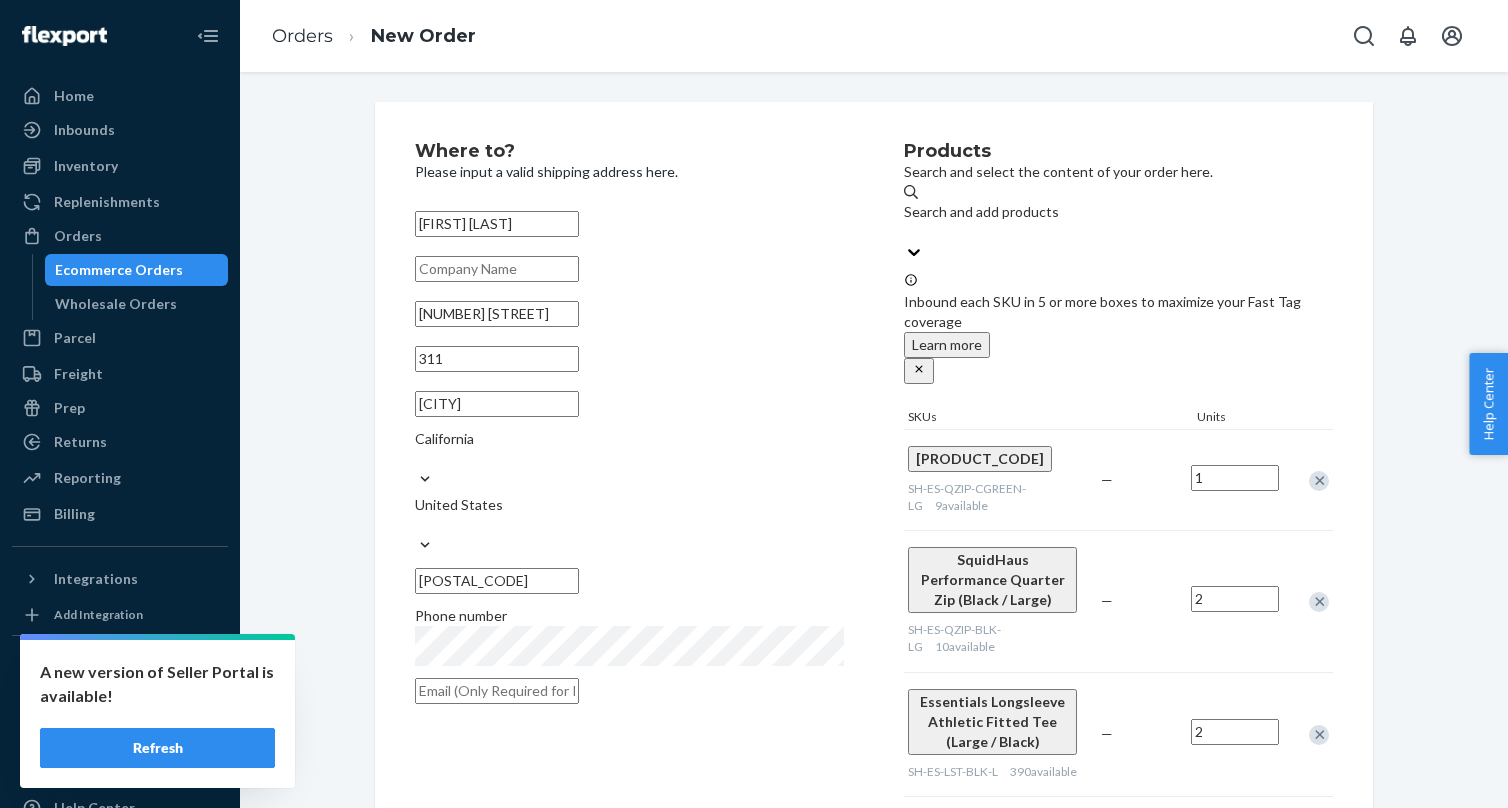 click on "1" at bounding box center [1235, 478] 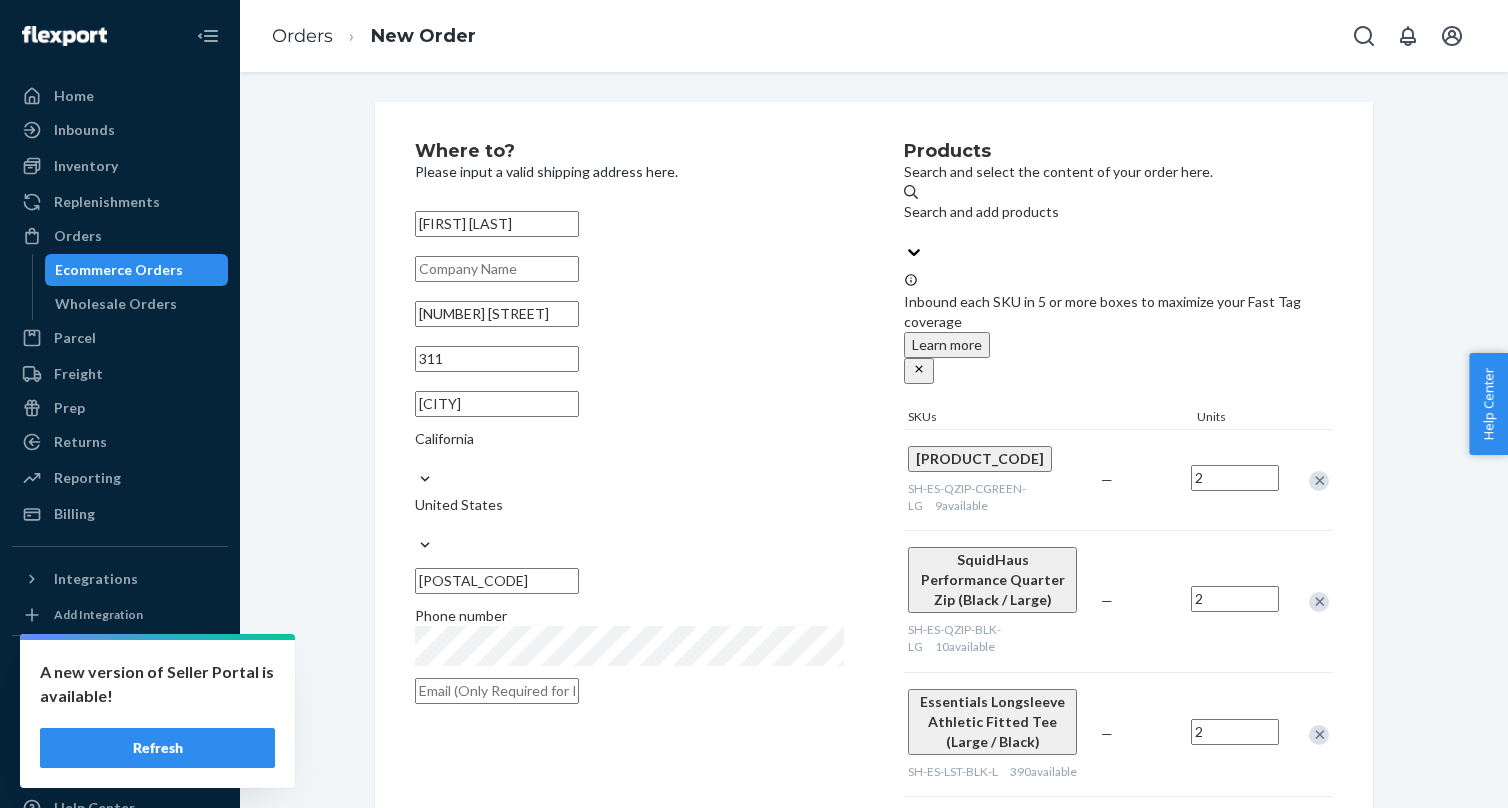 type on "2" 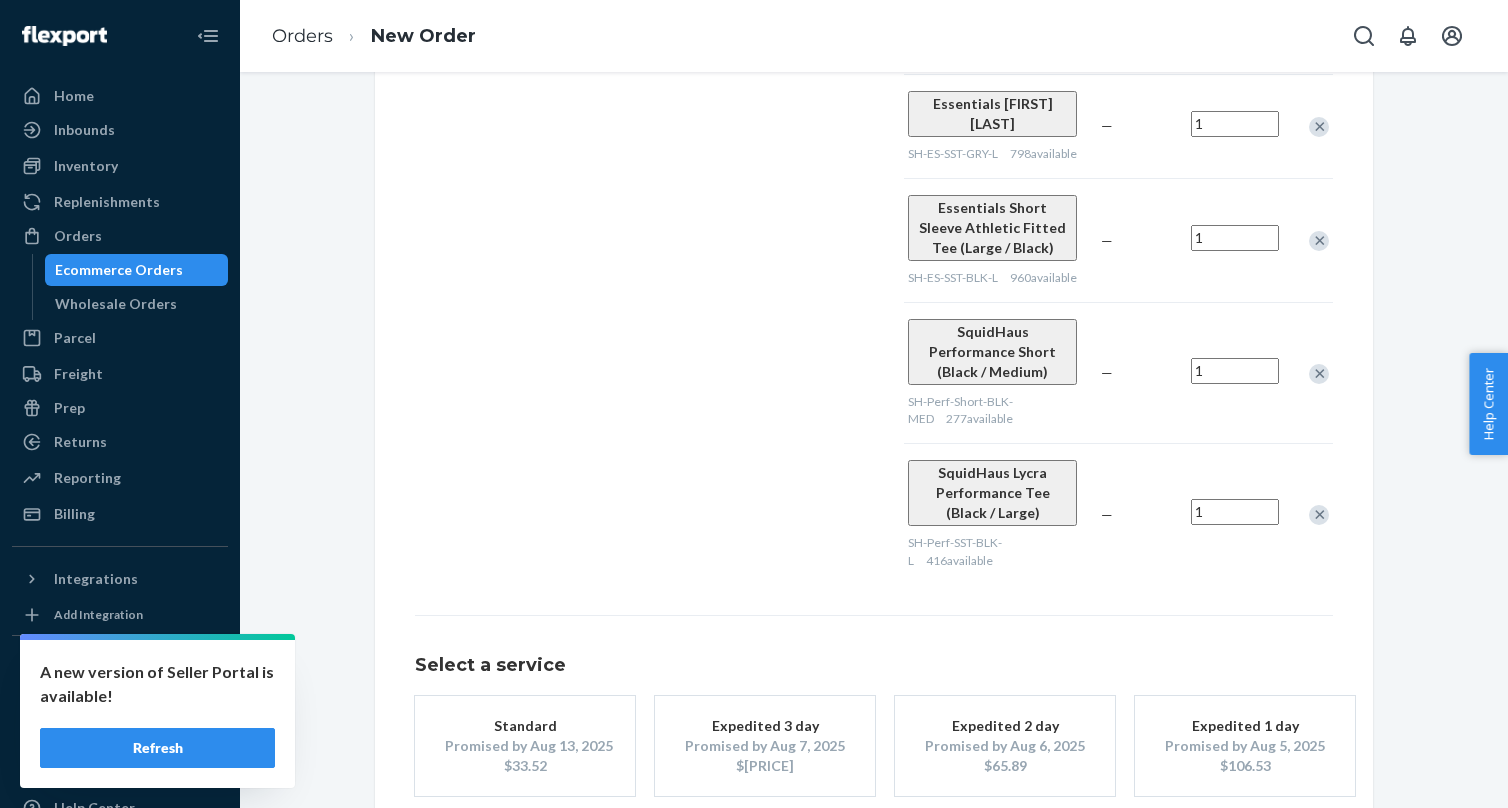 scroll, scrollTop: 861, scrollLeft: 0, axis: vertical 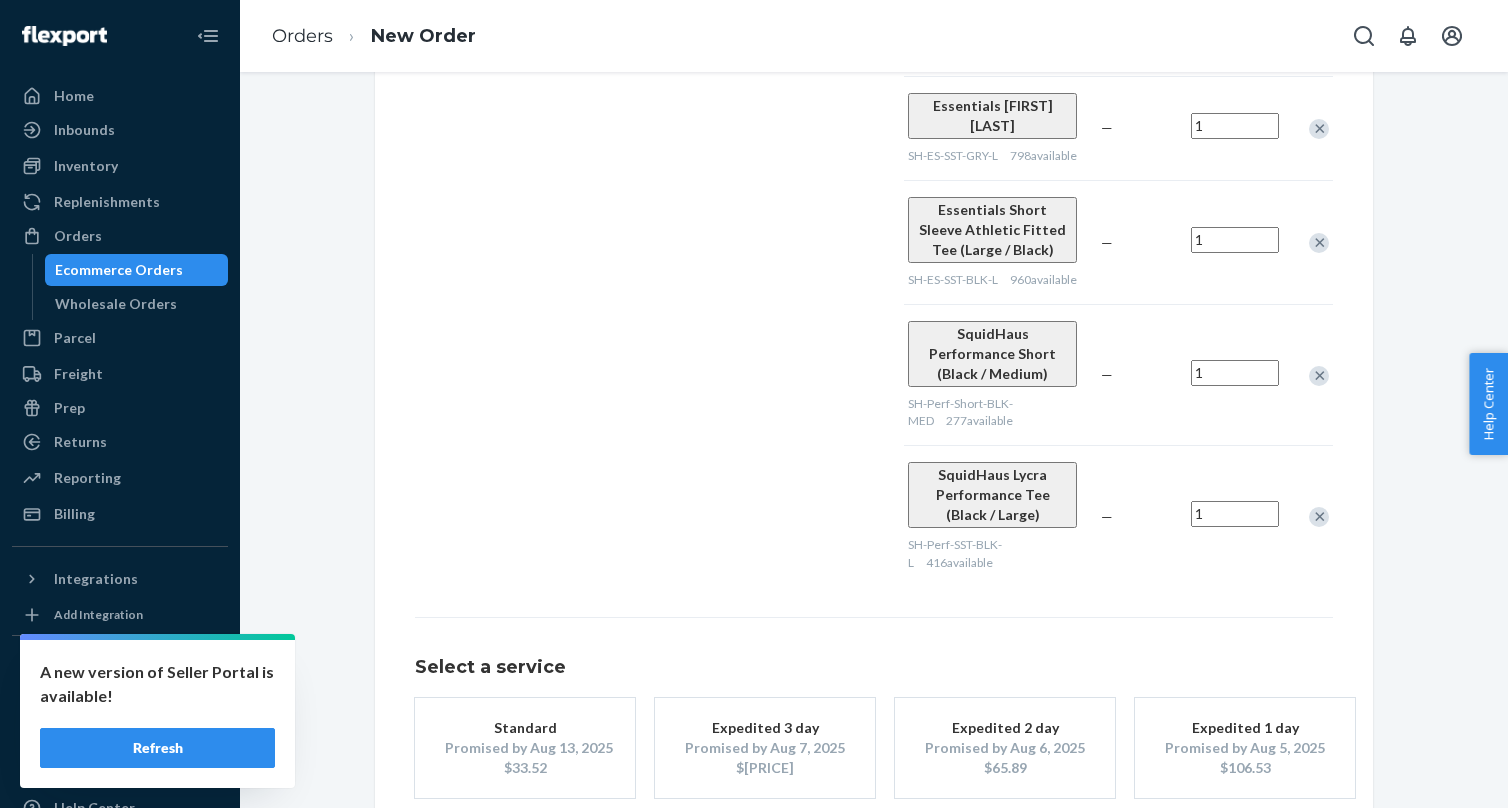 click on "Promised by Aug 13, 2025" at bounding box center [525, 748] 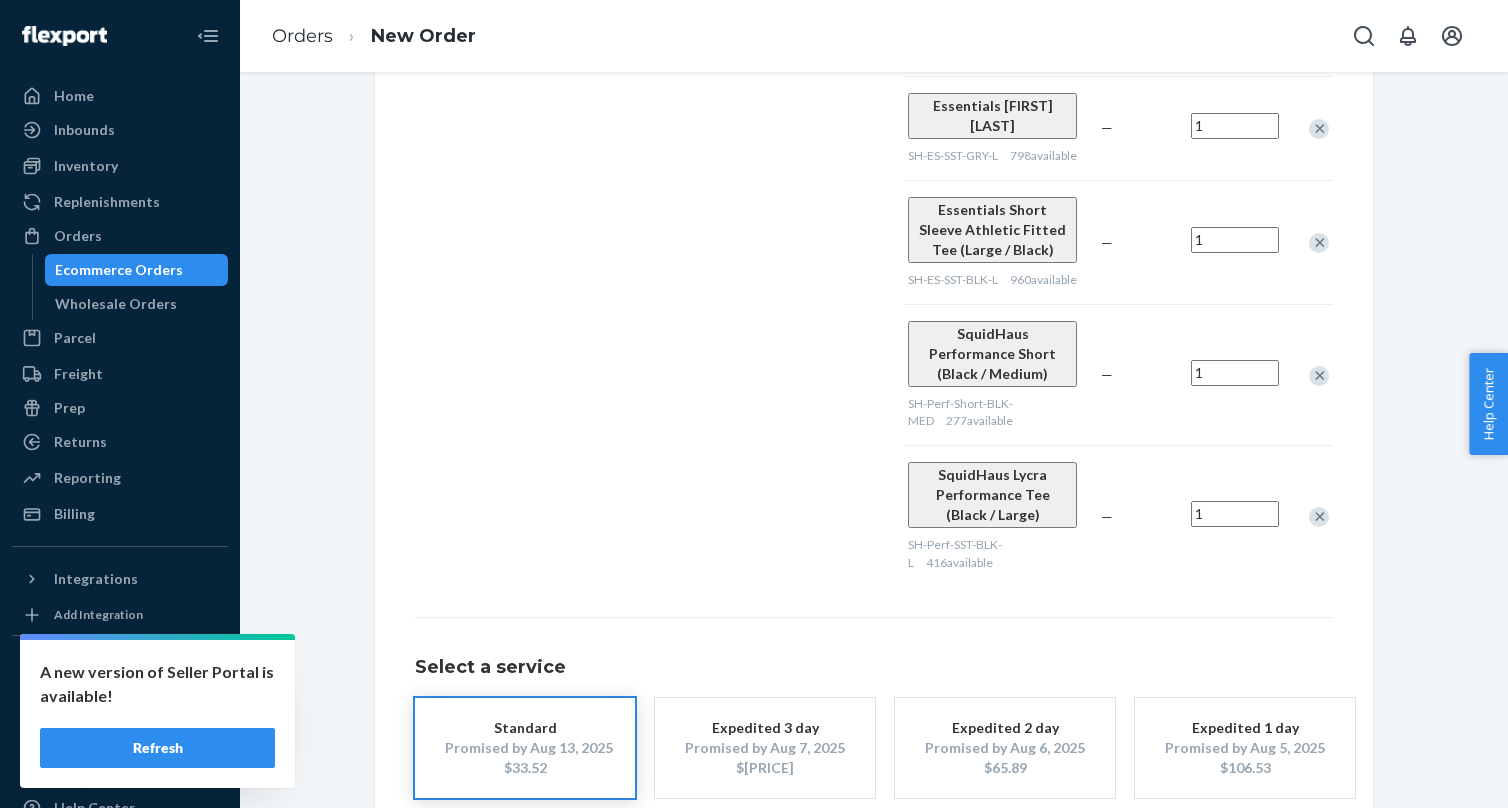 click on "Expedited 3 day Promised by Aug 7, 2025 $[PRICE]" at bounding box center [765, 748] 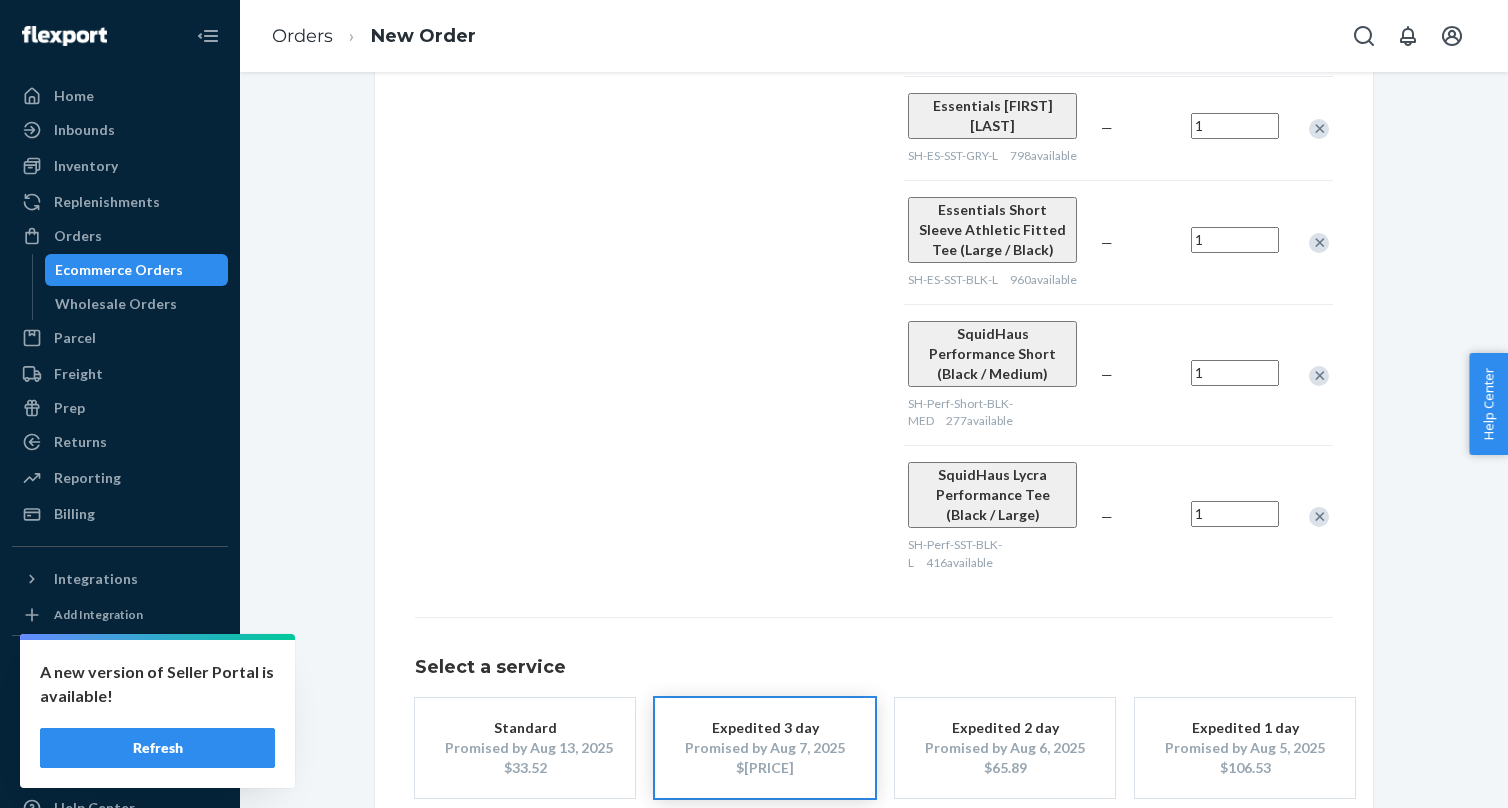 click on "Review Order" at bounding box center [1271, 858] 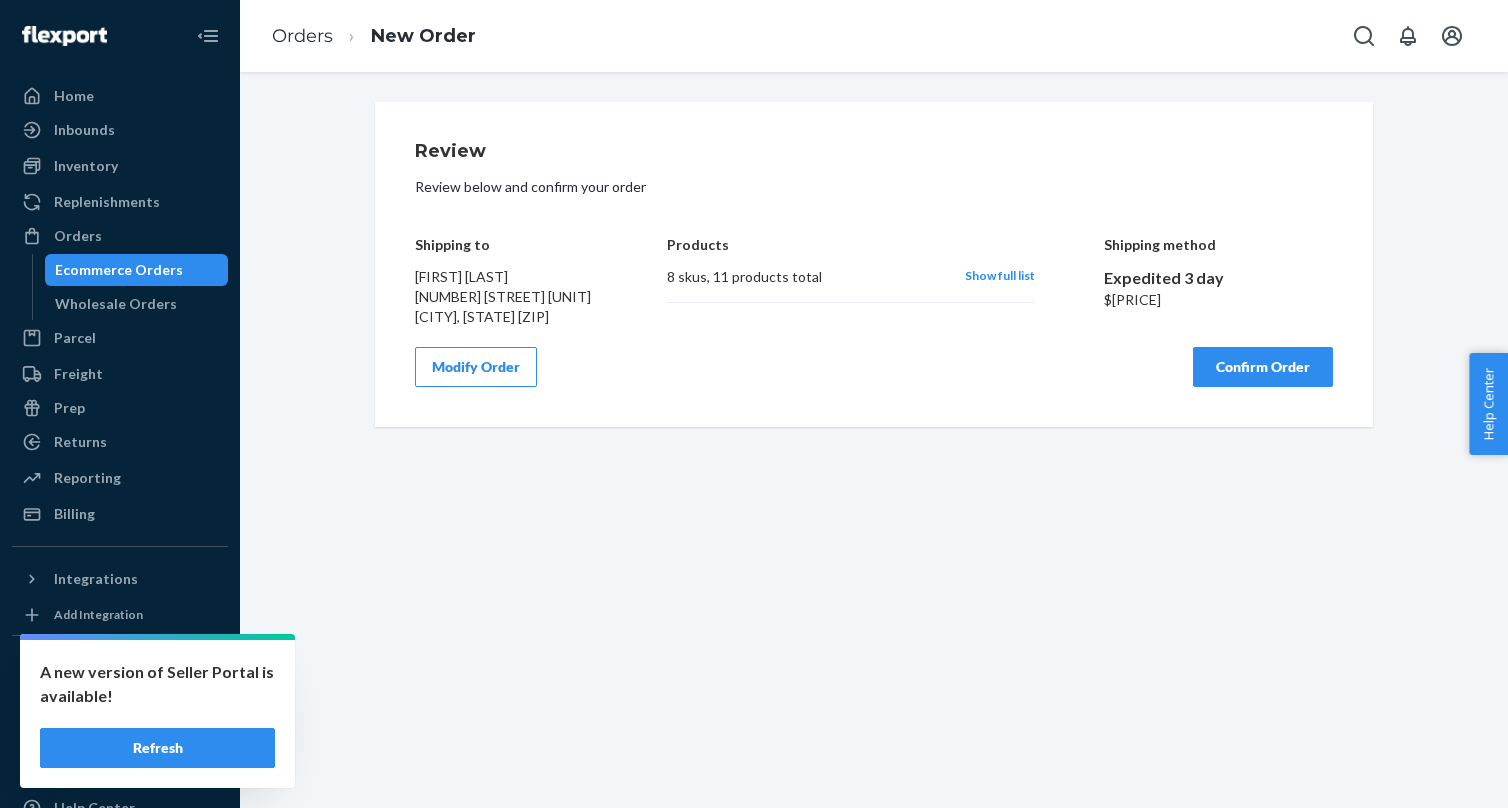 scroll, scrollTop: 0, scrollLeft: 0, axis: both 